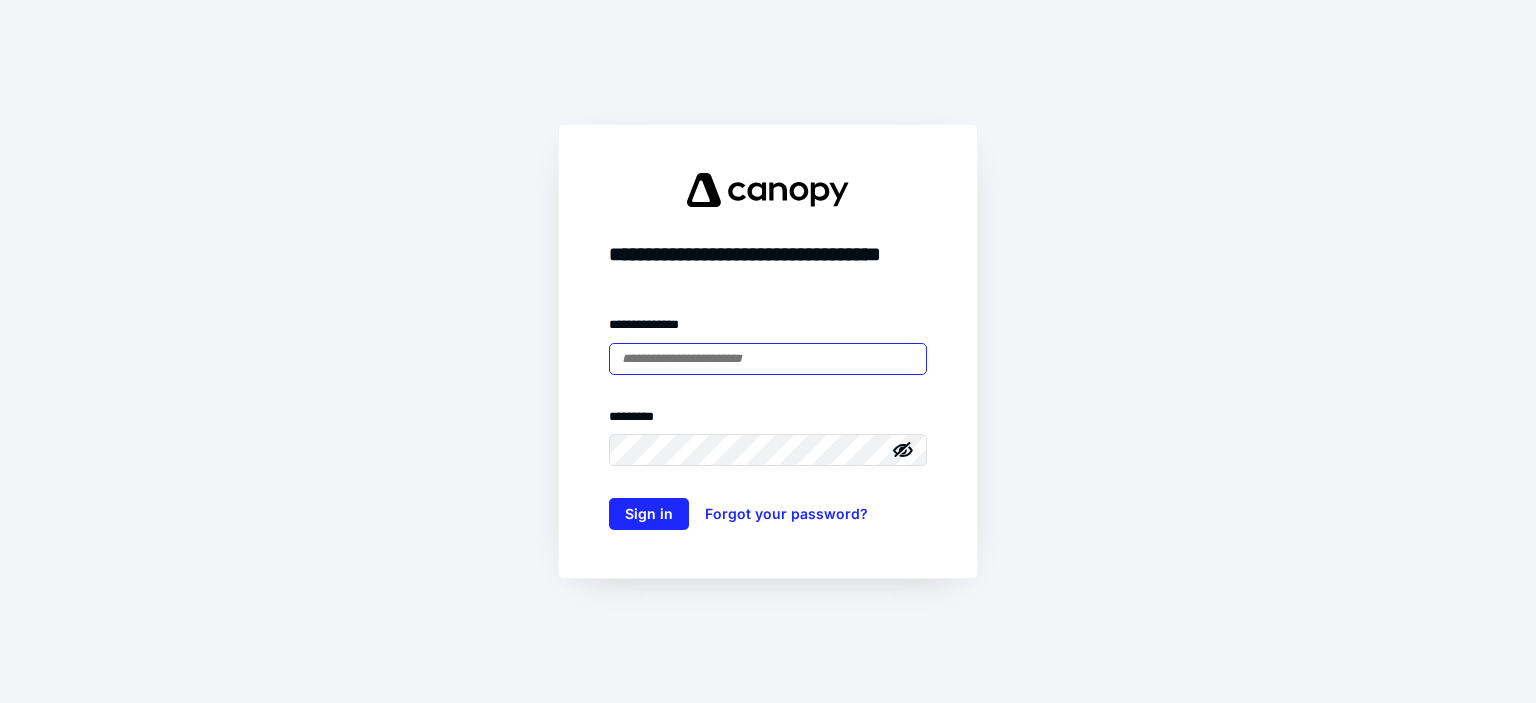 scroll, scrollTop: 0, scrollLeft: 0, axis: both 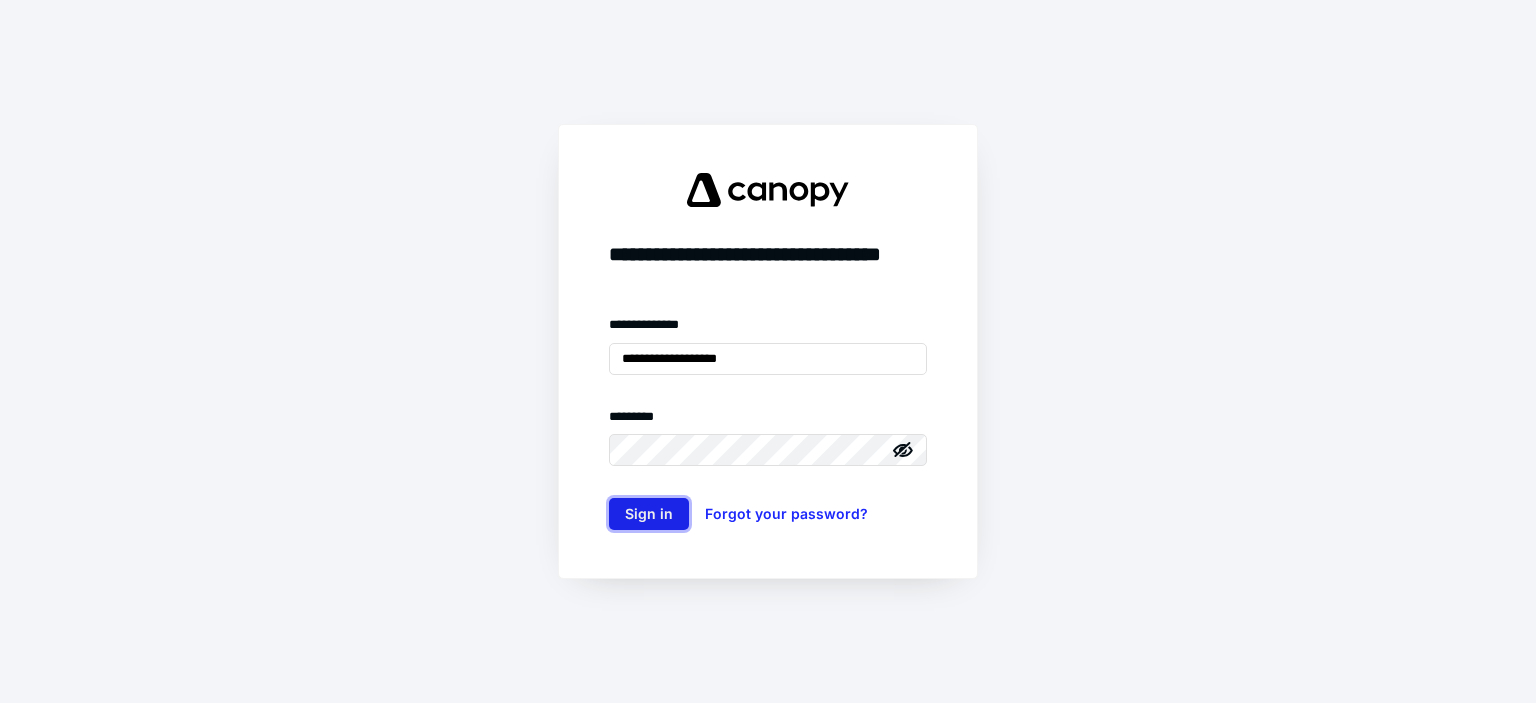 click on "Sign in" at bounding box center (649, 514) 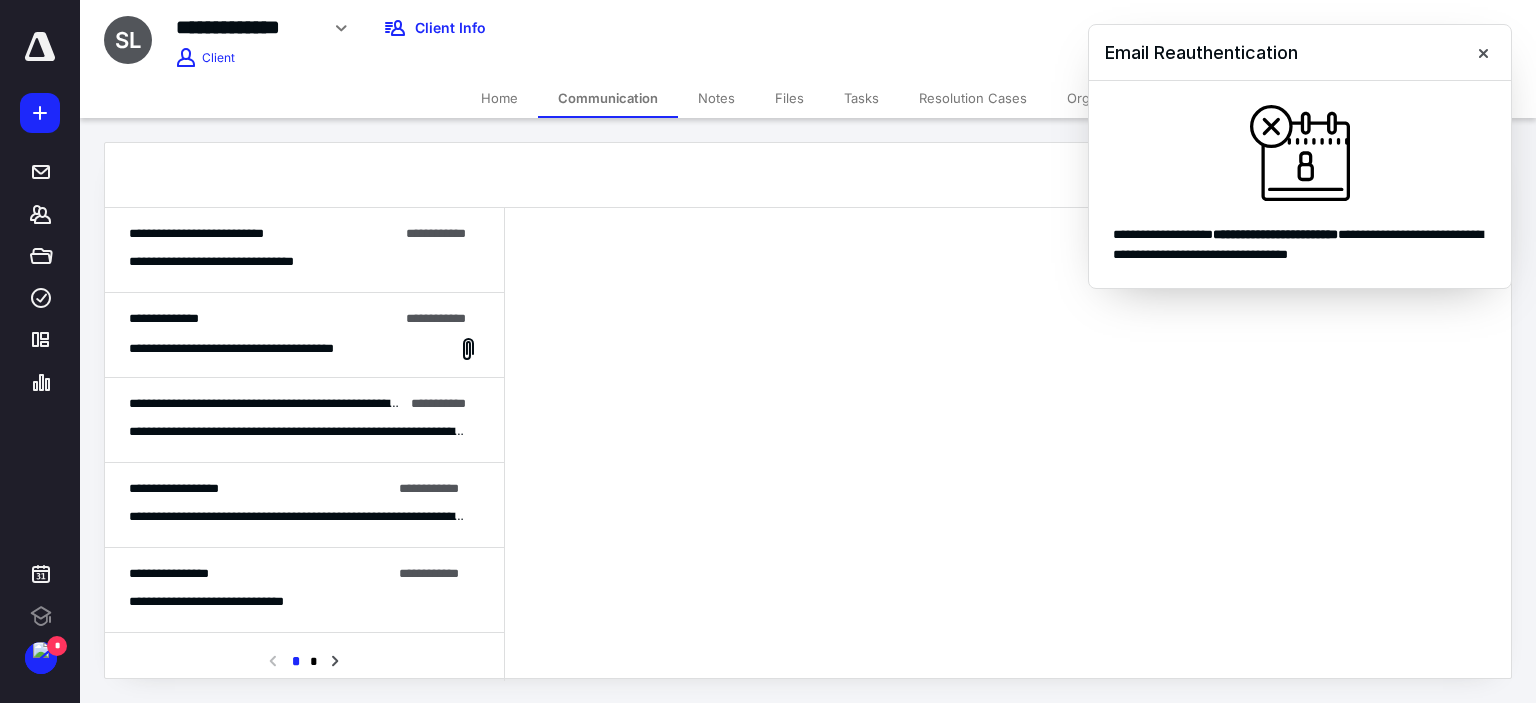scroll, scrollTop: 0, scrollLeft: 0, axis: both 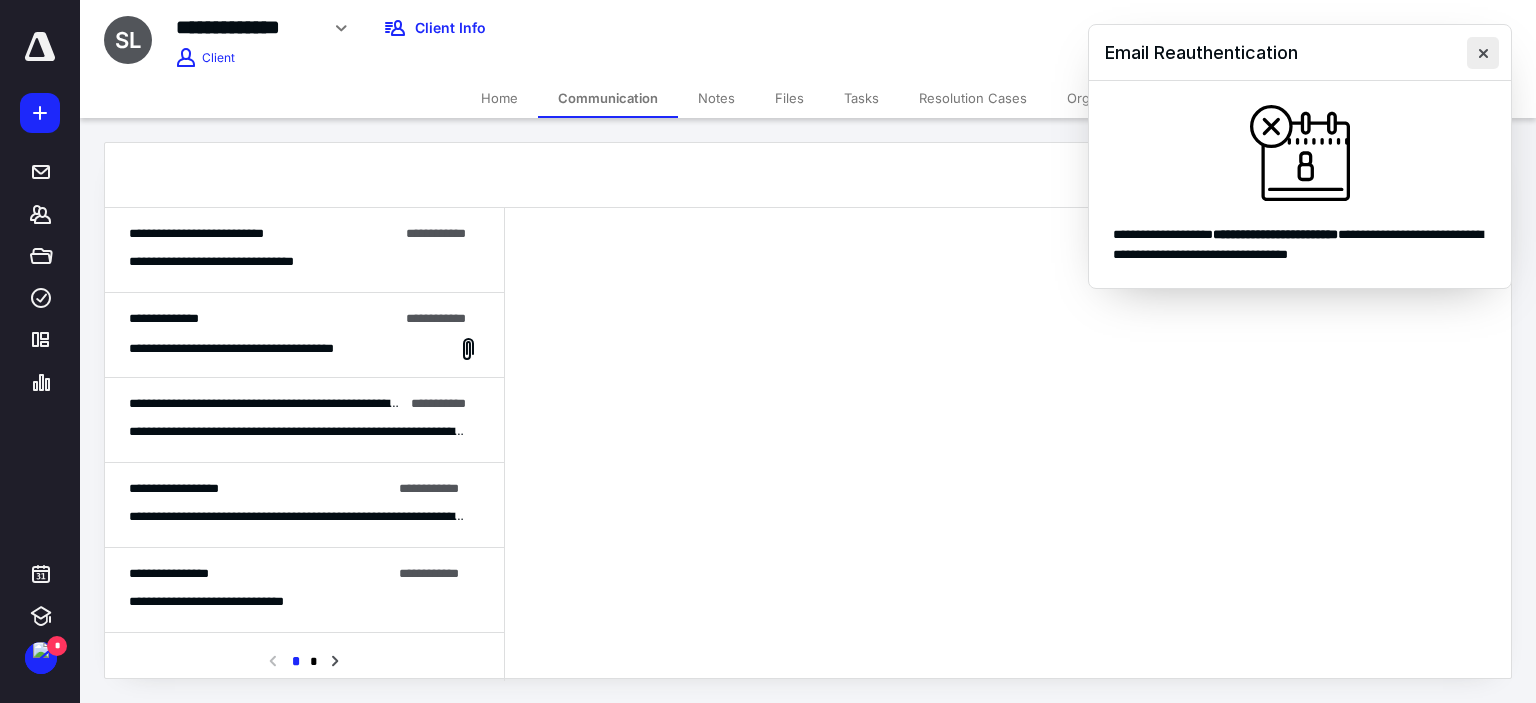 click at bounding box center [1483, 53] 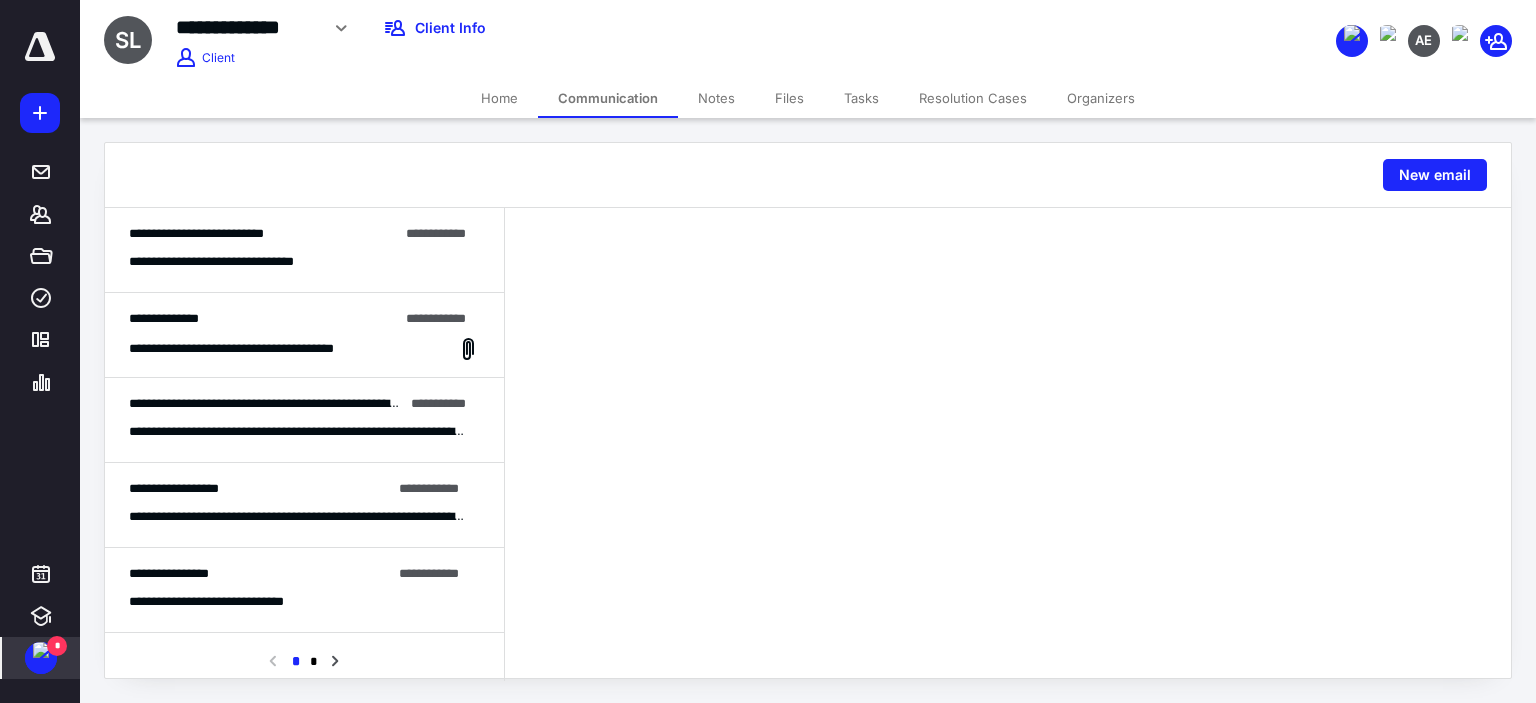 click at bounding box center (41, 650) 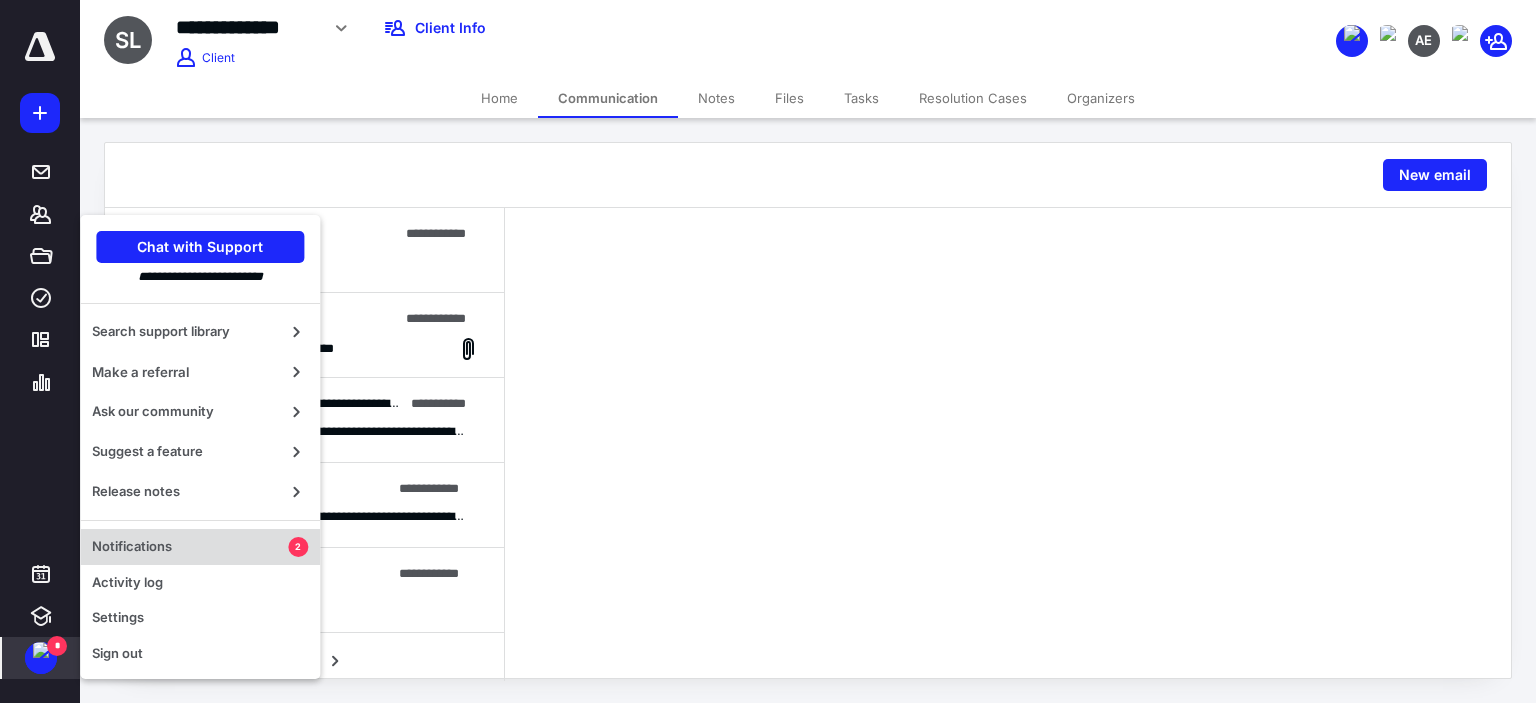 click on "Notifications 2" at bounding box center [200, 547] 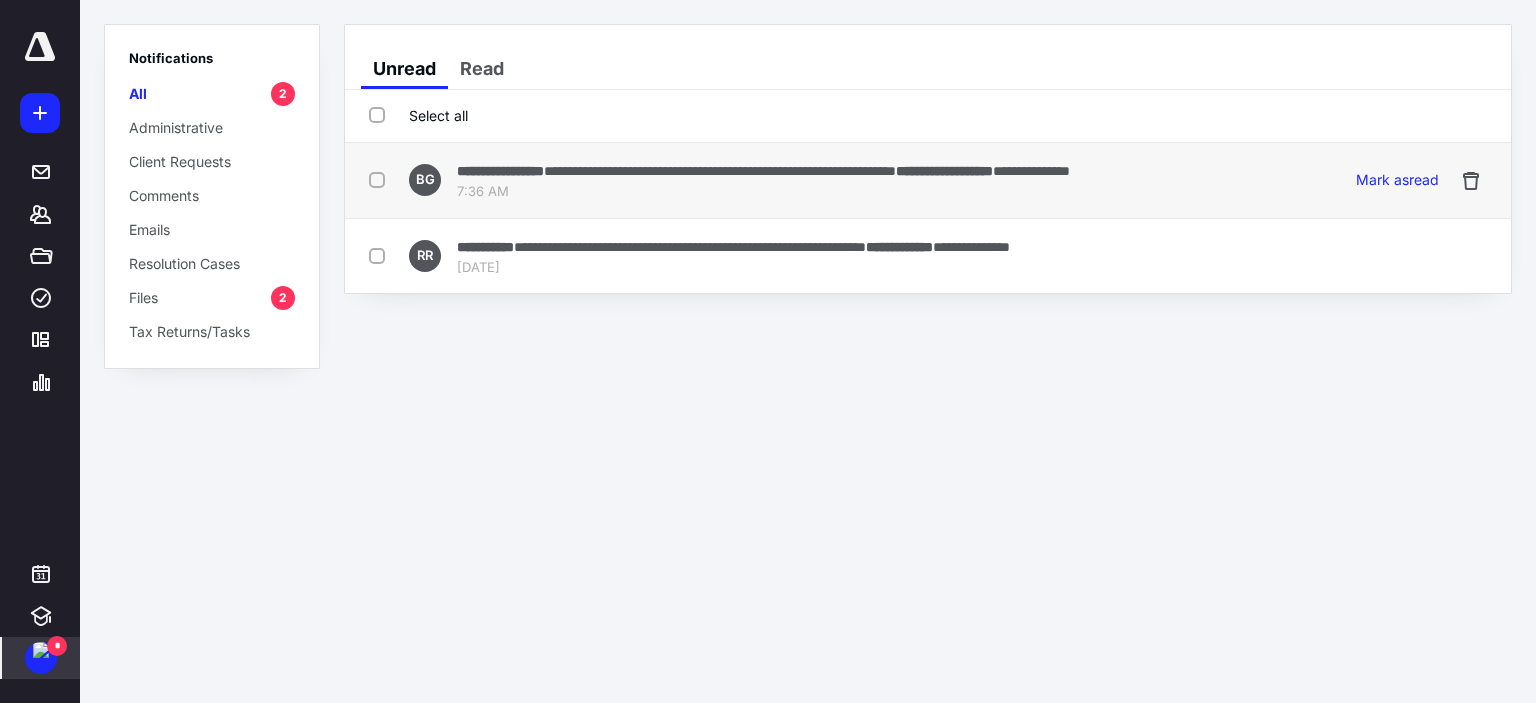 click on "7:36 AM" at bounding box center [763, 192] 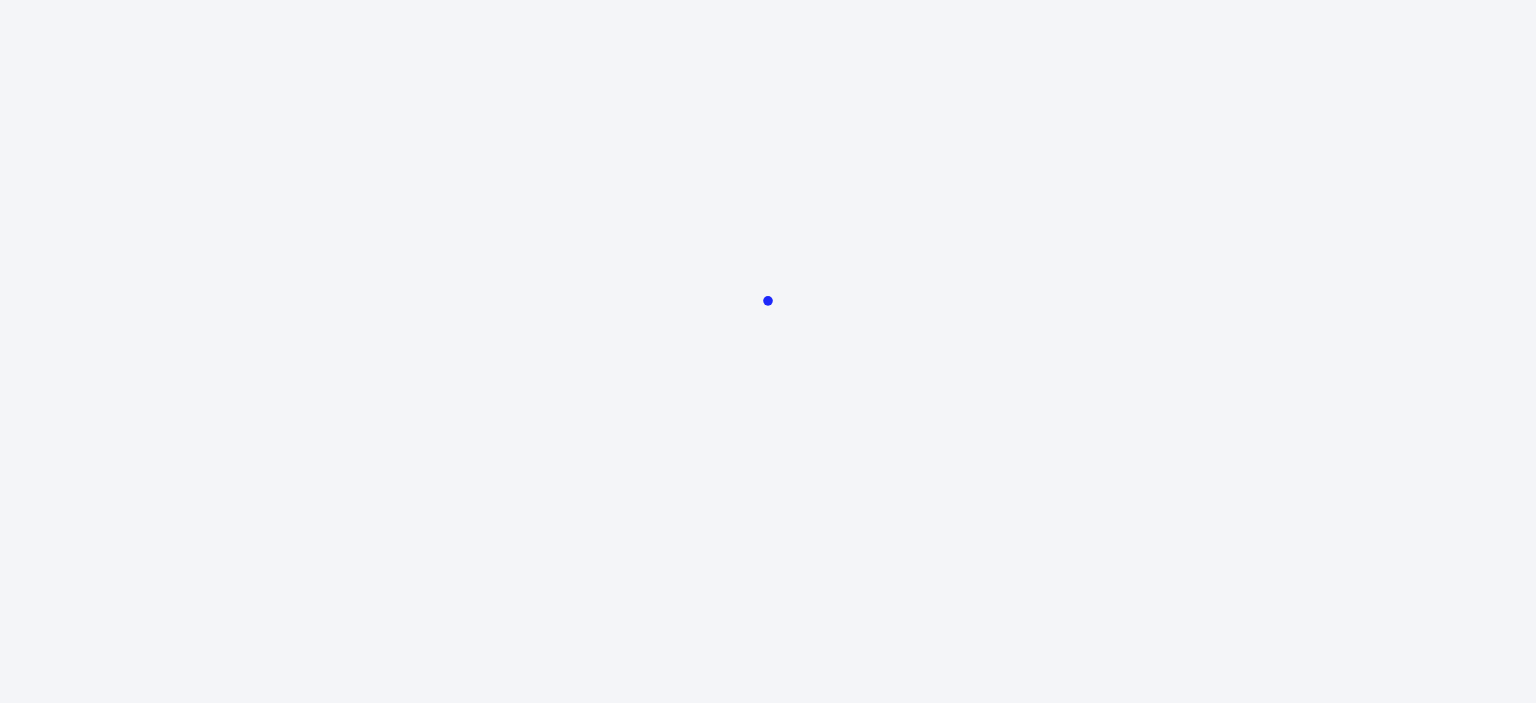 scroll, scrollTop: 0, scrollLeft: 0, axis: both 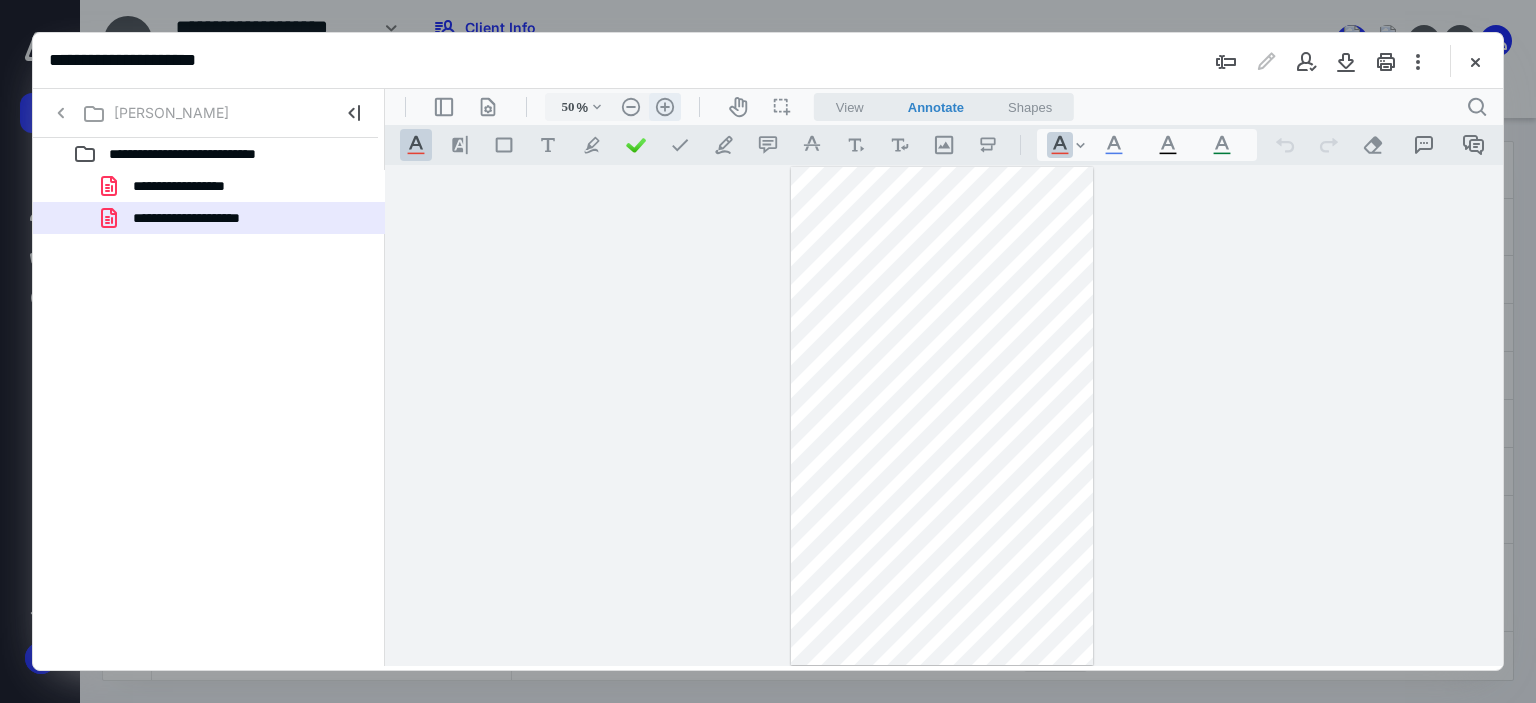 click on ".cls-1{fill:#abb0c4;} icon - header - zoom - in - line" at bounding box center [665, 107] 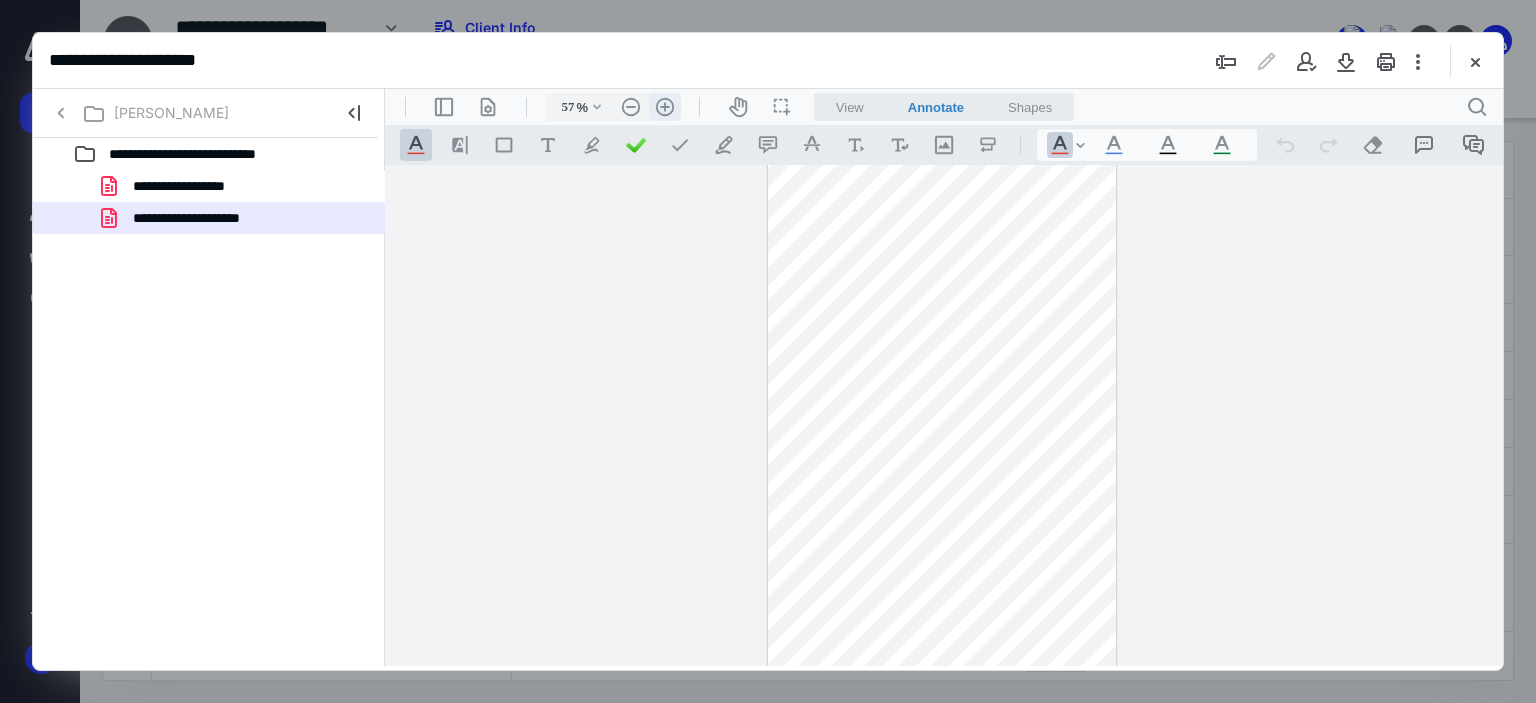click on ".cls-1{fill:#abb0c4;} icon - header - zoom - in - line" at bounding box center (665, 107) 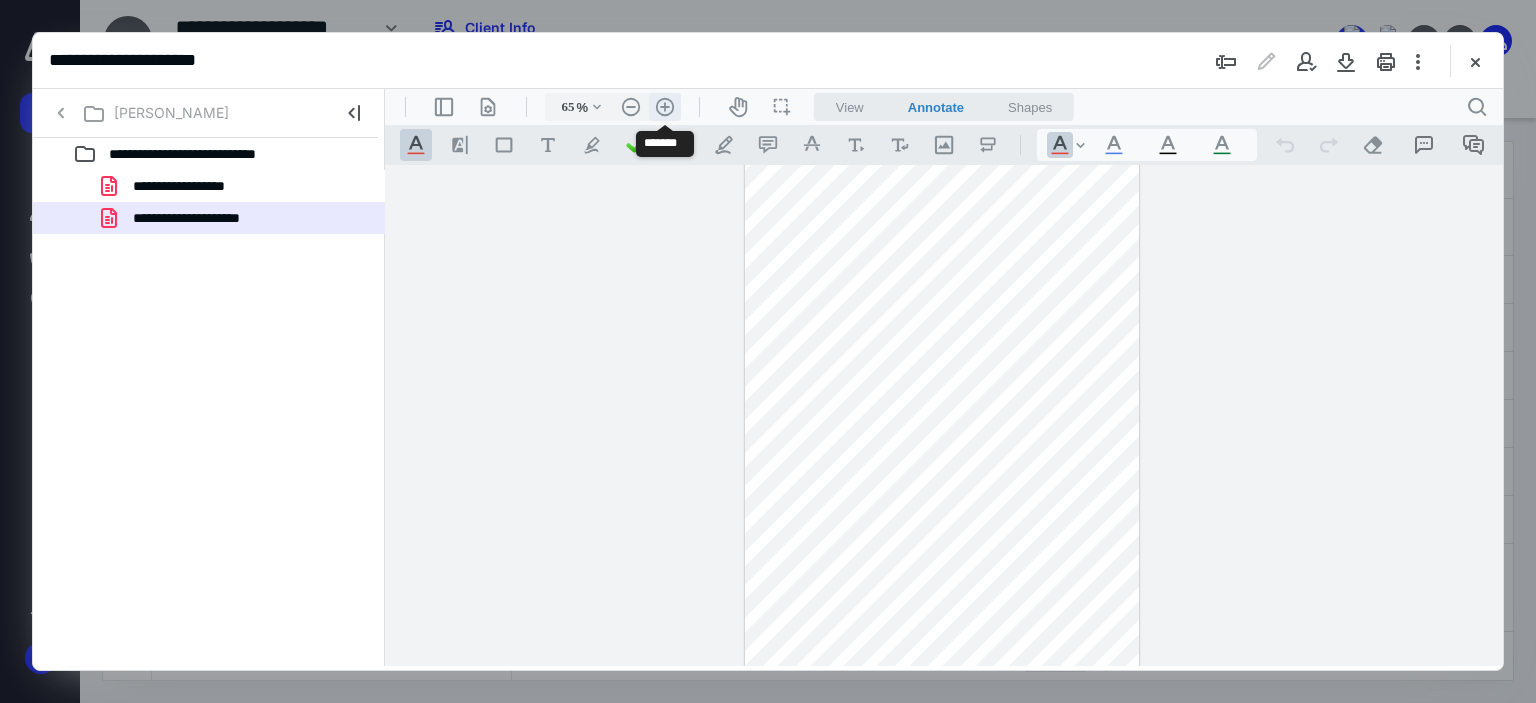 click on ".cls-1{fill:#abb0c4;} icon - header - zoom - in - line" at bounding box center (665, 107) 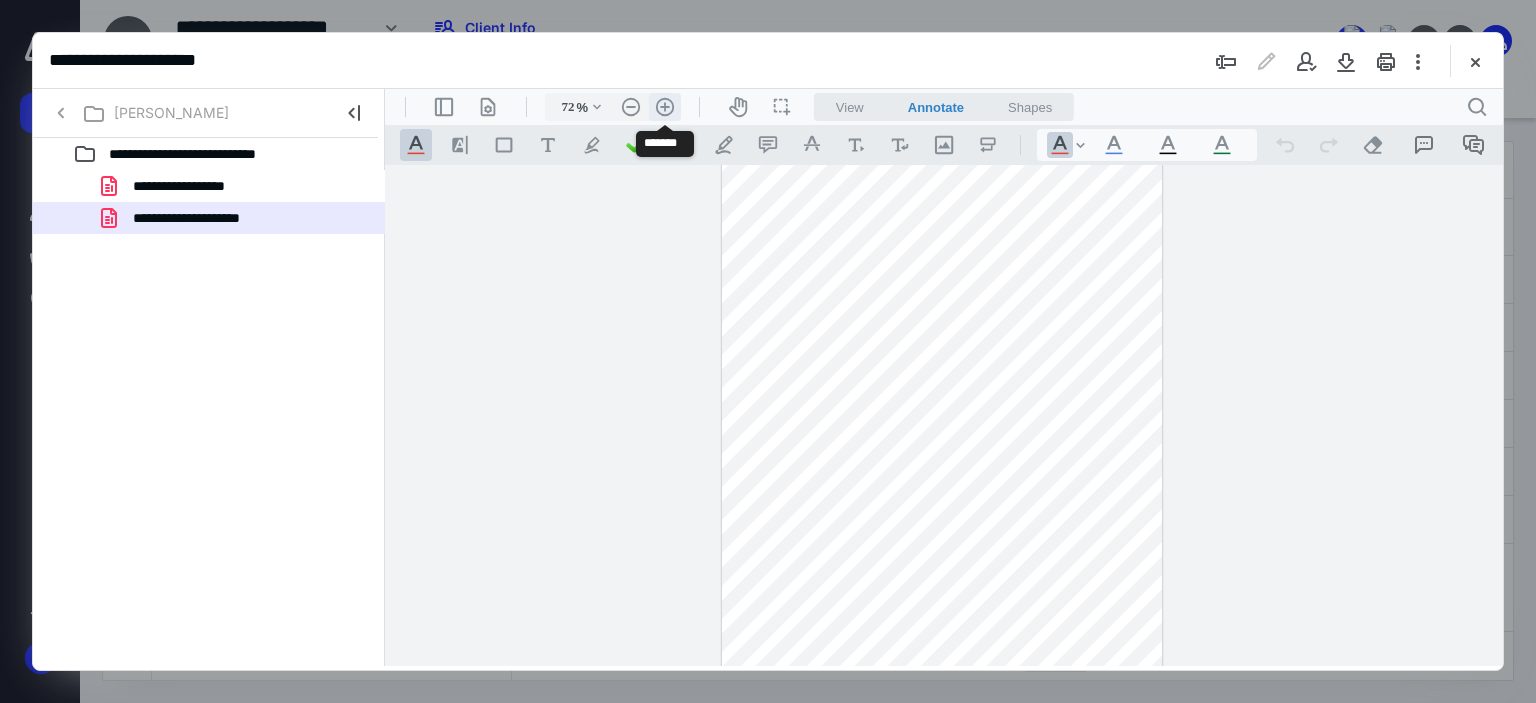 click on ".cls-1{fill:#abb0c4;} icon - header - zoom - in - line" at bounding box center [665, 107] 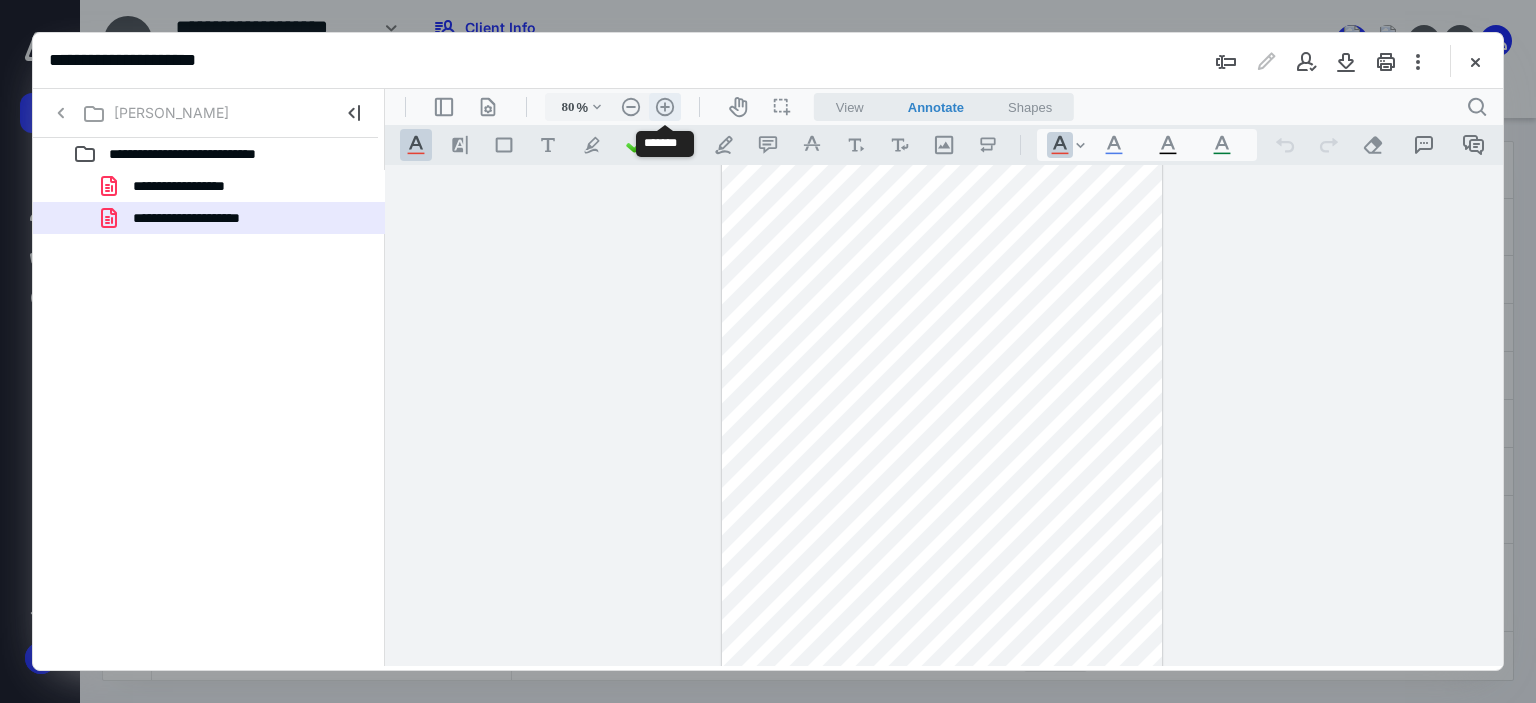 click on ".cls-1{fill:#abb0c4;} icon - header - zoom - in - line" at bounding box center (665, 107) 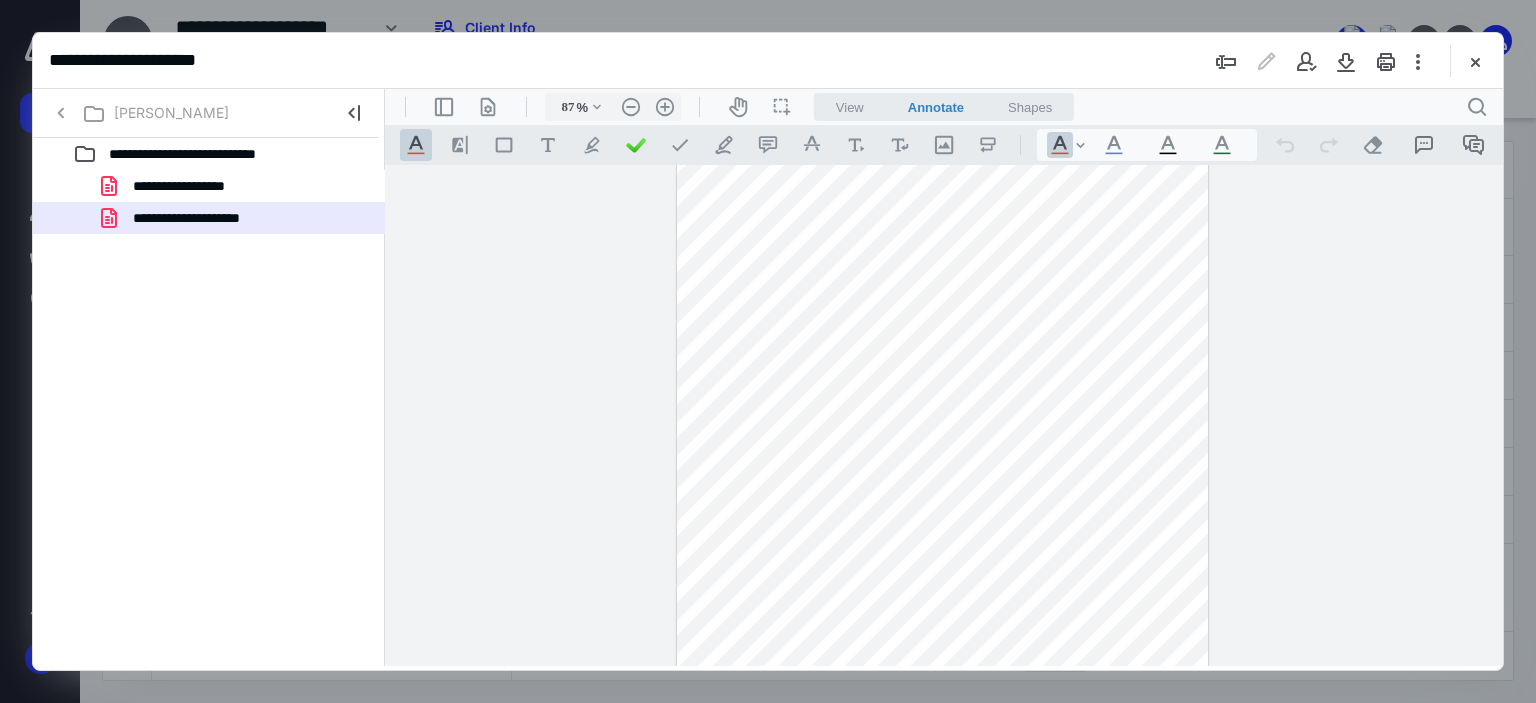 scroll, scrollTop: 0, scrollLeft: 0, axis: both 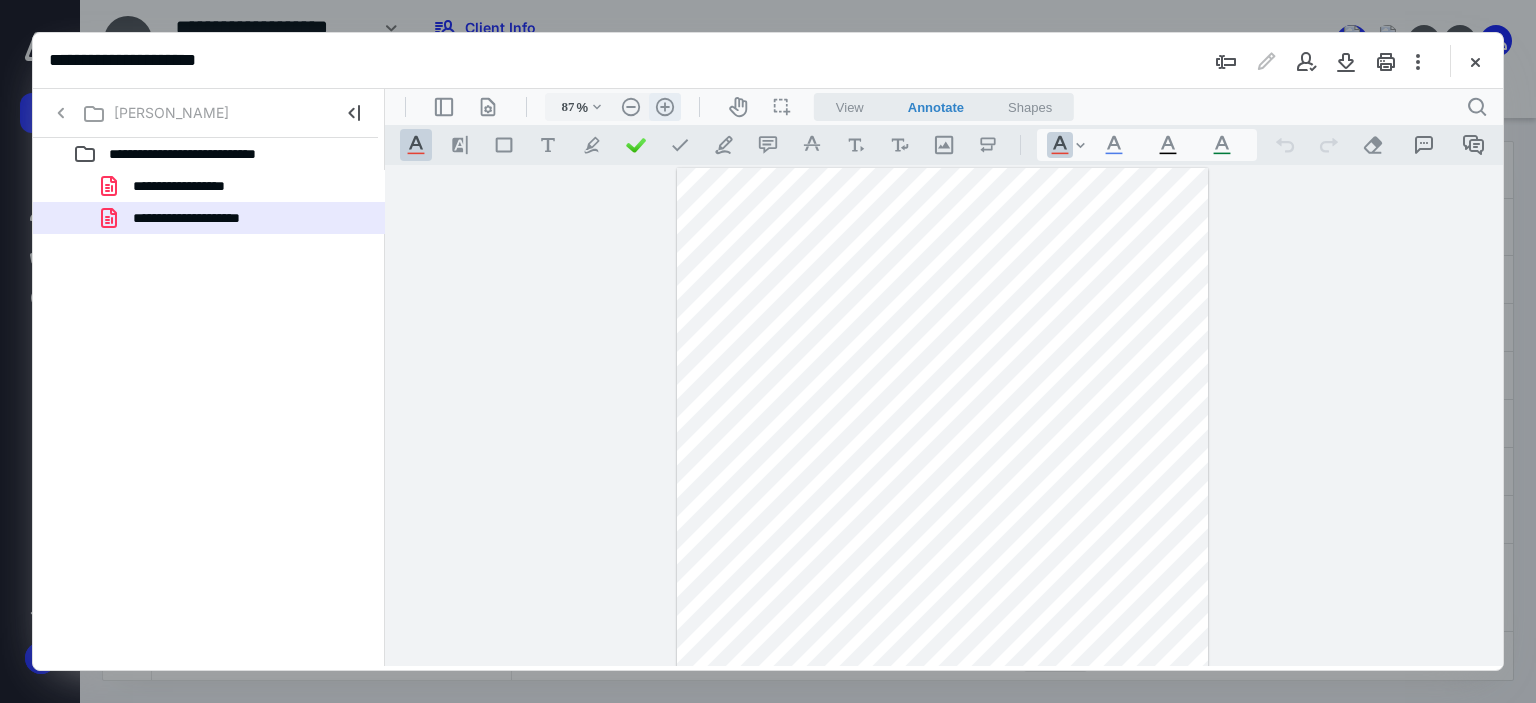 click on ".cls-1{fill:#abb0c4;} icon - header - zoom - in - line" at bounding box center [665, 107] 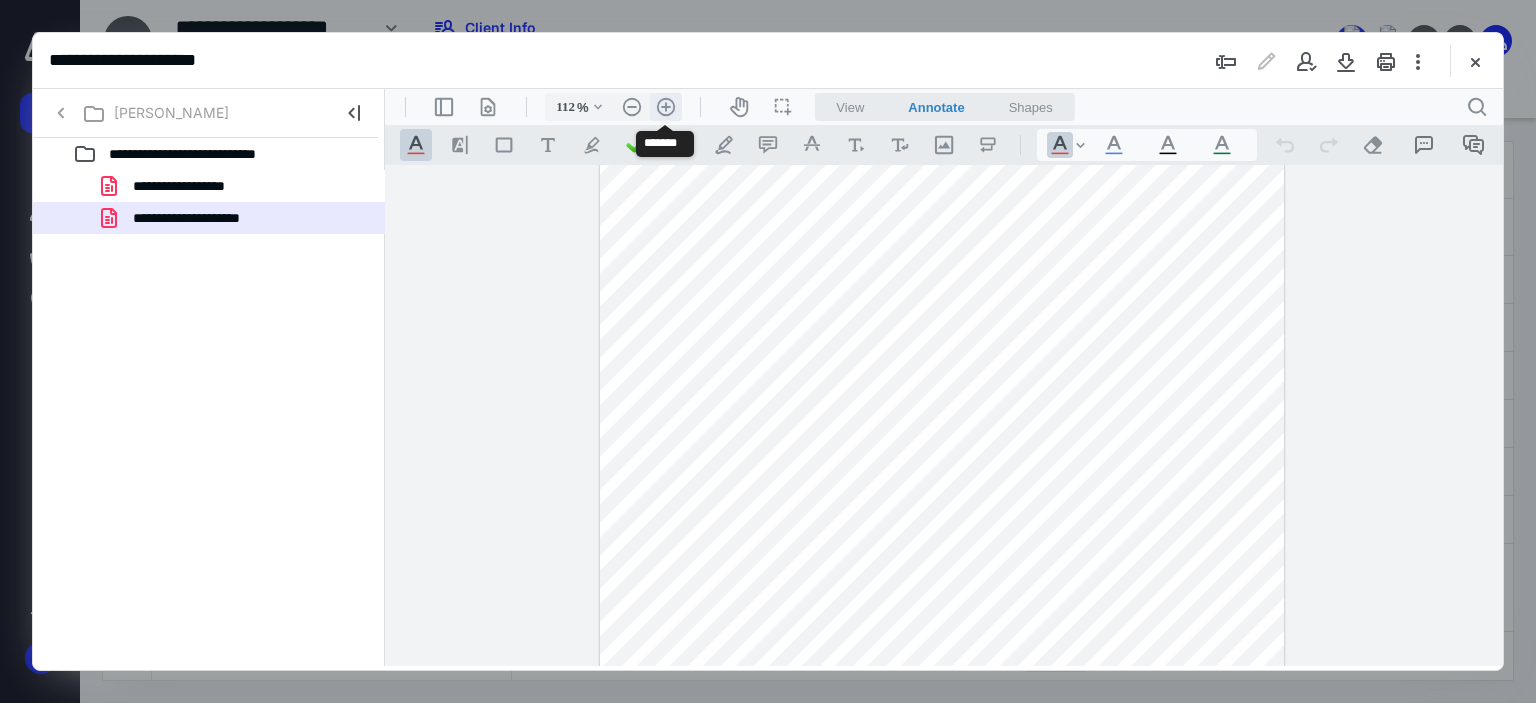 click on ".cls-1{fill:#abb0c4;} icon - header - zoom - in - line" at bounding box center (666, 107) 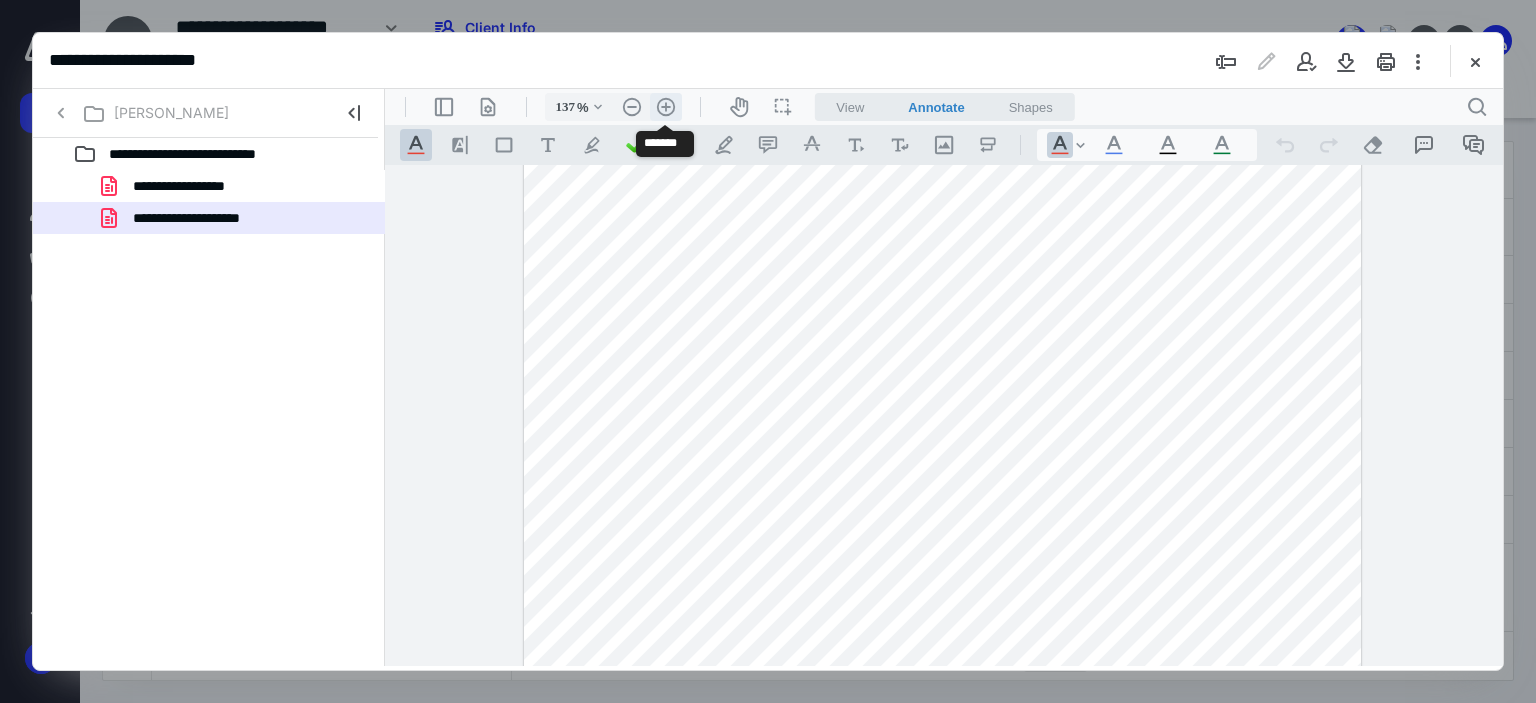 click on ".cls-1{fill:#abb0c4;} icon - header - zoom - in - line" at bounding box center [666, 107] 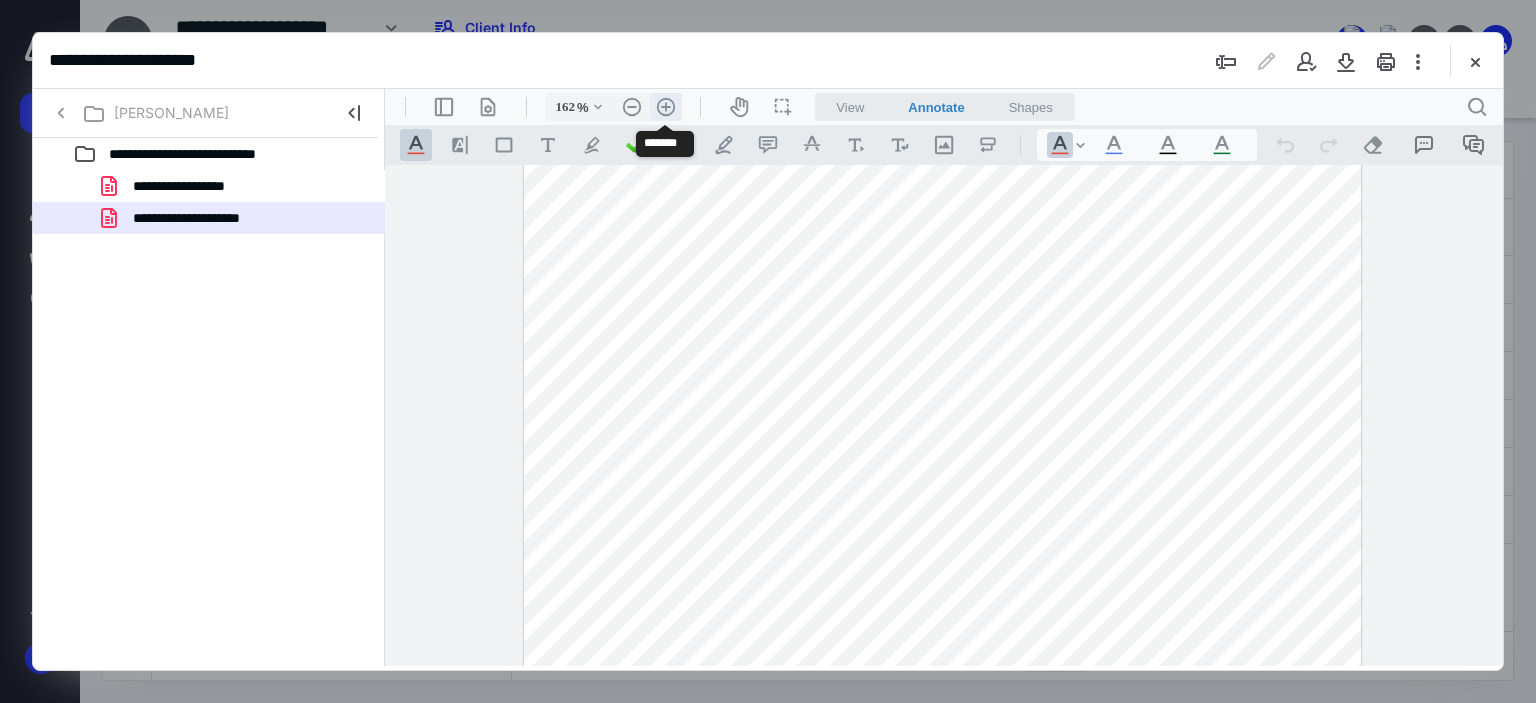 scroll, scrollTop: 184, scrollLeft: 0, axis: vertical 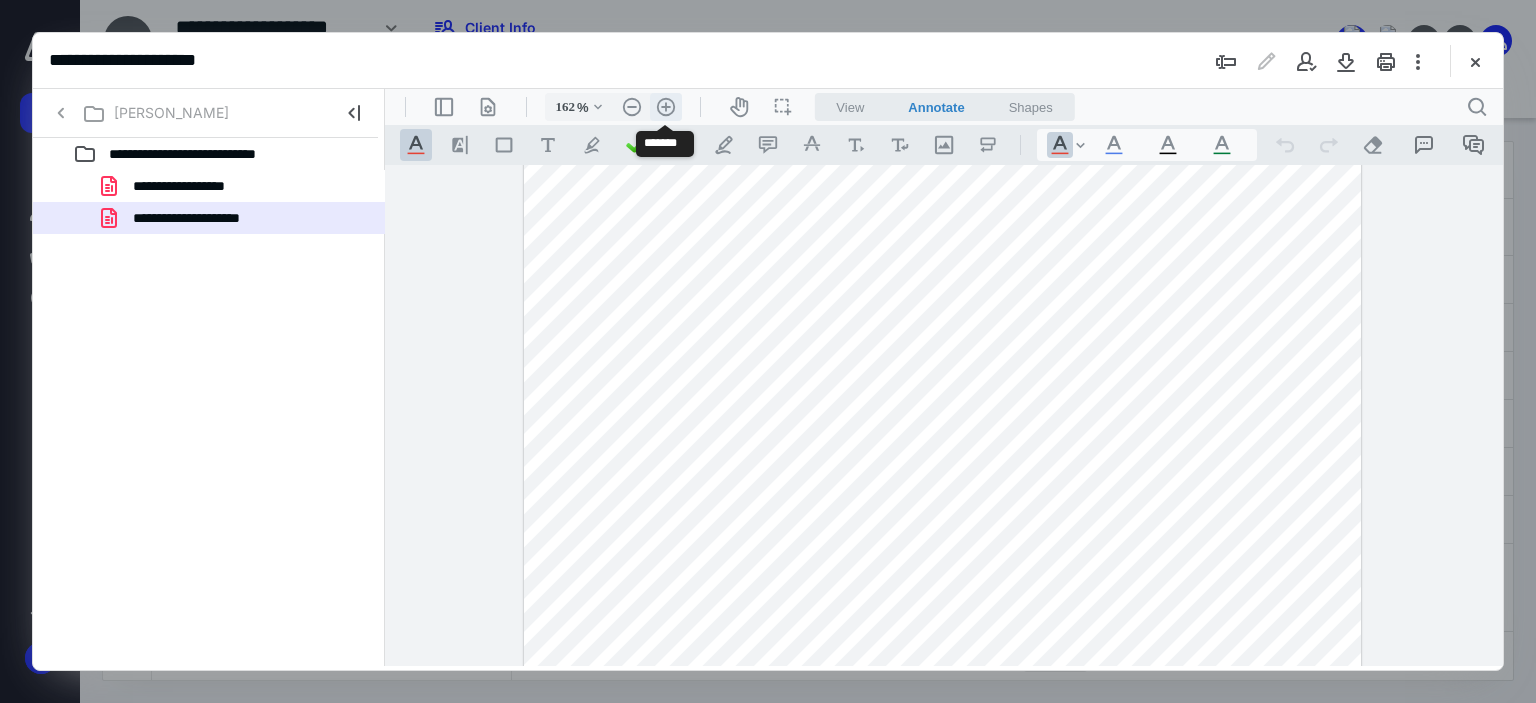 click on ".cls-1{fill:#abb0c4;} icon - header - zoom - in - line" at bounding box center [666, 107] 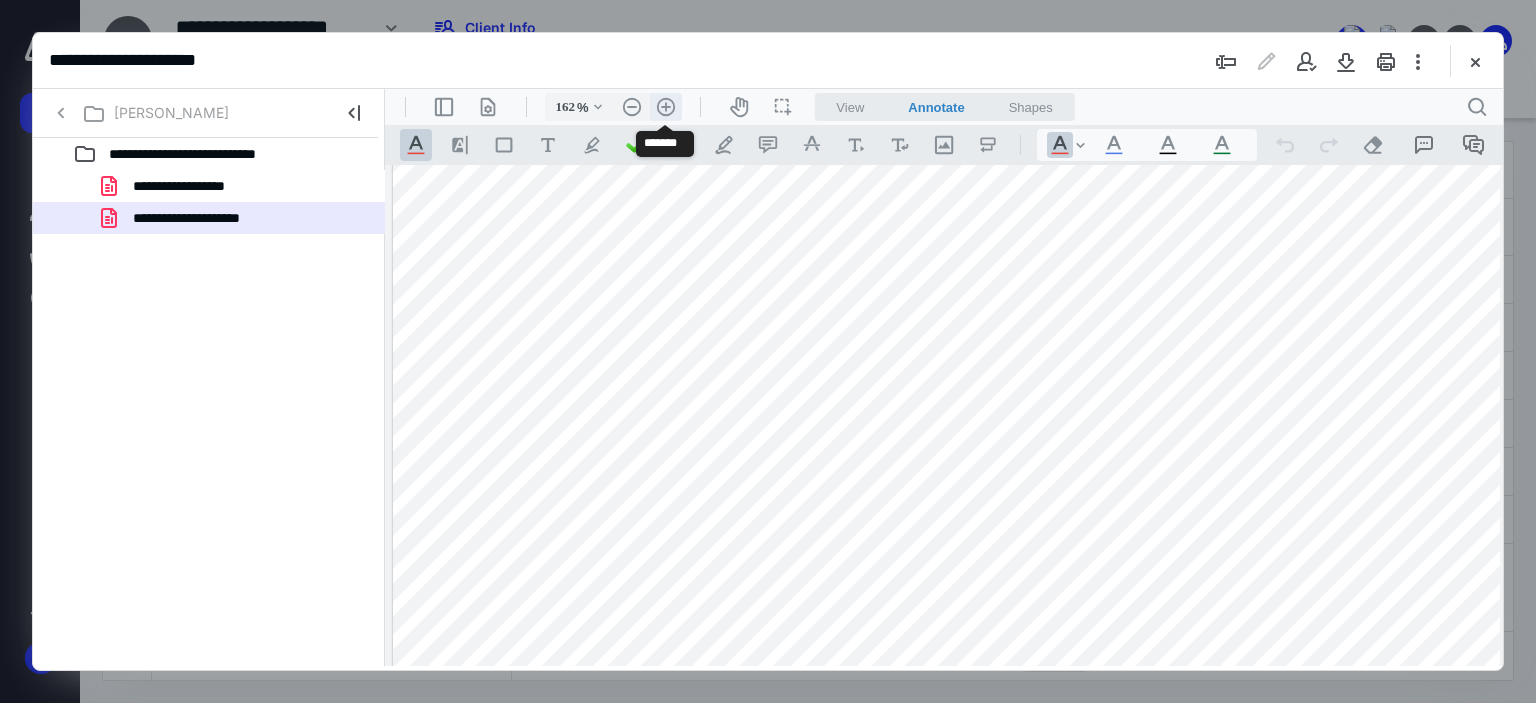 type on "212" 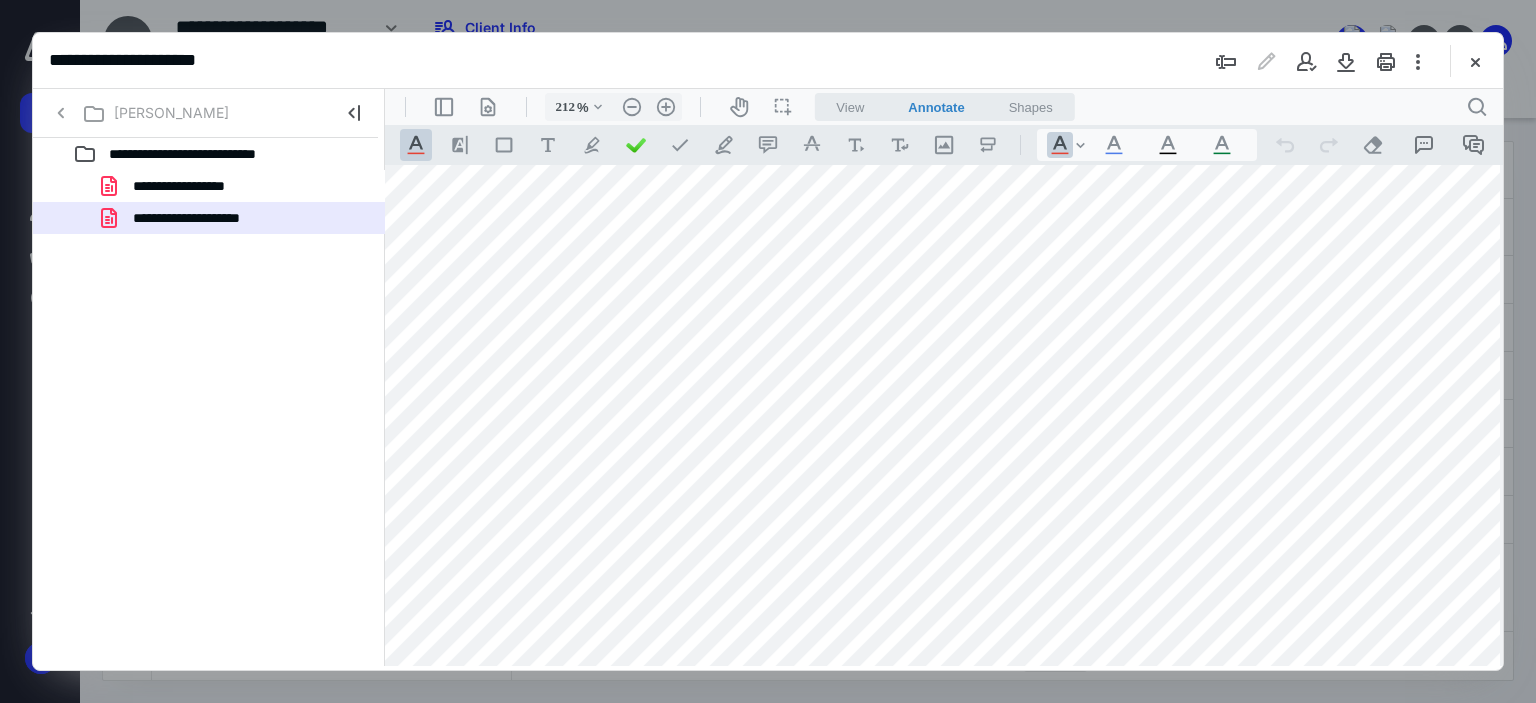 scroll, scrollTop: 0, scrollLeft: 103, axis: horizontal 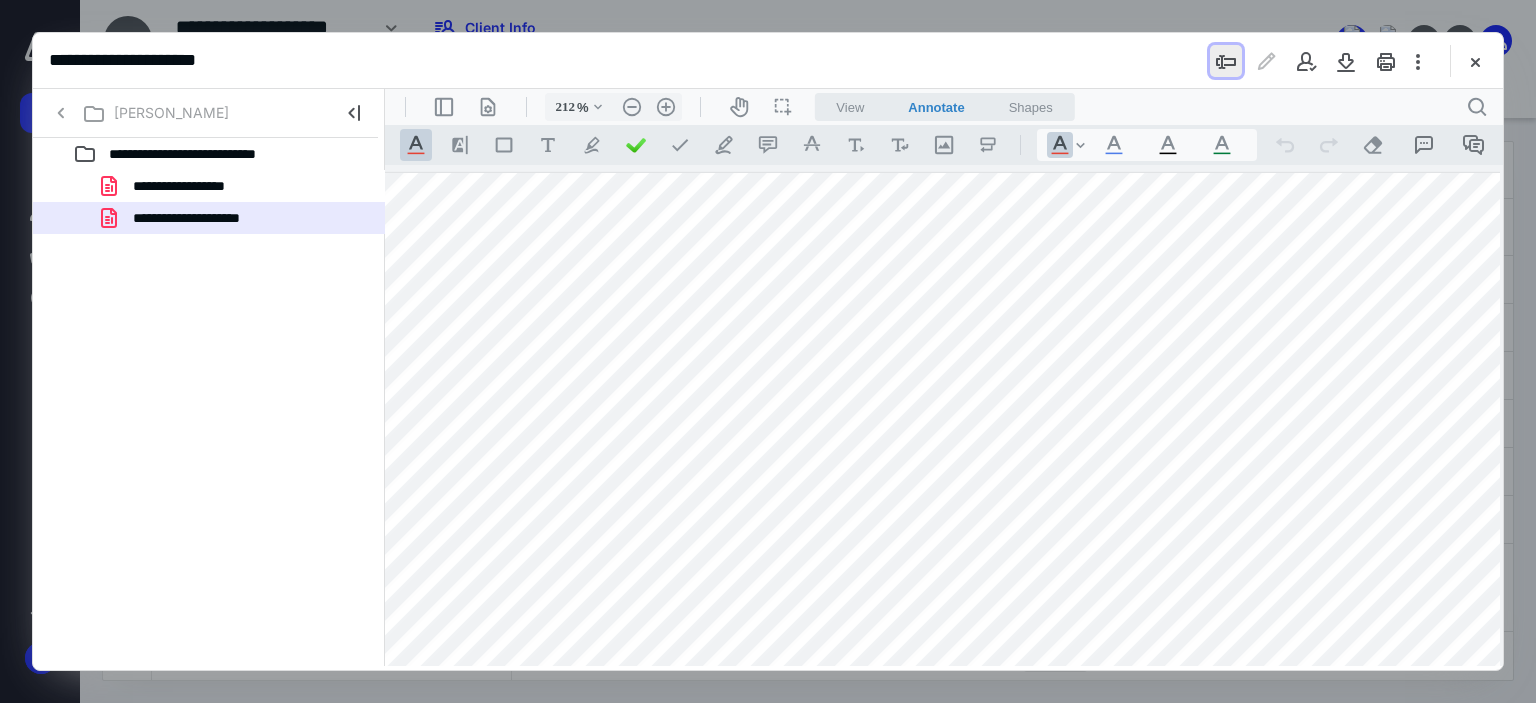 click at bounding box center [1226, 61] 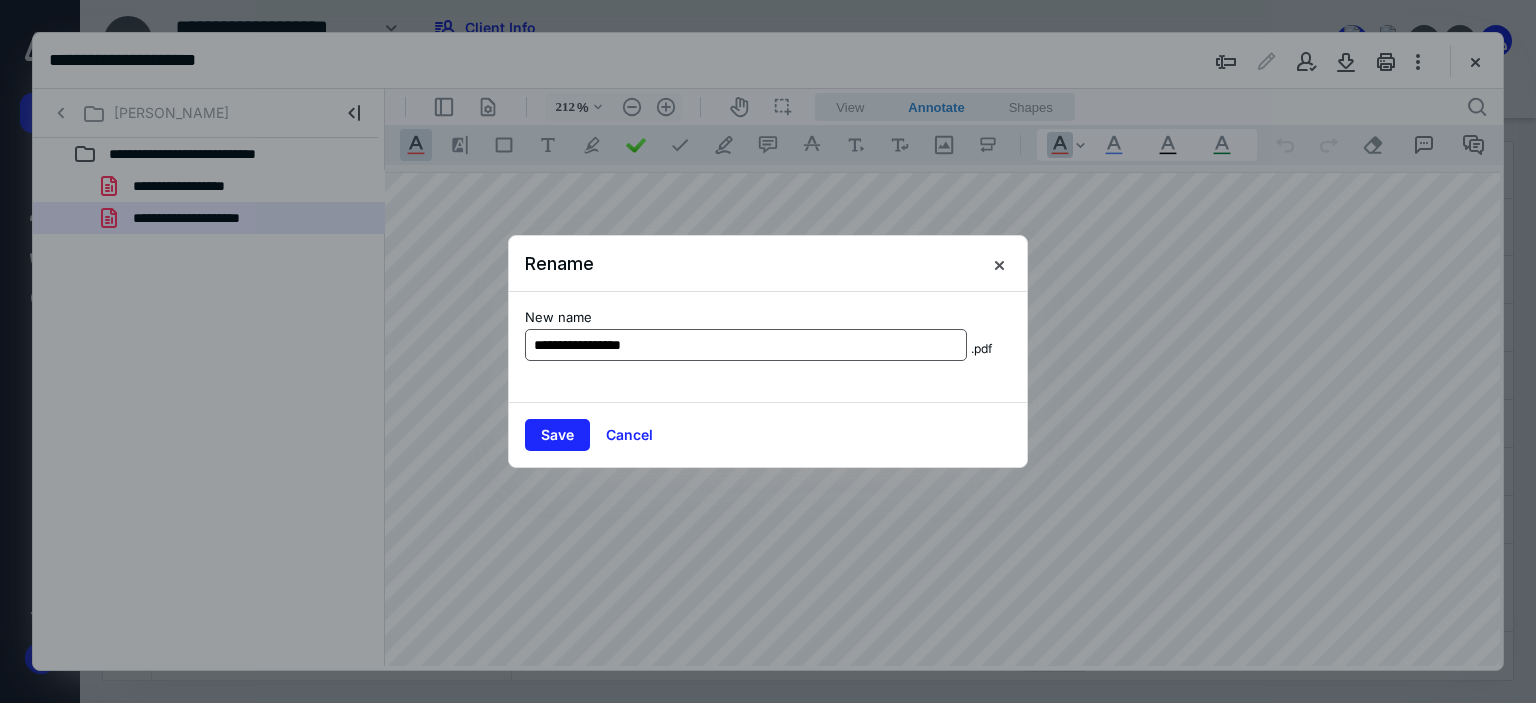 click on "**********" at bounding box center (746, 345) 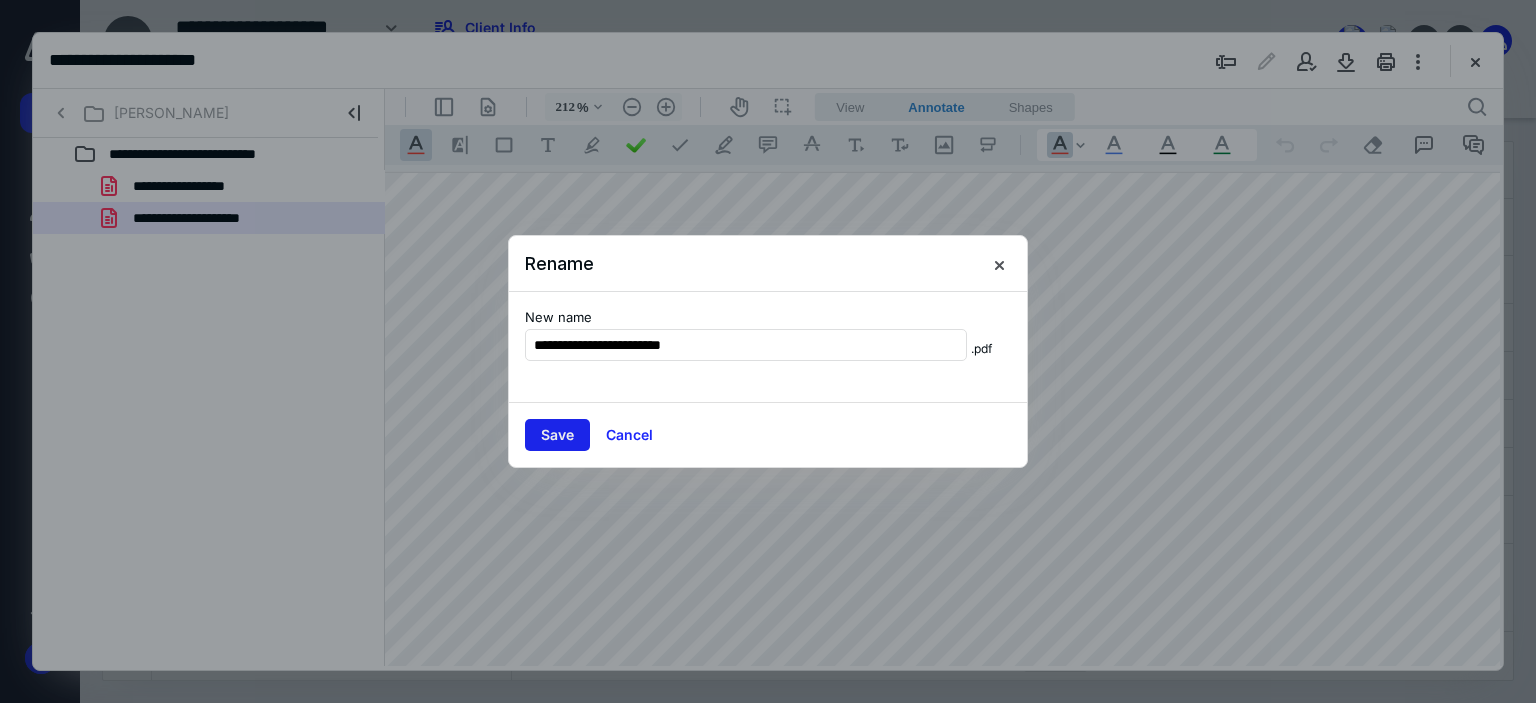 type on "**********" 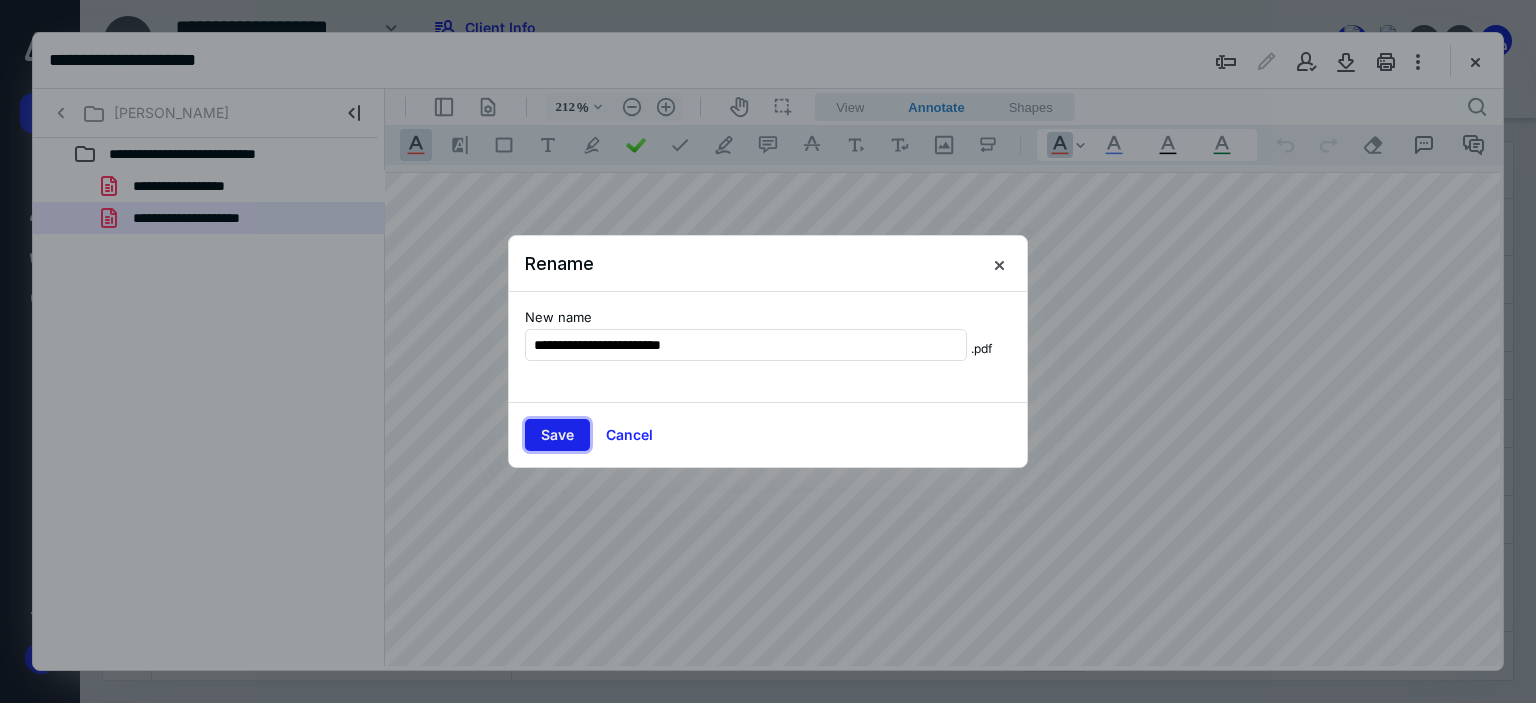 click on "Save" at bounding box center [557, 435] 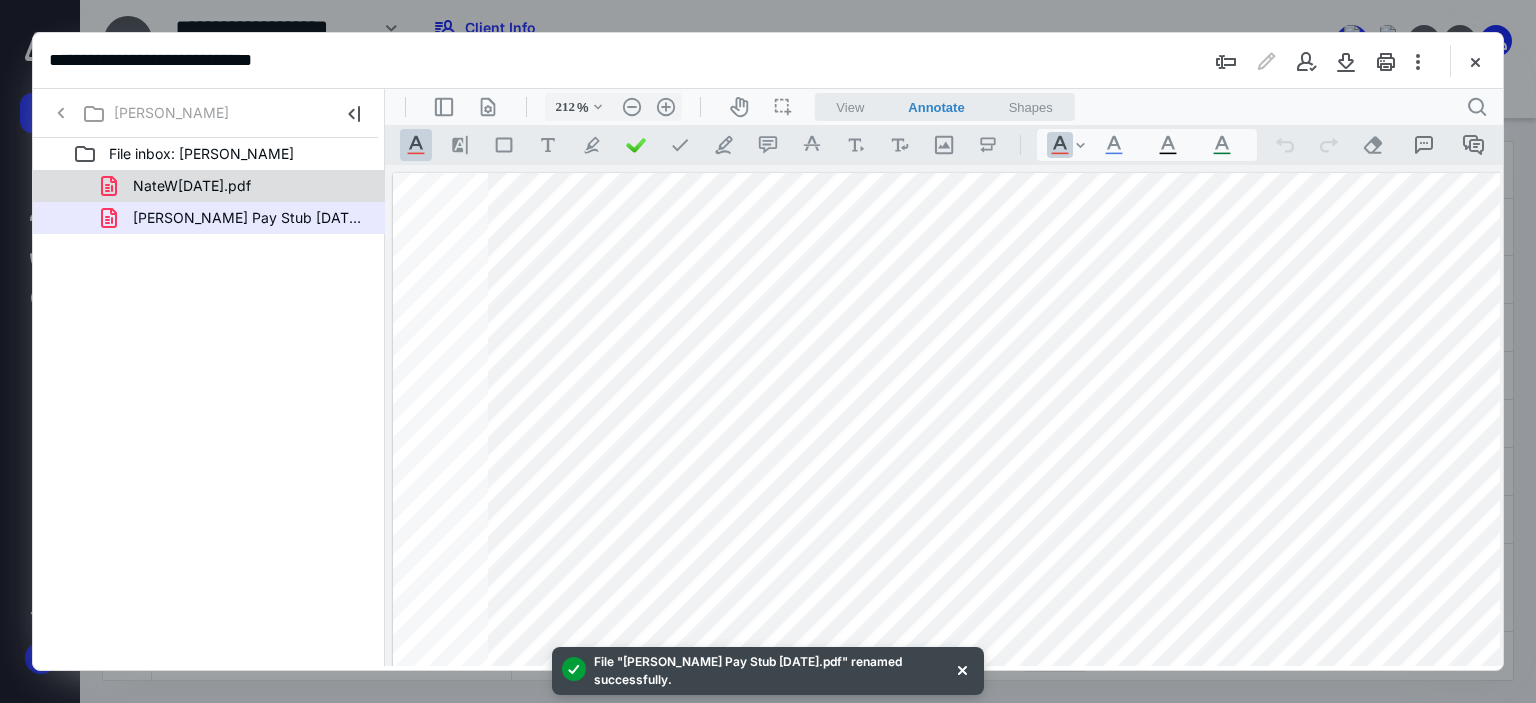 scroll, scrollTop: 0, scrollLeft: 0, axis: both 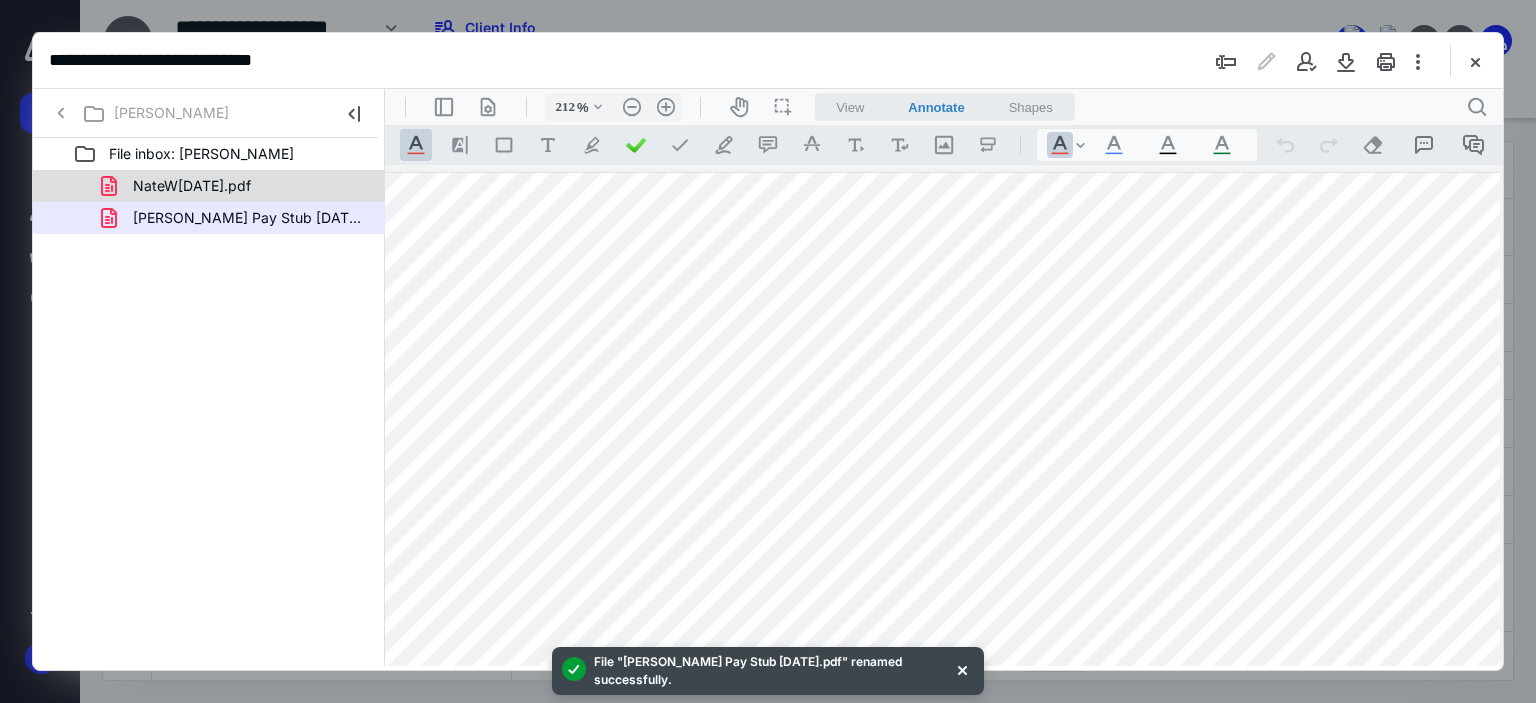 click on "NateW[DATE].pdf" at bounding box center [192, 186] 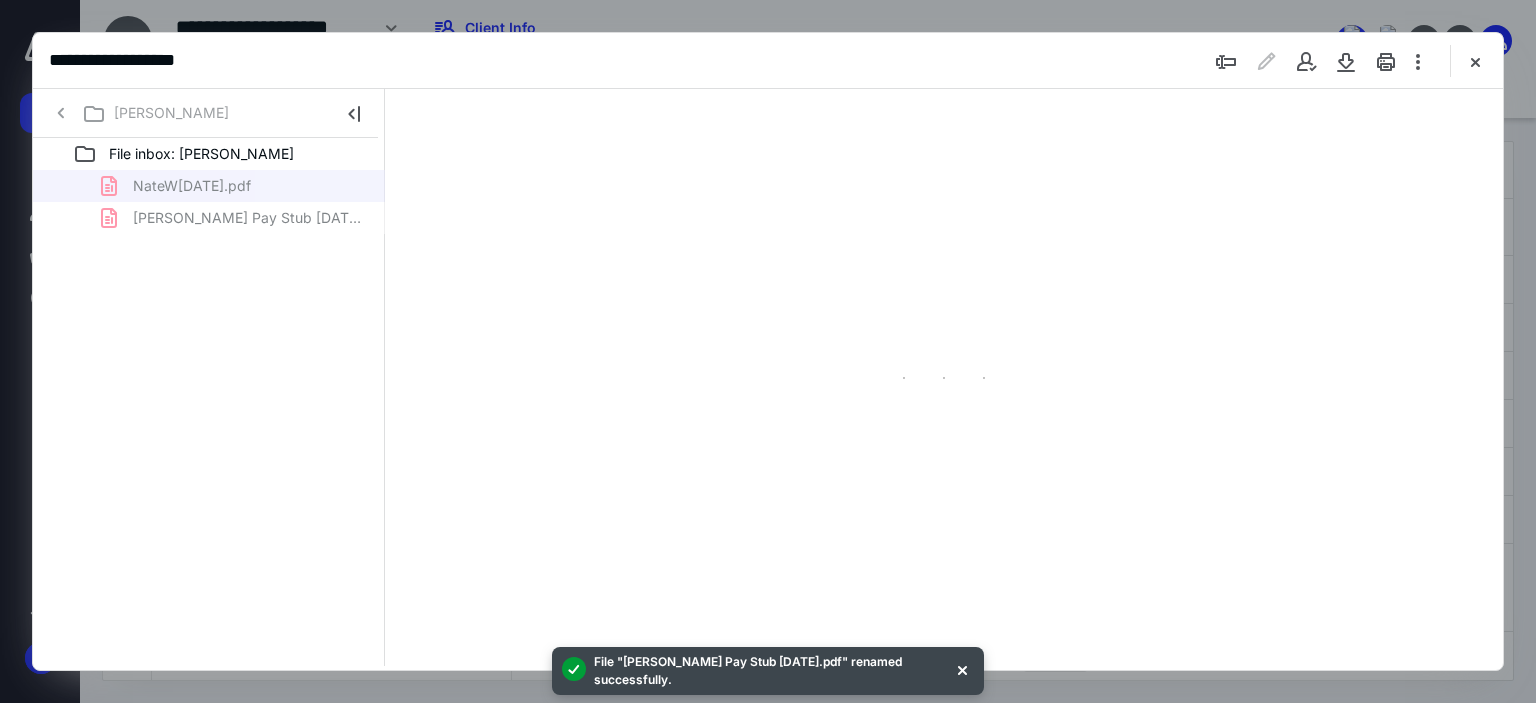 scroll, scrollTop: 0, scrollLeft: 0, axis: both 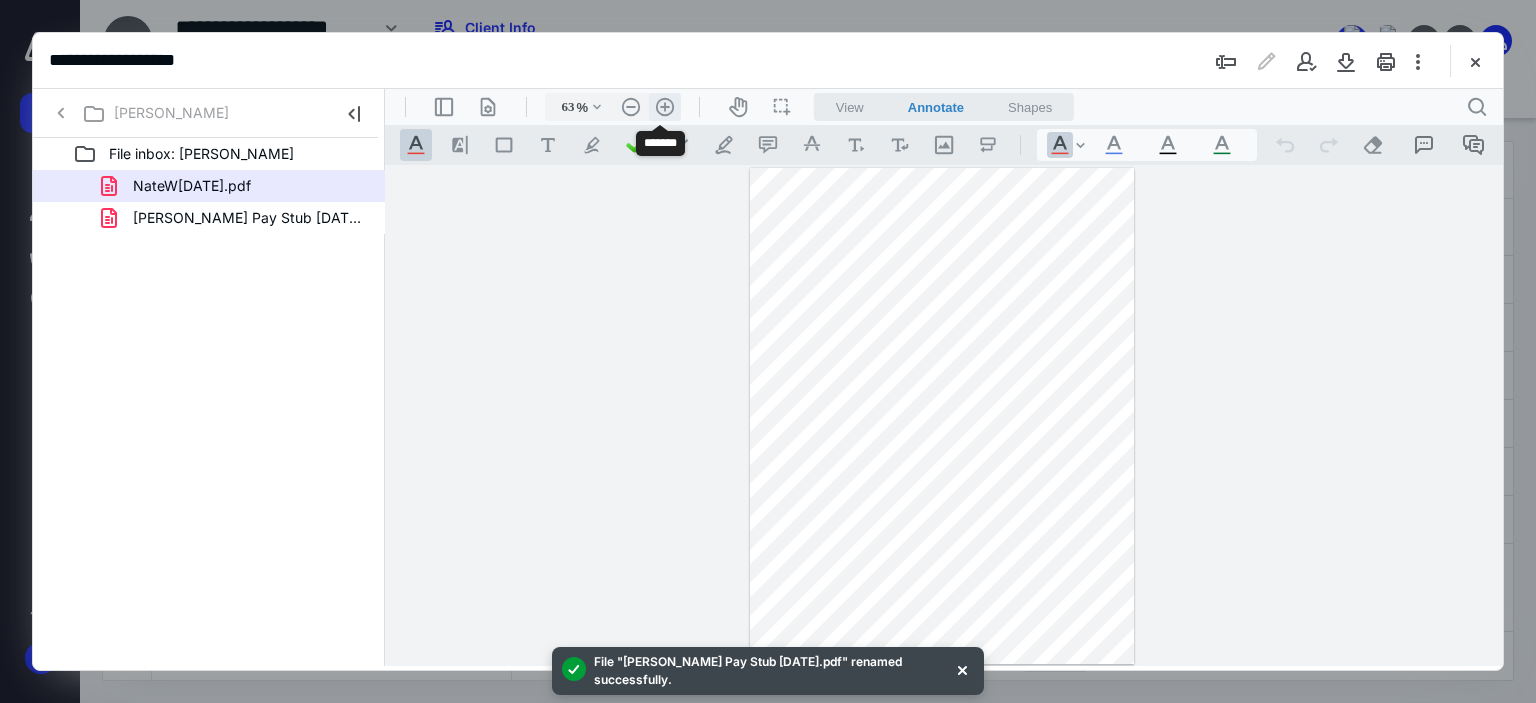 click on ".cls-1{fill:#abb0c4;} icon - header - zoom - in - line" at bounding box center (665, 107) 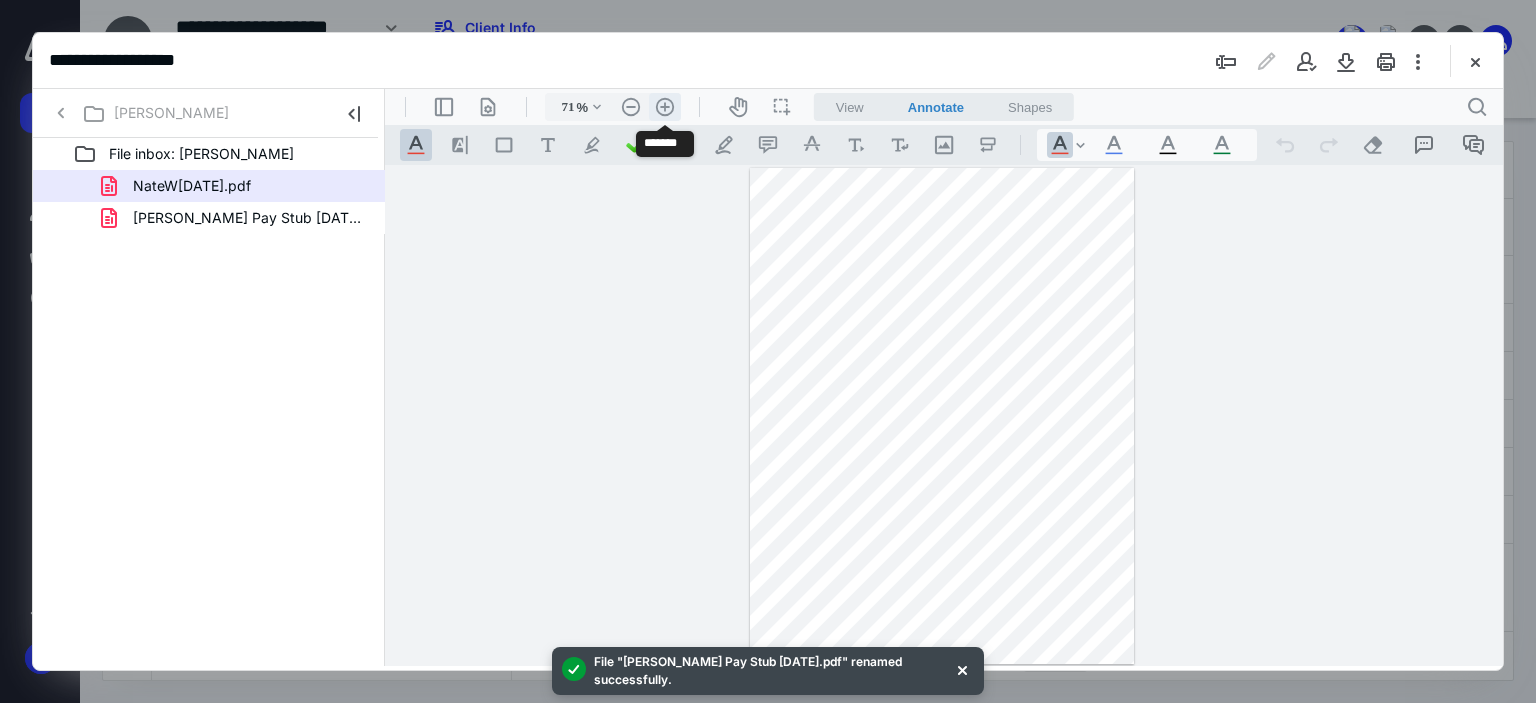 click on ".cls-1{fill:#abb0c4;} icon - header - zoom - in - line" at bounding box center [665, 107] 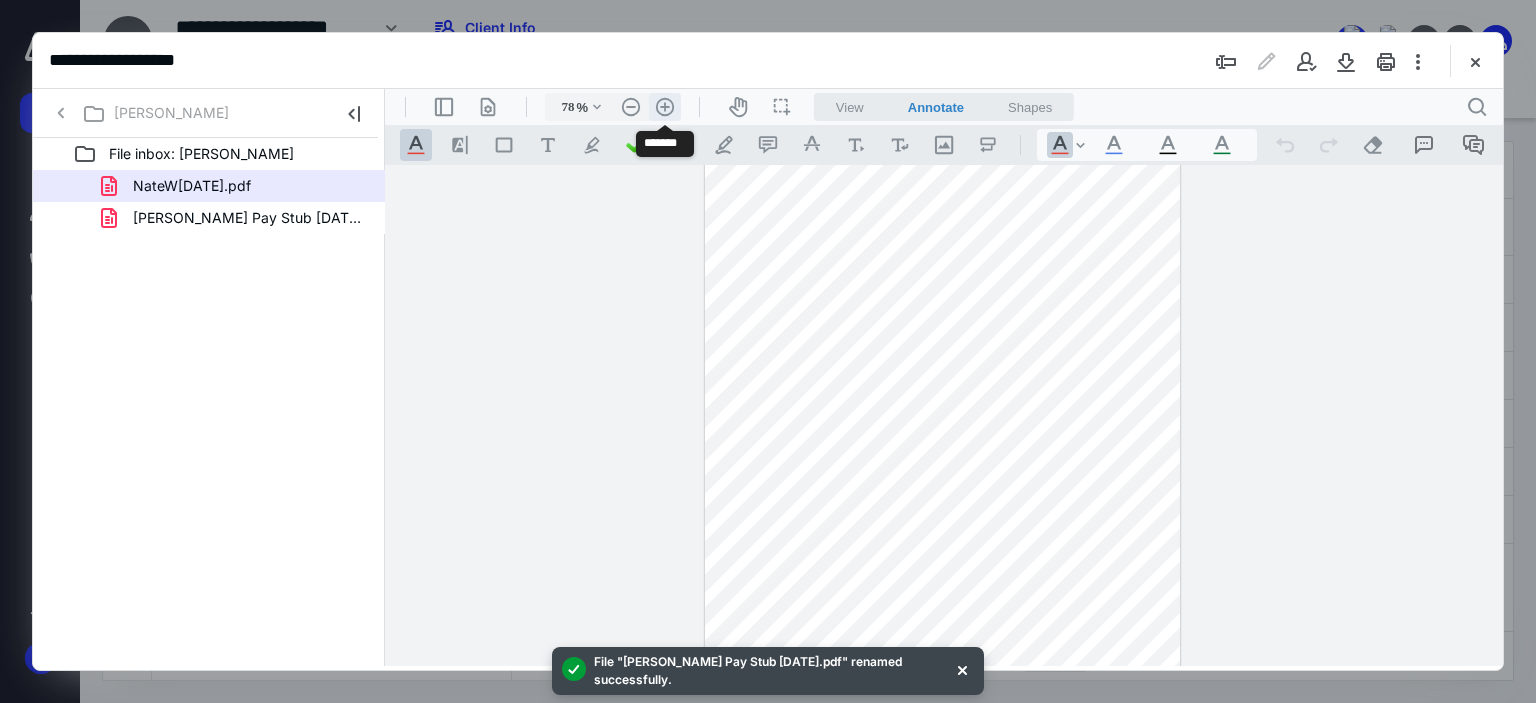 click on ".cls-1{fill:#abb0c4;} icon - header - zoom - in - line" at bounding box center (665, 107) 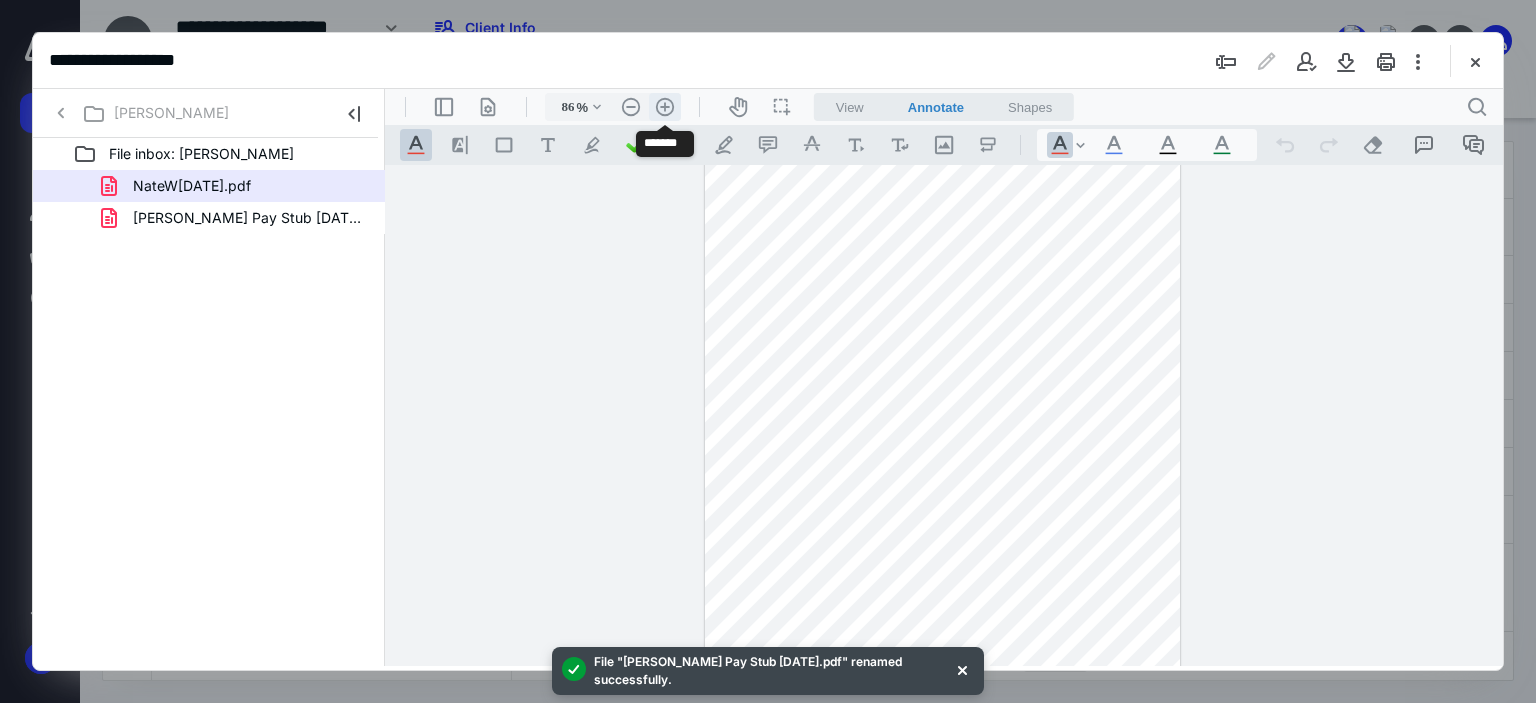 click on ".cls-1{fill:#abb0c4;} icon - header - zoom - in - line" at bounding box center [665, 107] 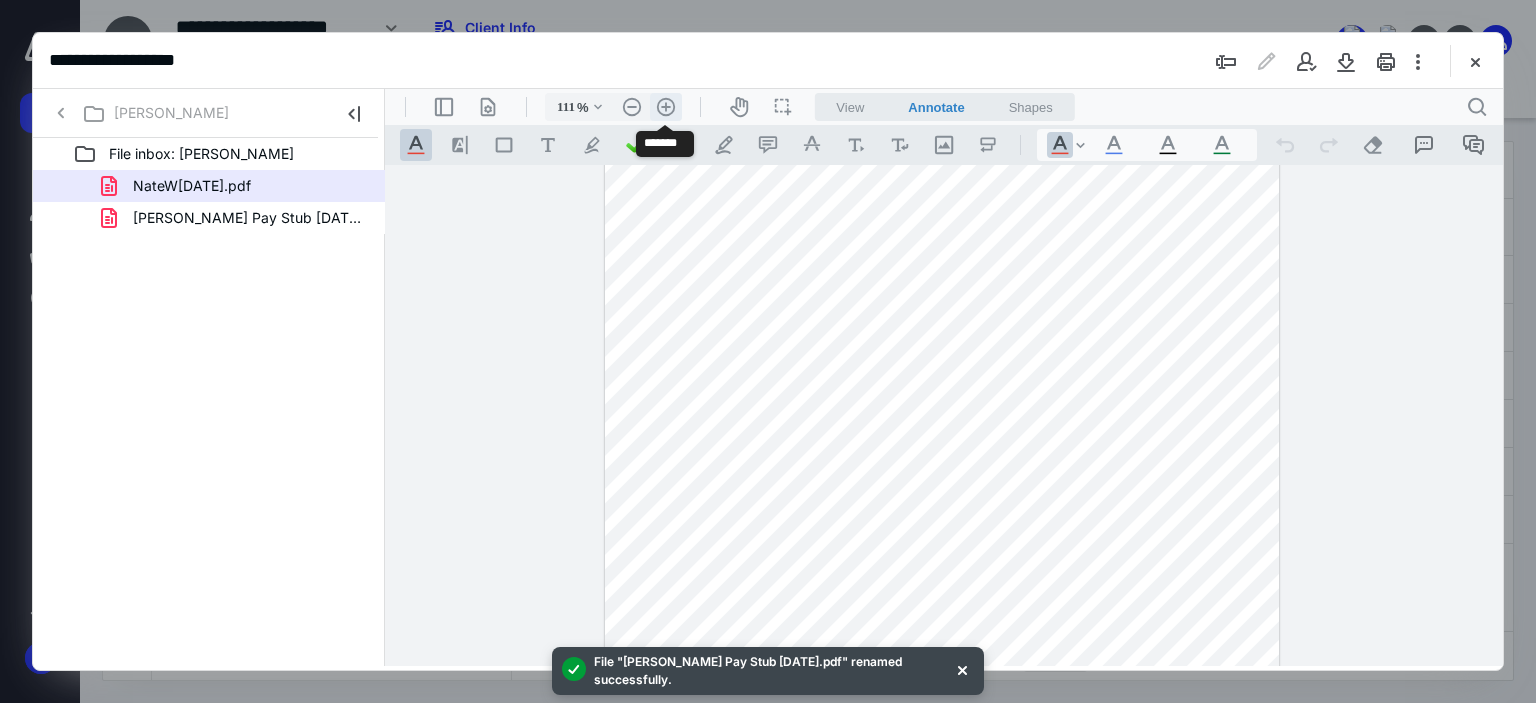 click on ".cls-1{fill:#abb0c4;} icon - header - zoom - in - line" at bounding box center [666, 107] 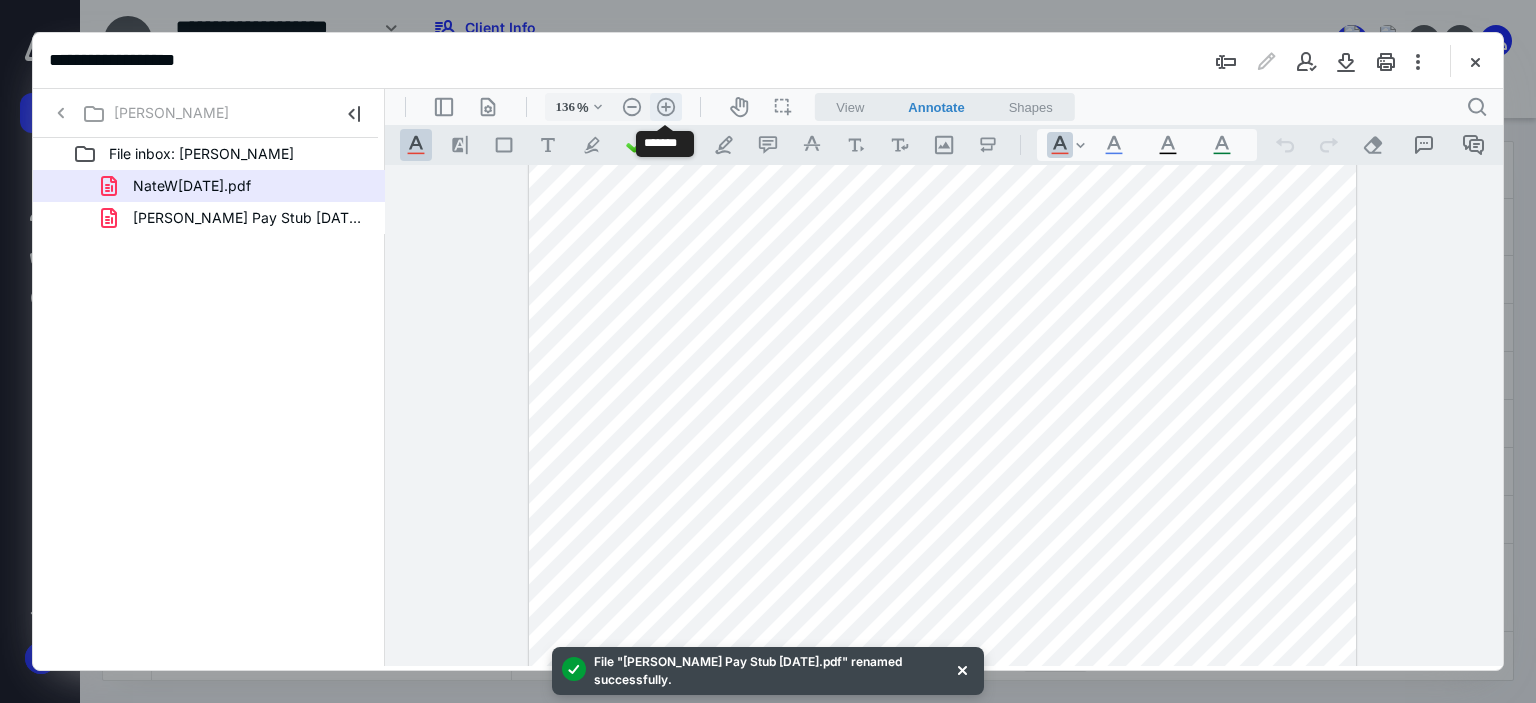 click on ".cls-1{fill:#abb0c4;} icon - header - zoom - in - line" at bounding box center (666, 107) 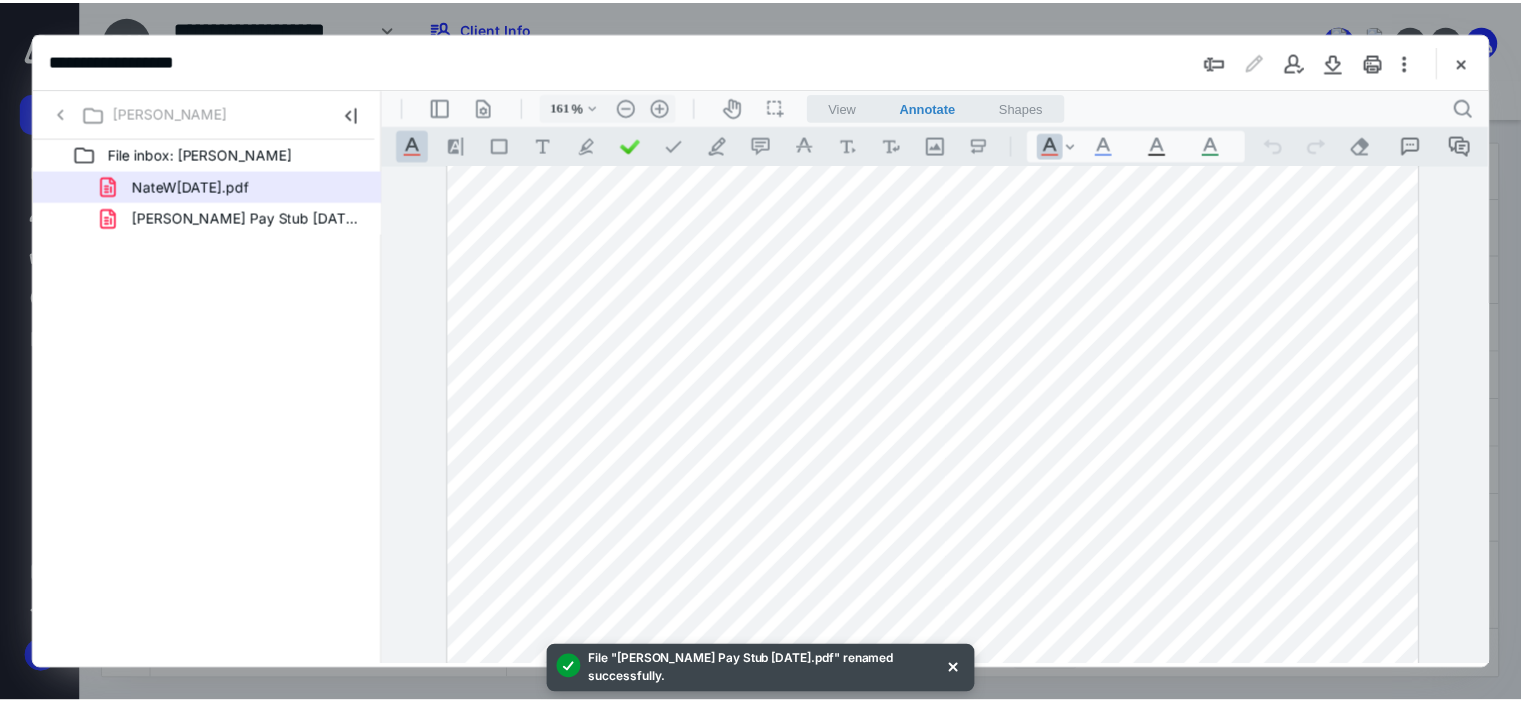 scroll, scrollTop: 0, scrollLeft: 0, axis: both 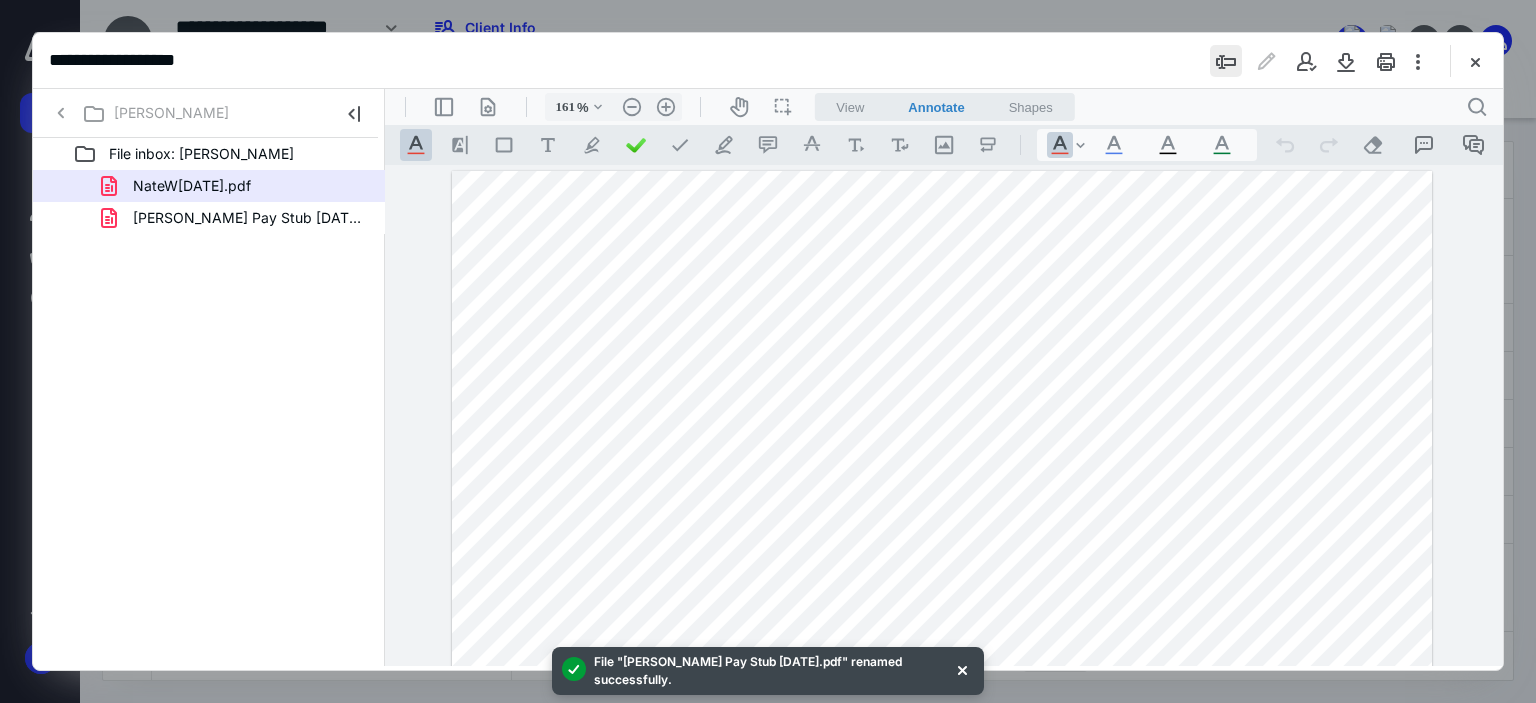 click at bounding box center [1226, 61] 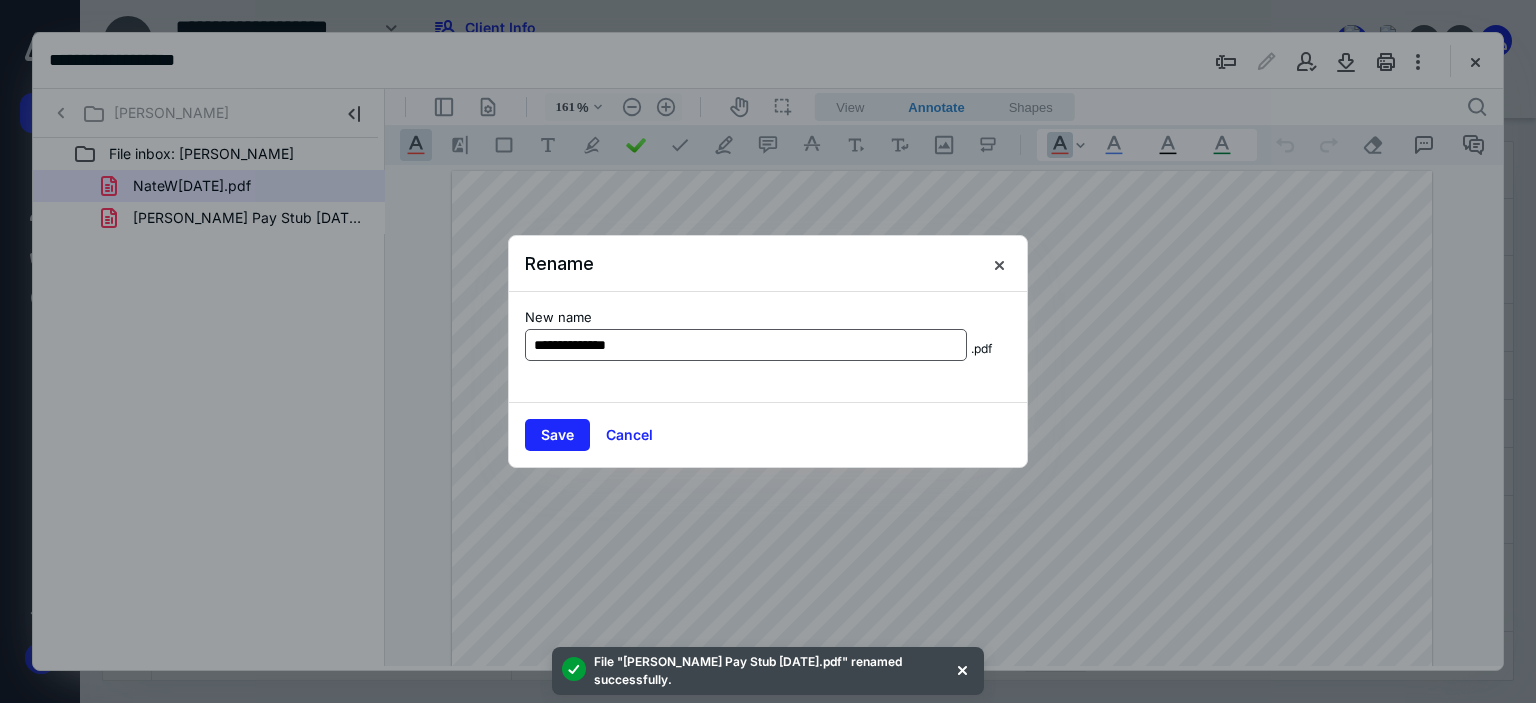 click on "**********" at bounding box center [746, 345] 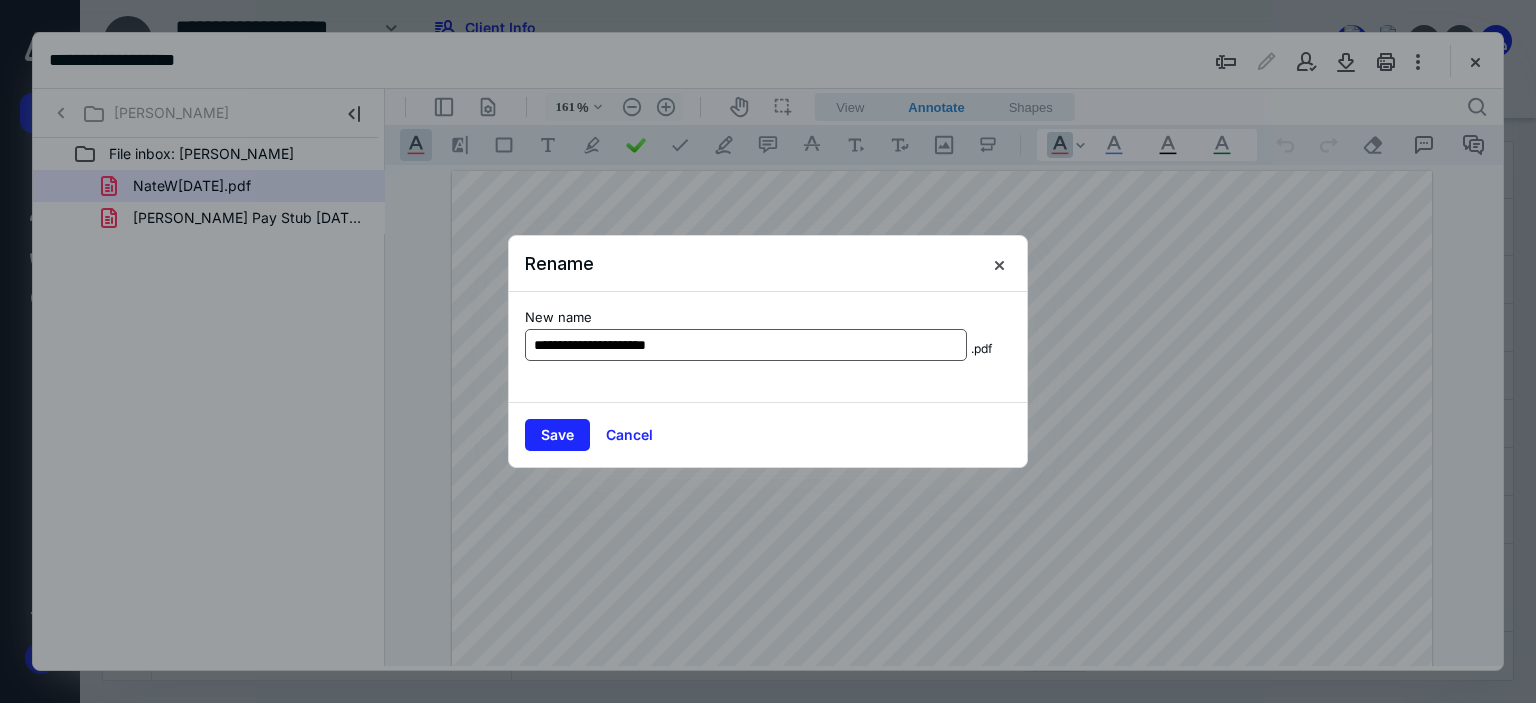 type on "**********" 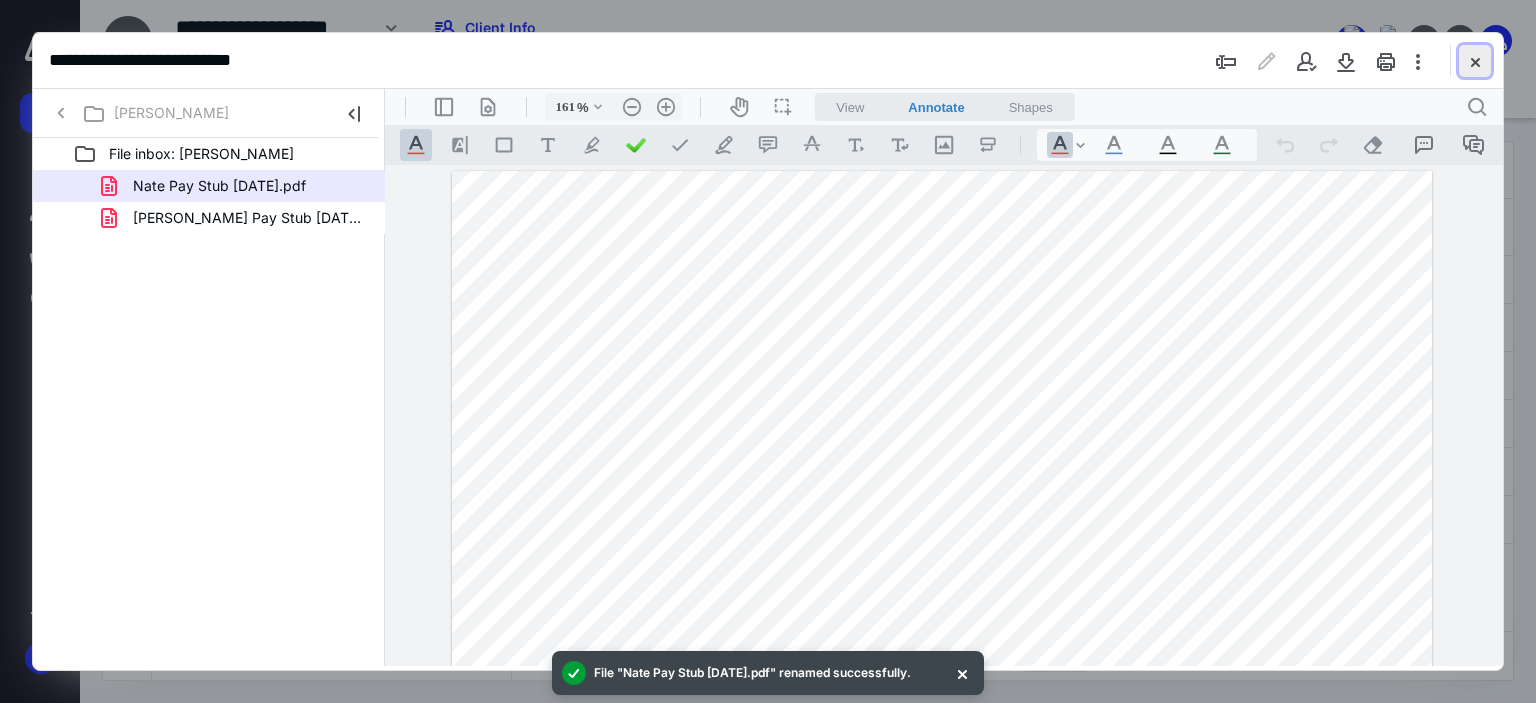 click at bounding box center [1475, 61] 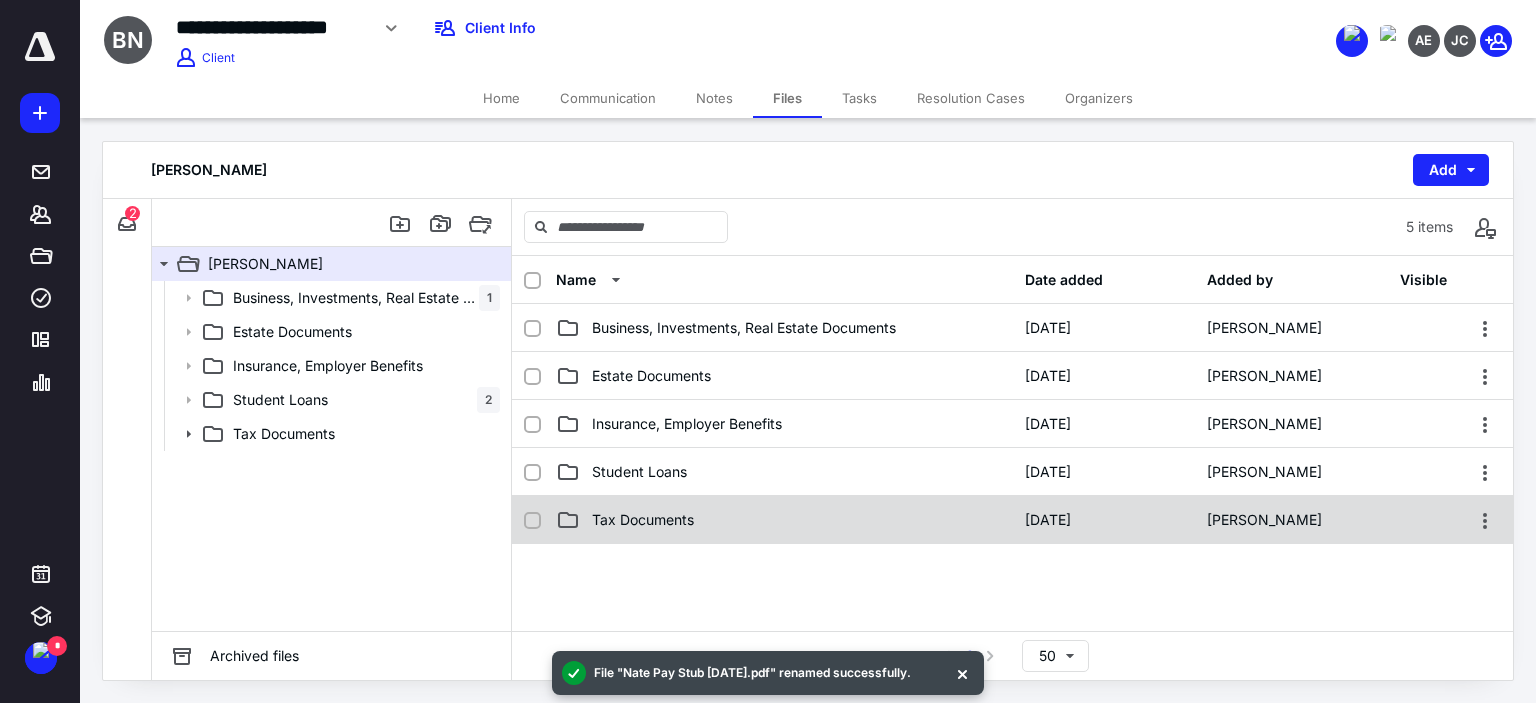 click on "Tax Documents" at bounding box center [784, 520] 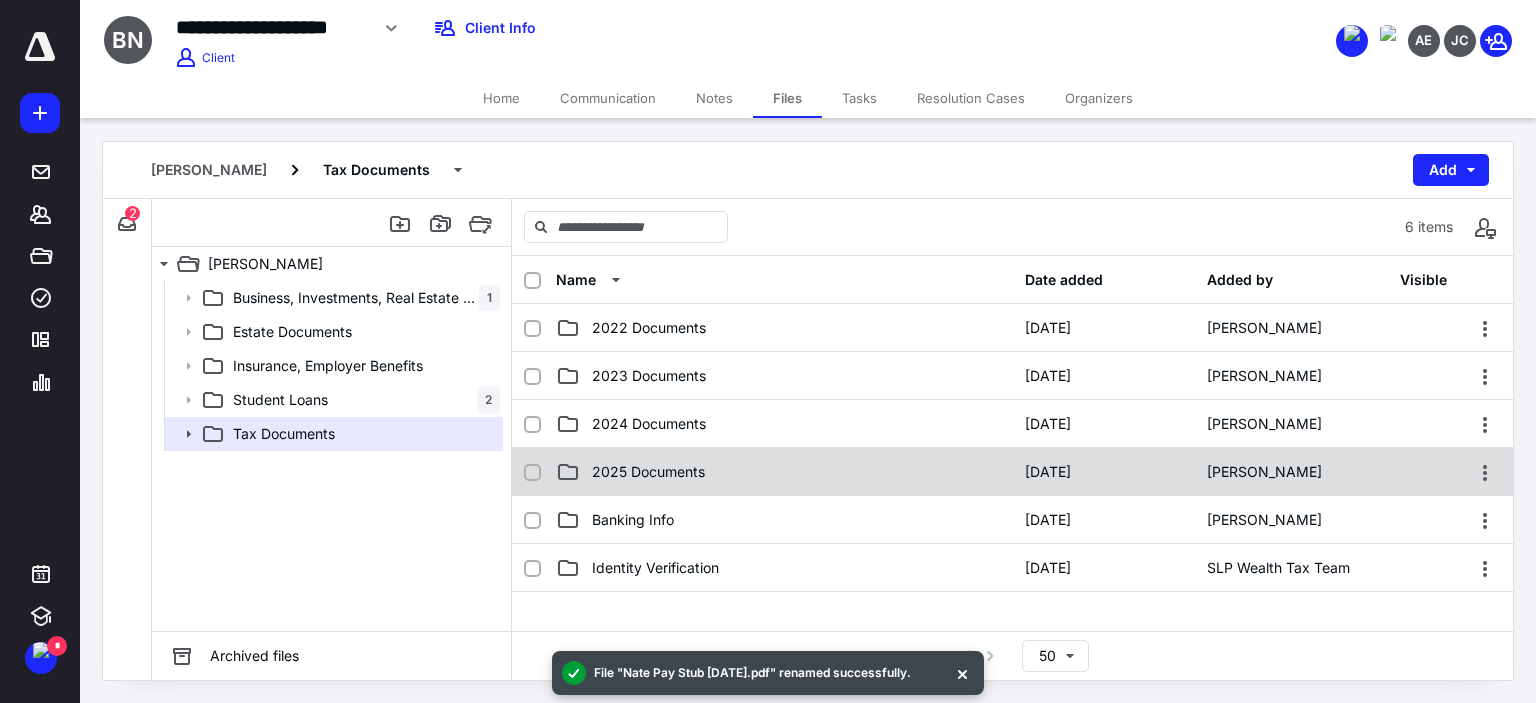 click on "2025 Documents" at bounding box center (648, 472) 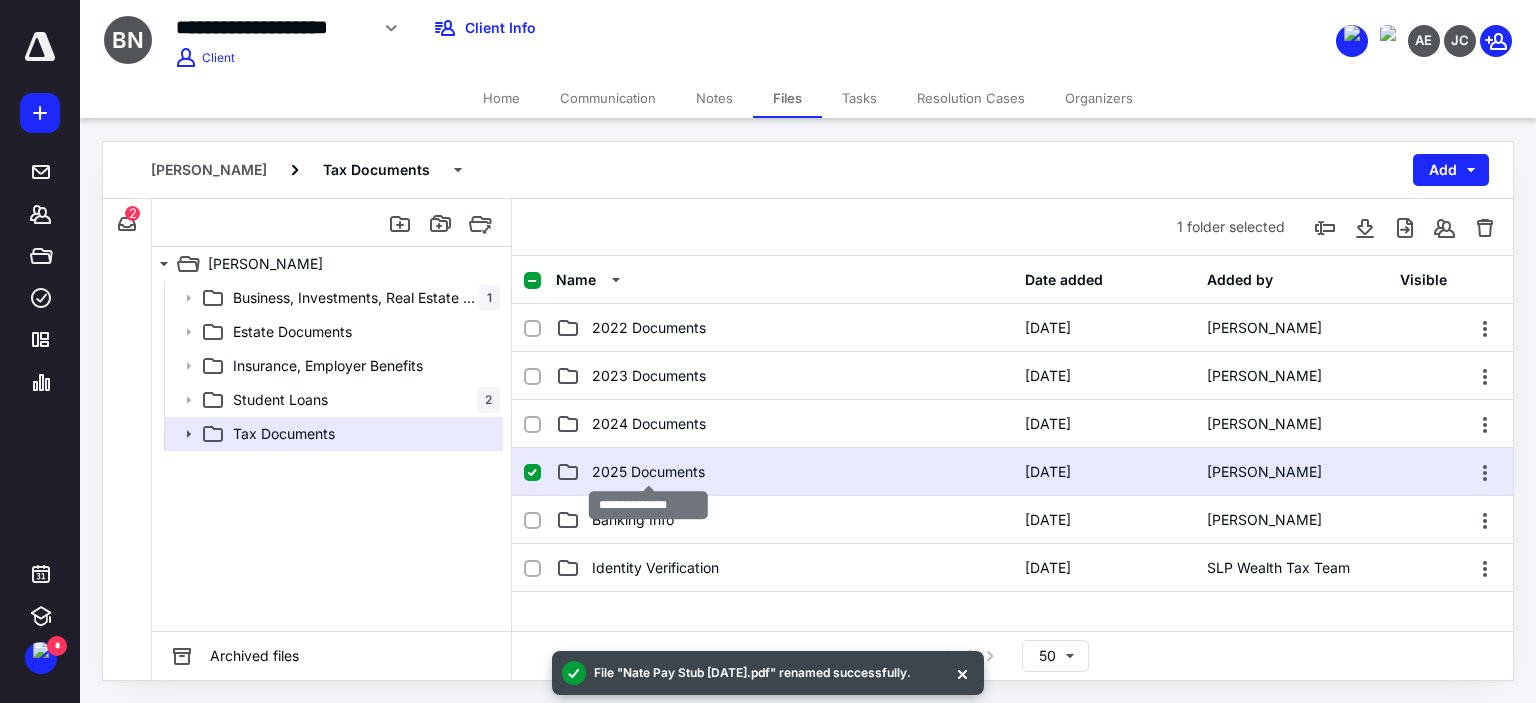 click on "2025 Documents" at bounding box center [648, 472] 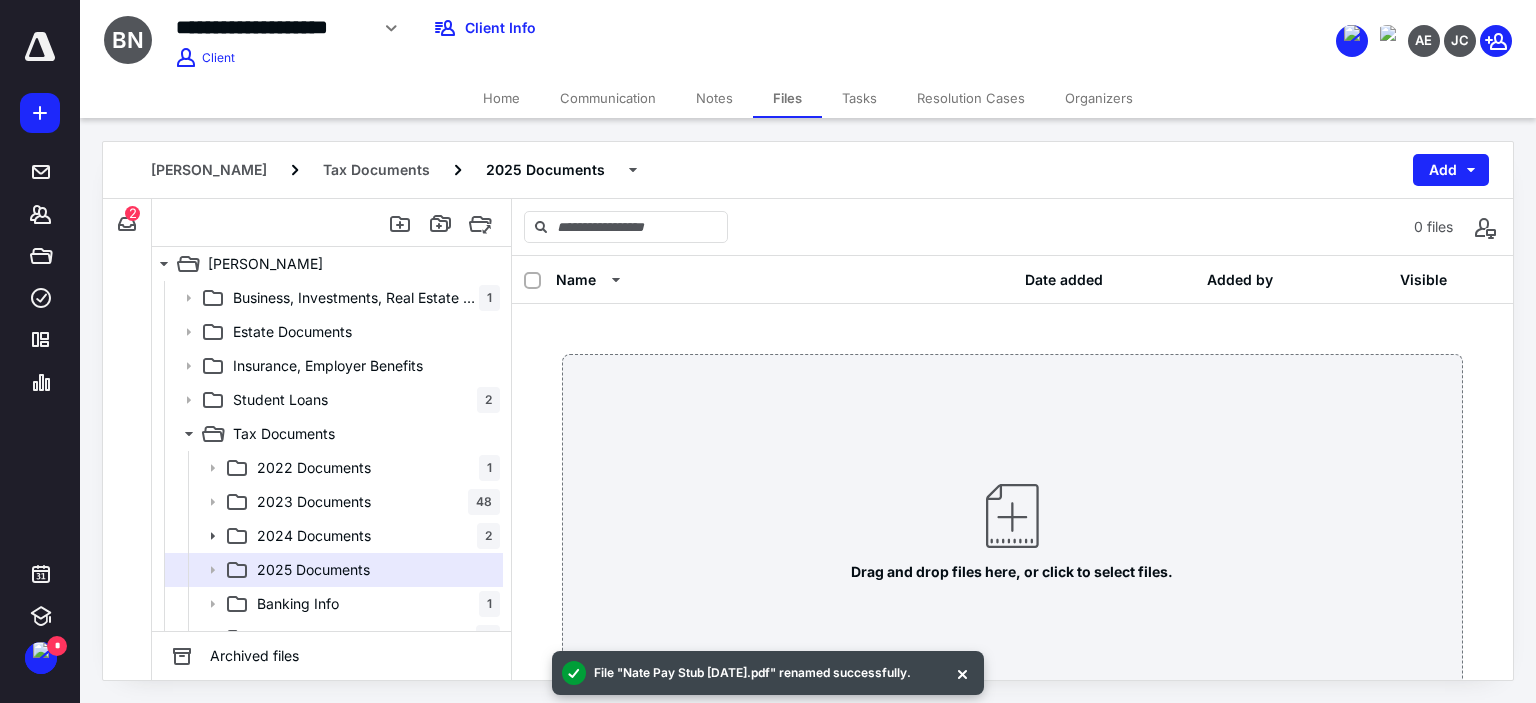 click on "File Inbox: [PERSON_NAME] 2" at bounding box center [127, 223] 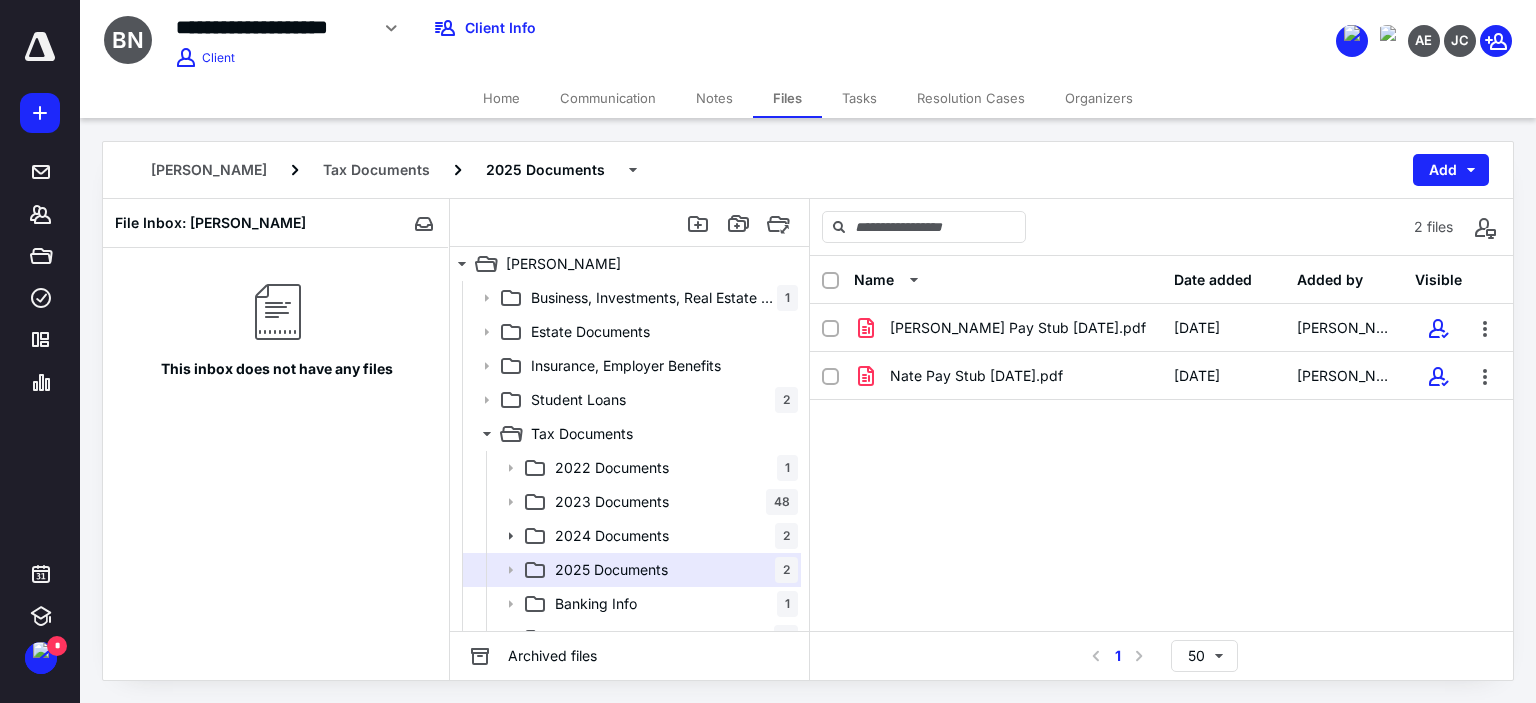 click on "Tasks" at bounding box center (859, 98) 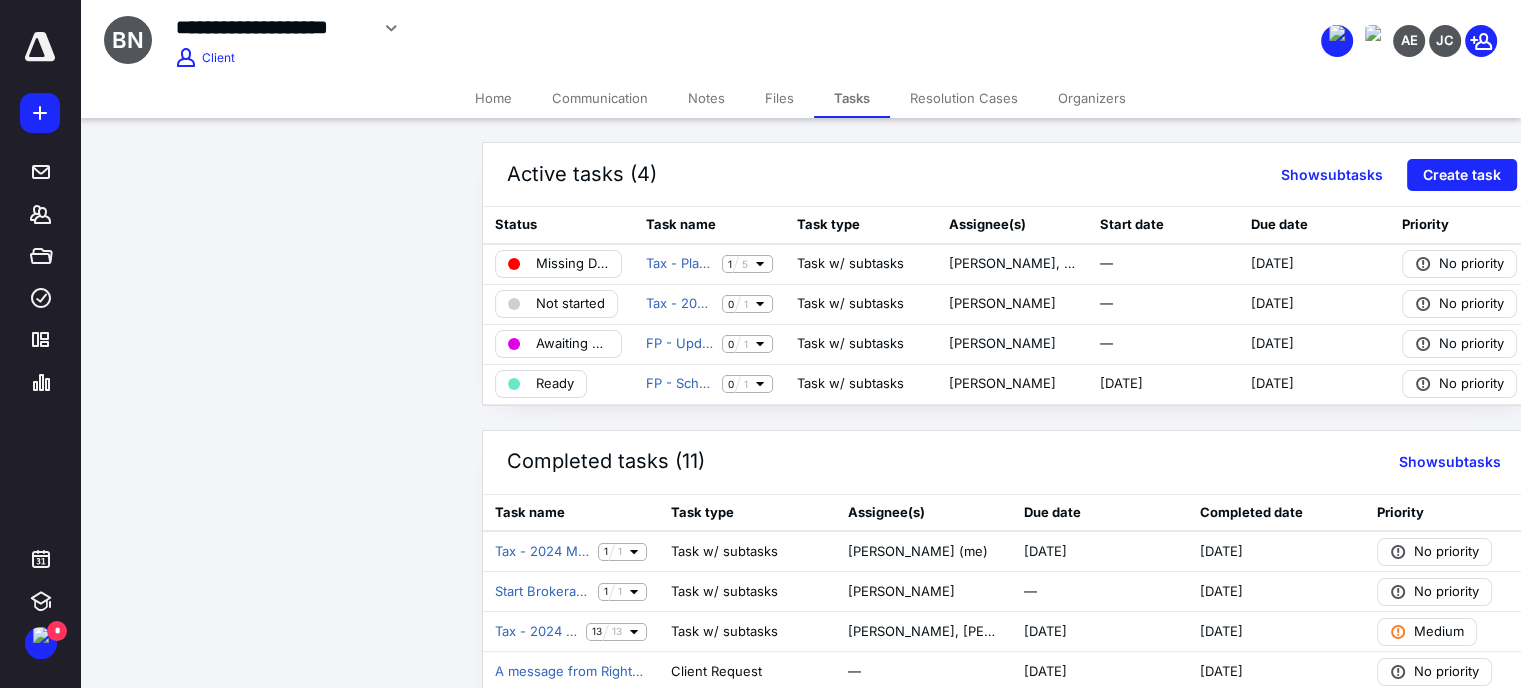 click on "Files" at bounding box center (779, 98) 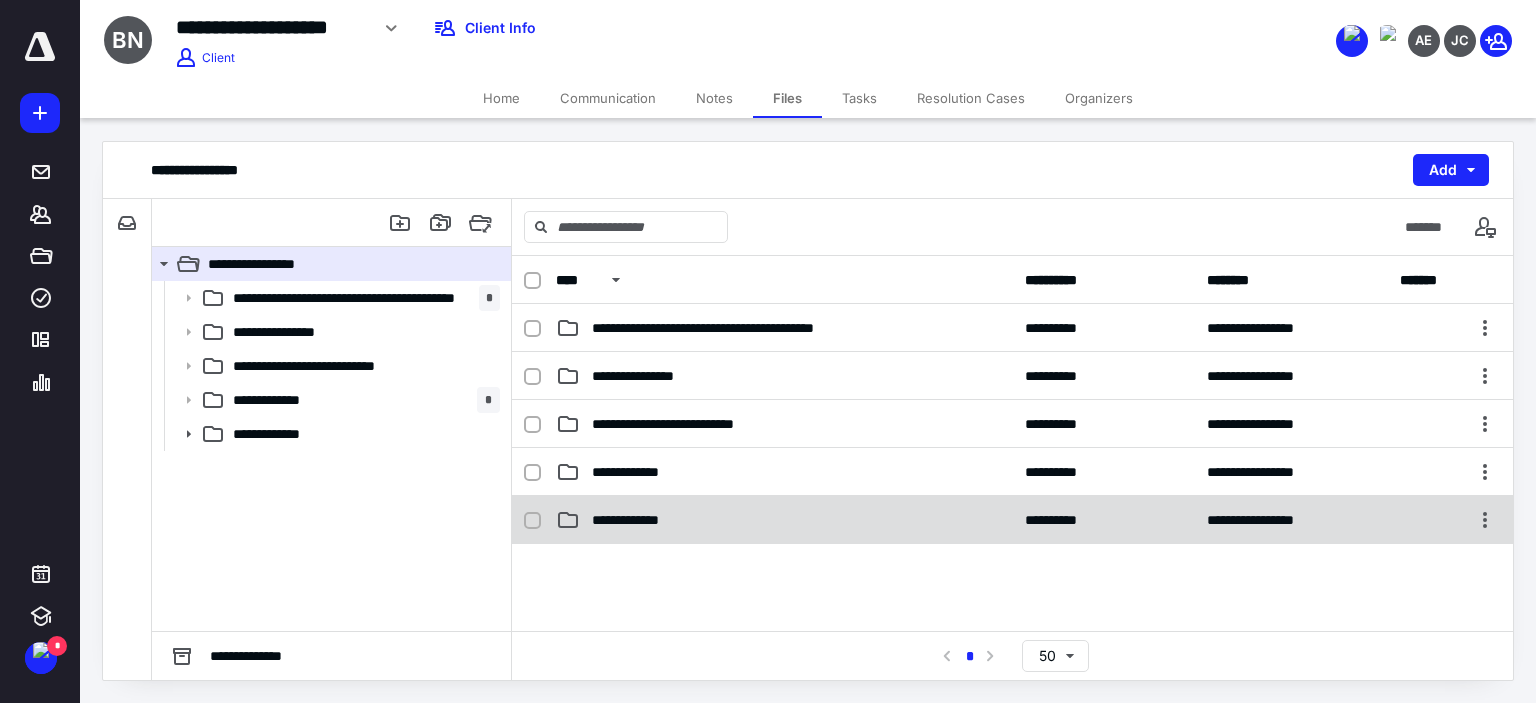 click on "**********" at bounding box center [643, 520] 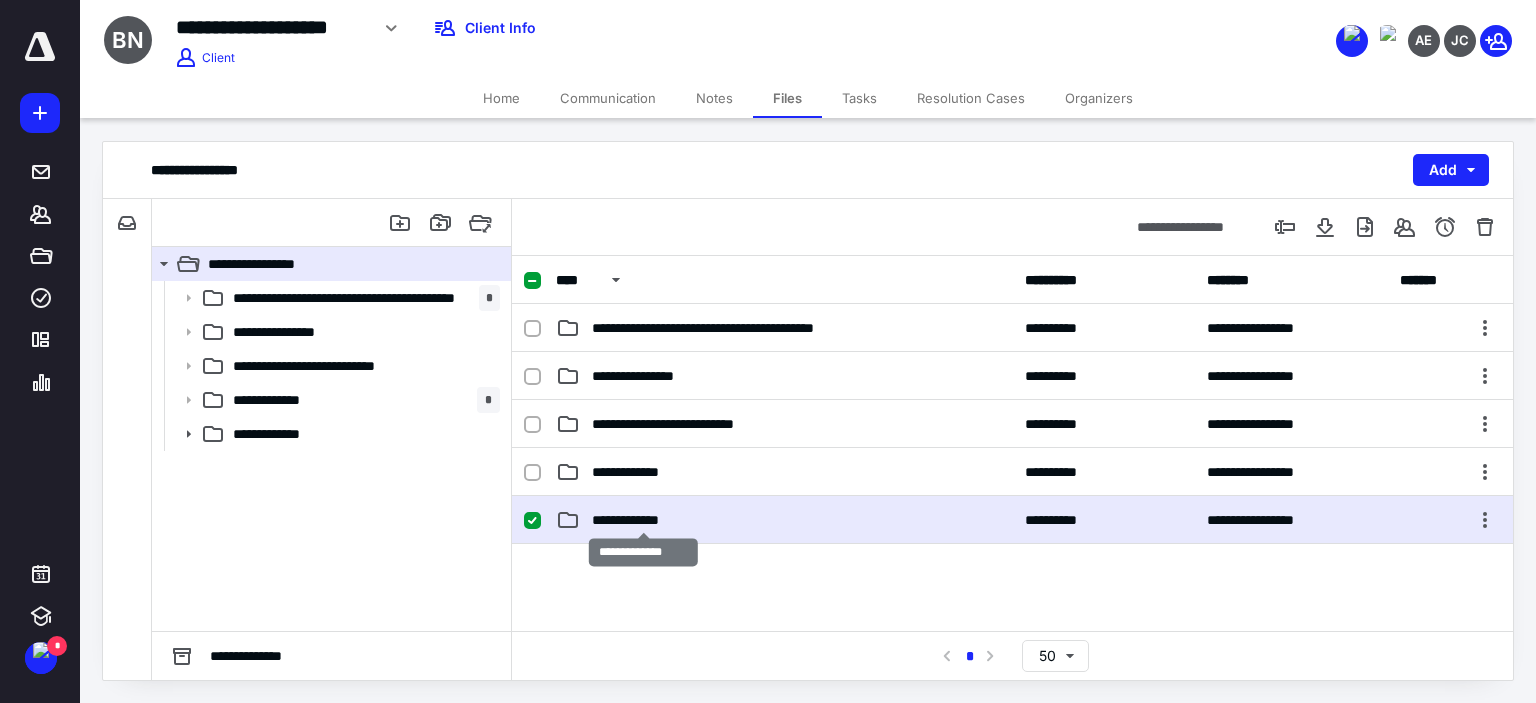click on "**********" at bounding box center [643, 520] 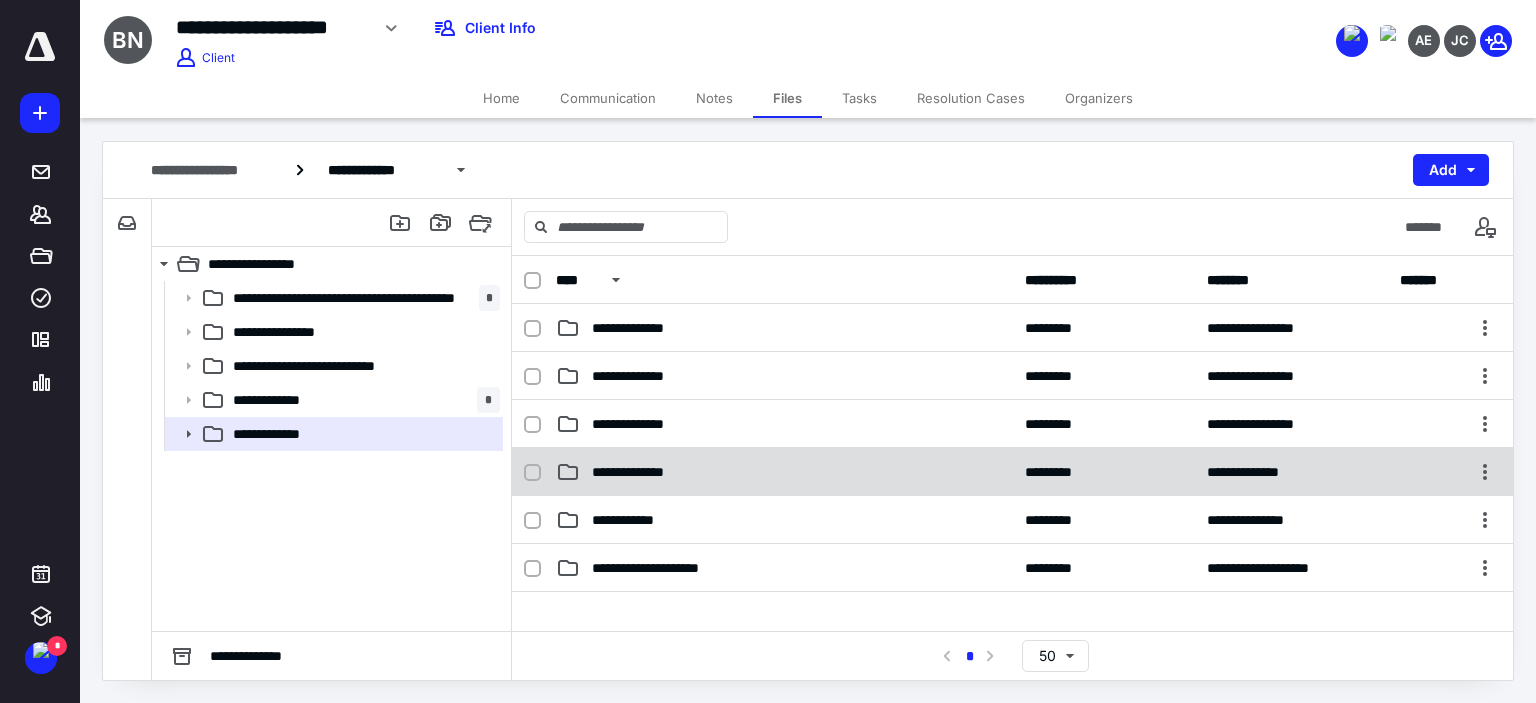 click on "**********" at bounding box center (648, 472) 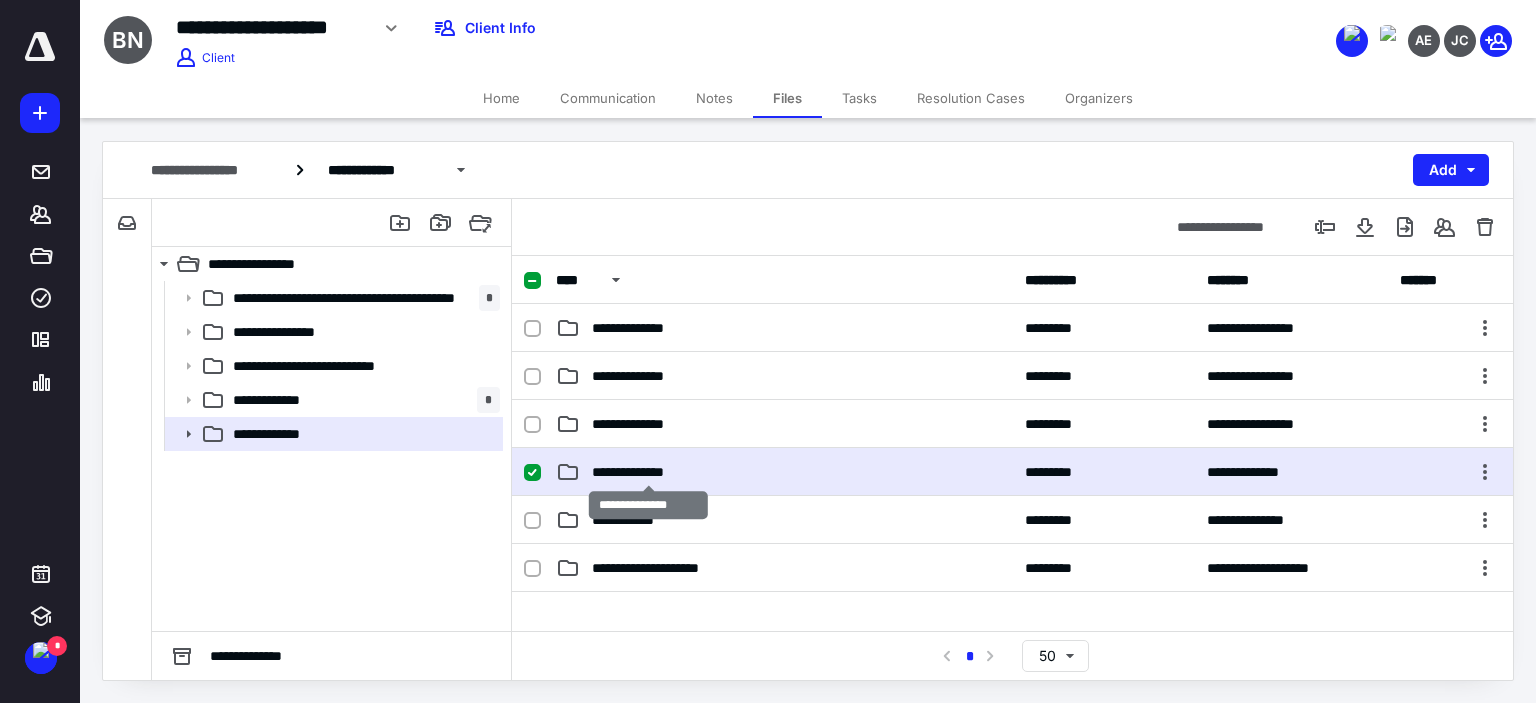 click on "**********" at bounding box center [648, 472] 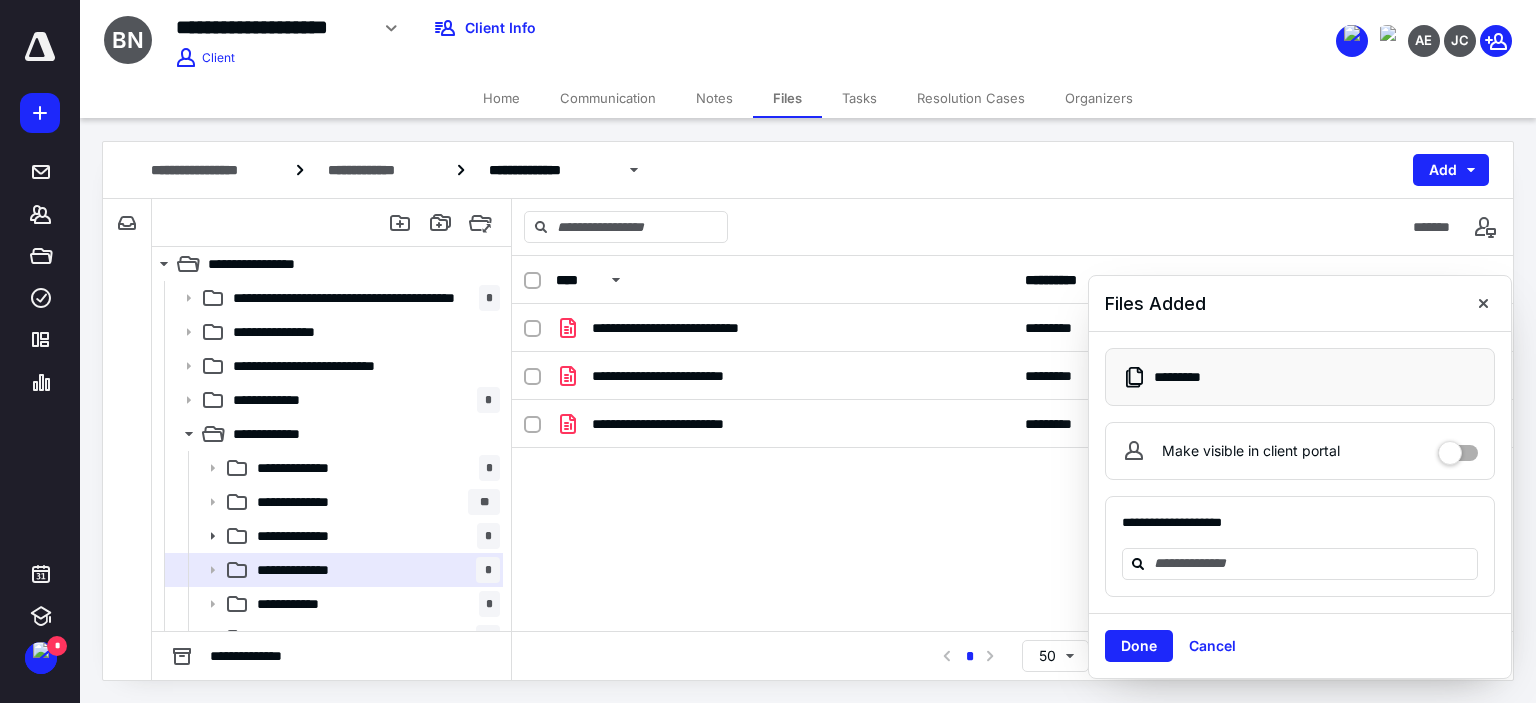 click on "Tasks" at bounding box center (859, 98) 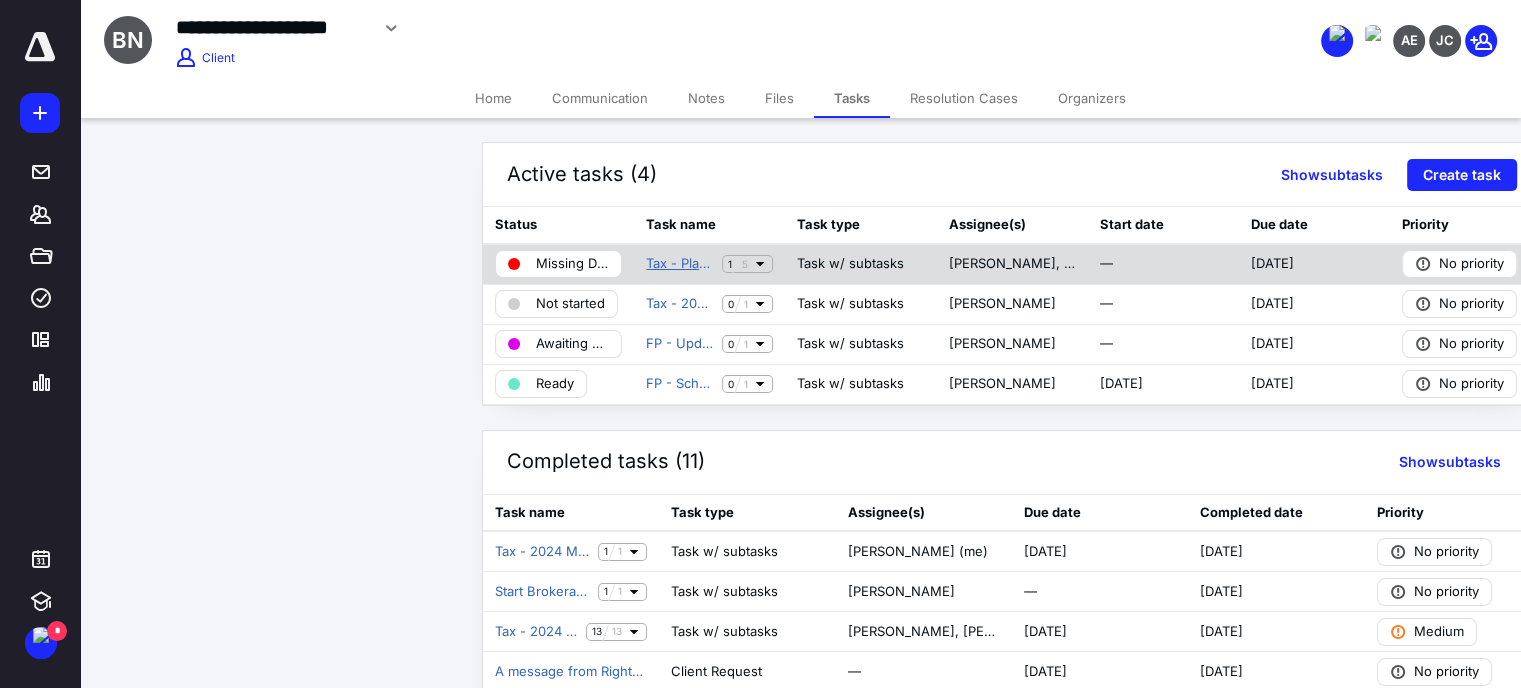 click on "Tax - Planning Meeting - Sim" at bounding box center [680, 264] 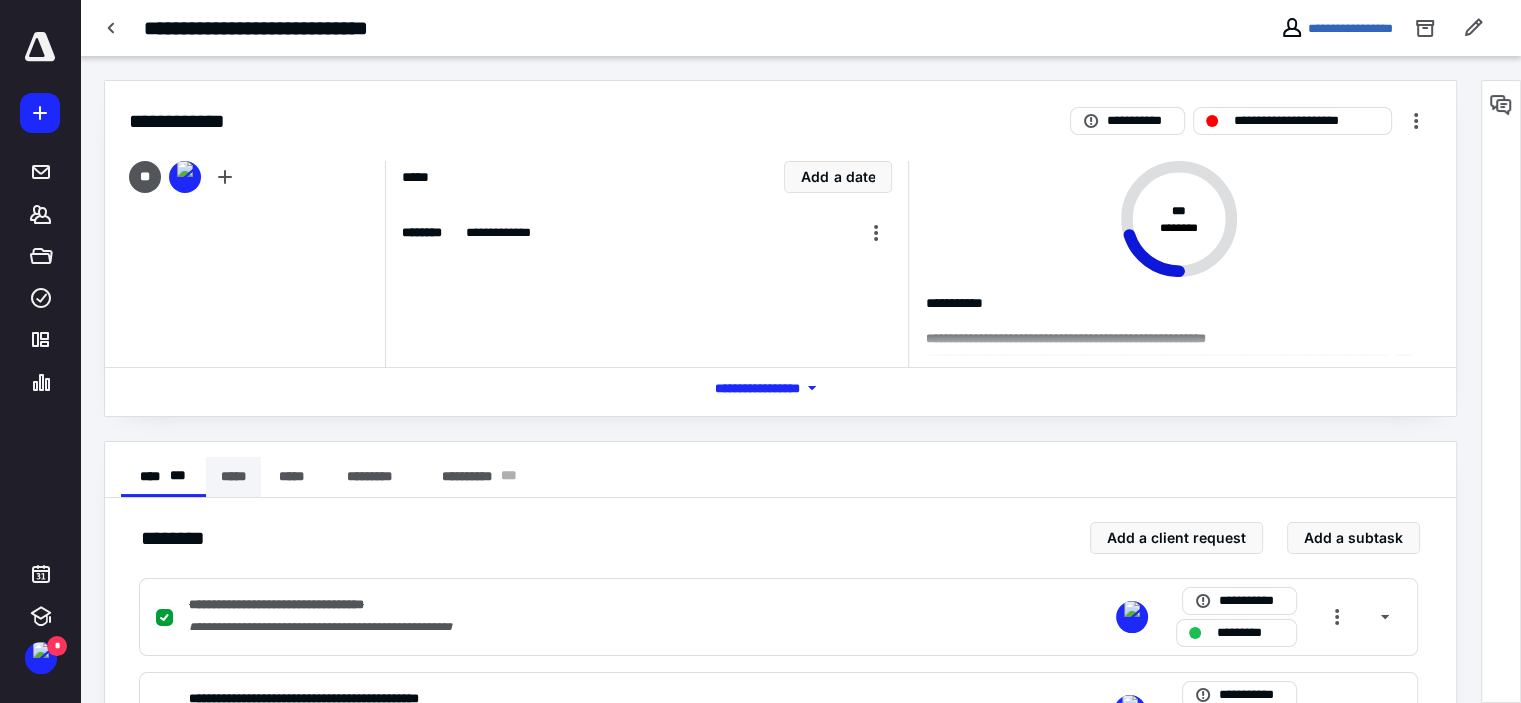 click on "*****" at bounding box center [233, 477] 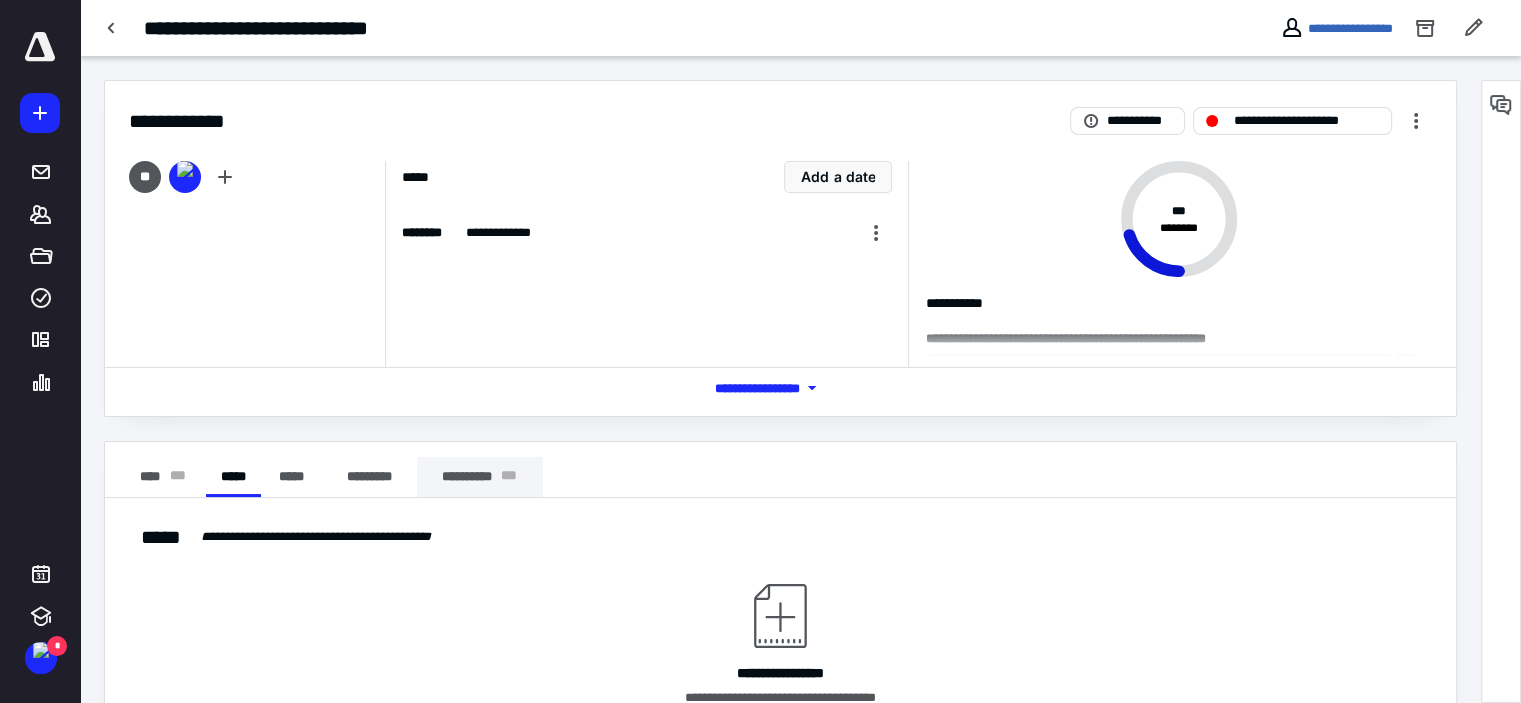 scroll, scrollTop: 95, scrollLeft: 0, axis: vertical 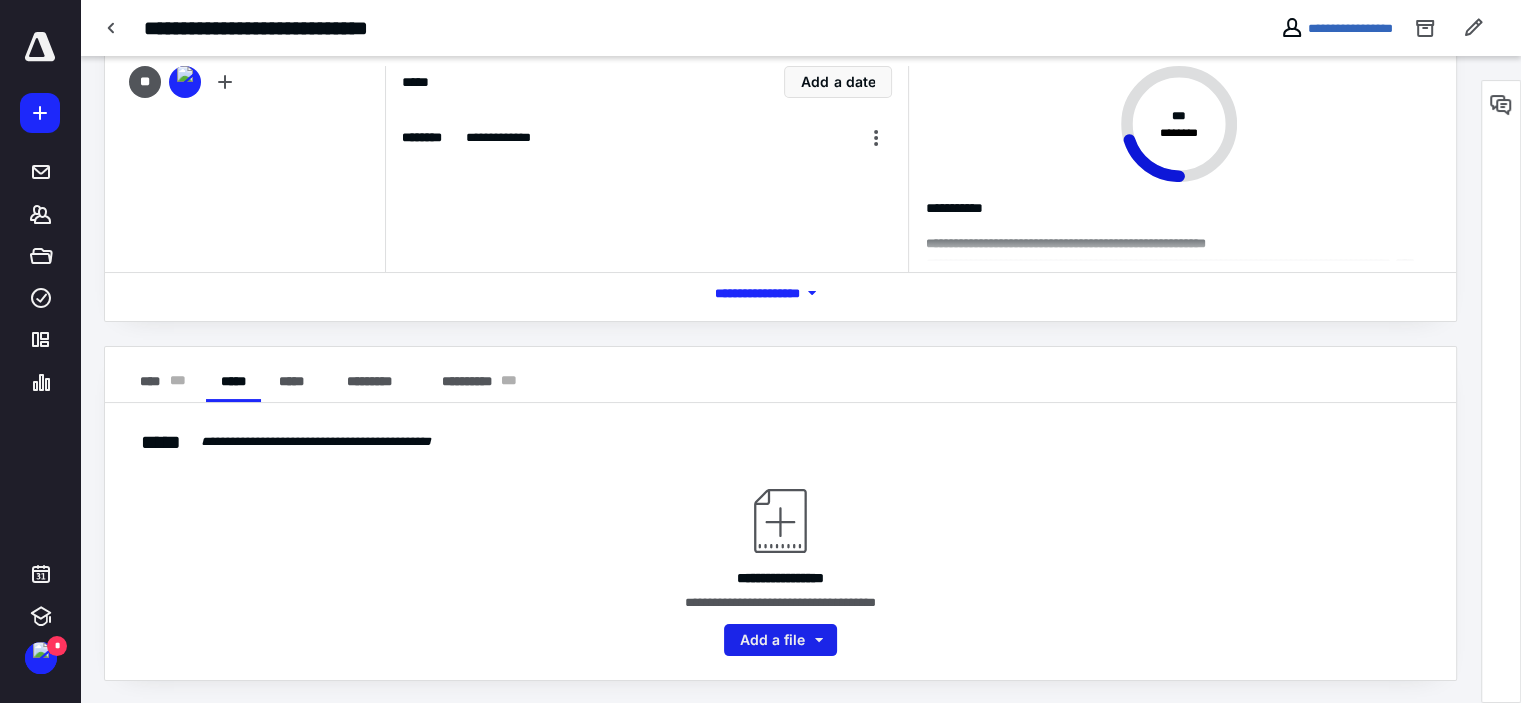 click on "Add a file" at bounding box center [780, 640] 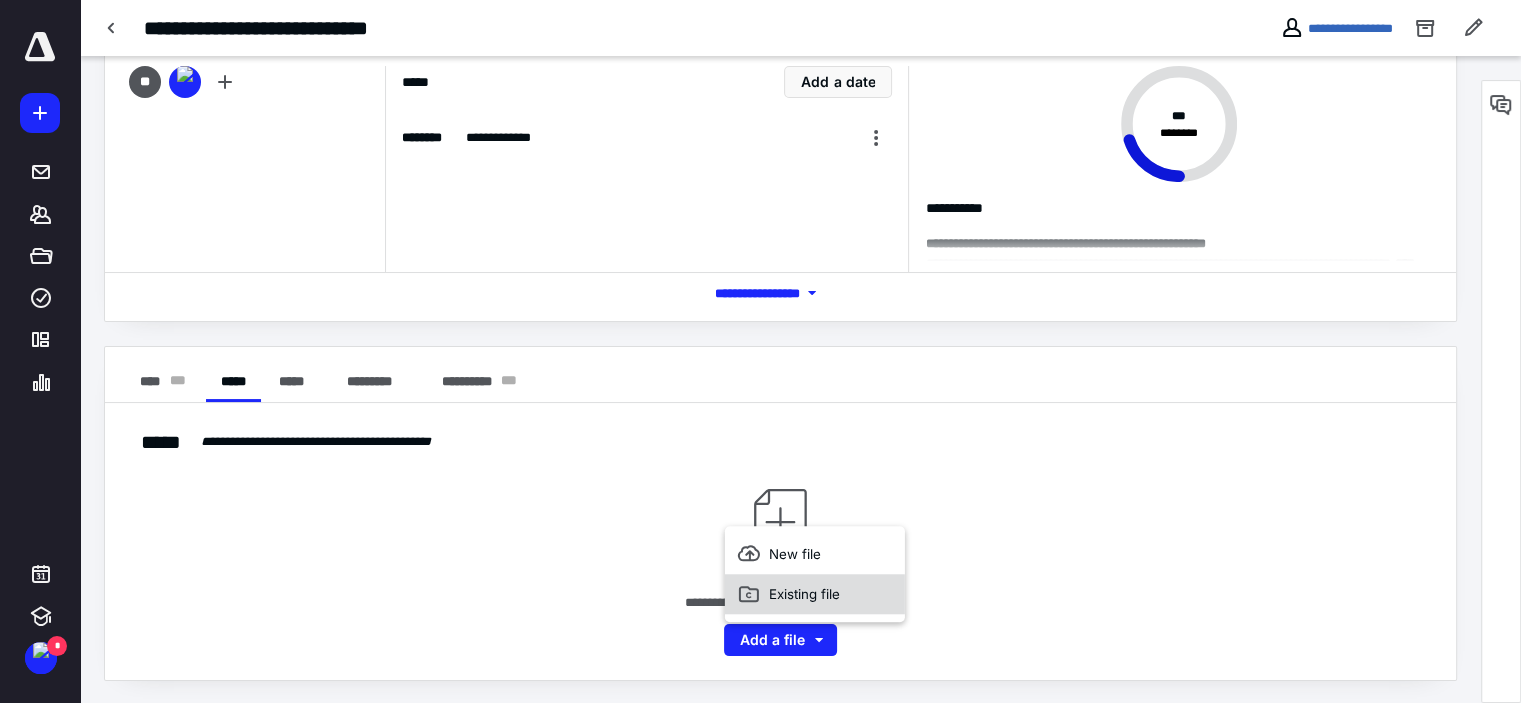 click on "Existing file" at bounding box center (815, 594) 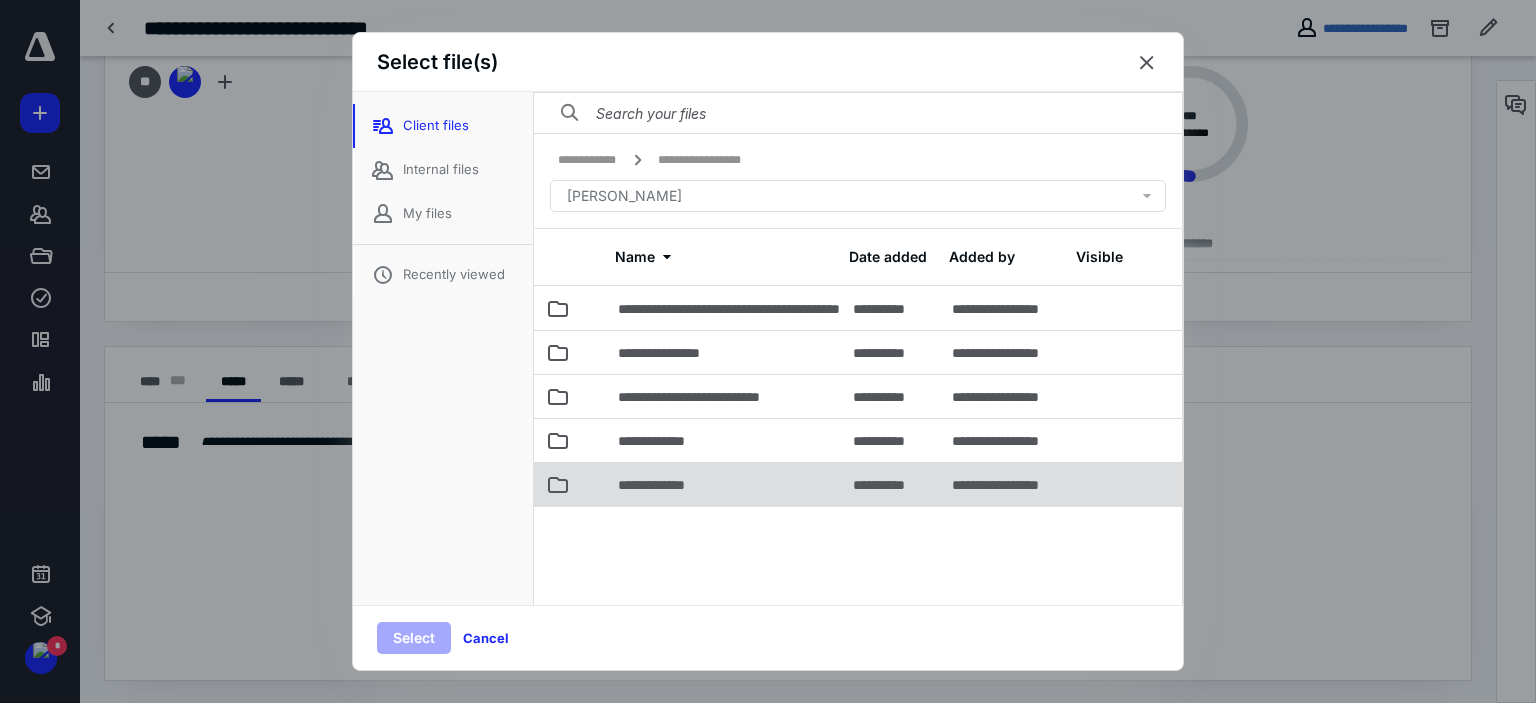 click on "**********" at bounding box center [669, 485] 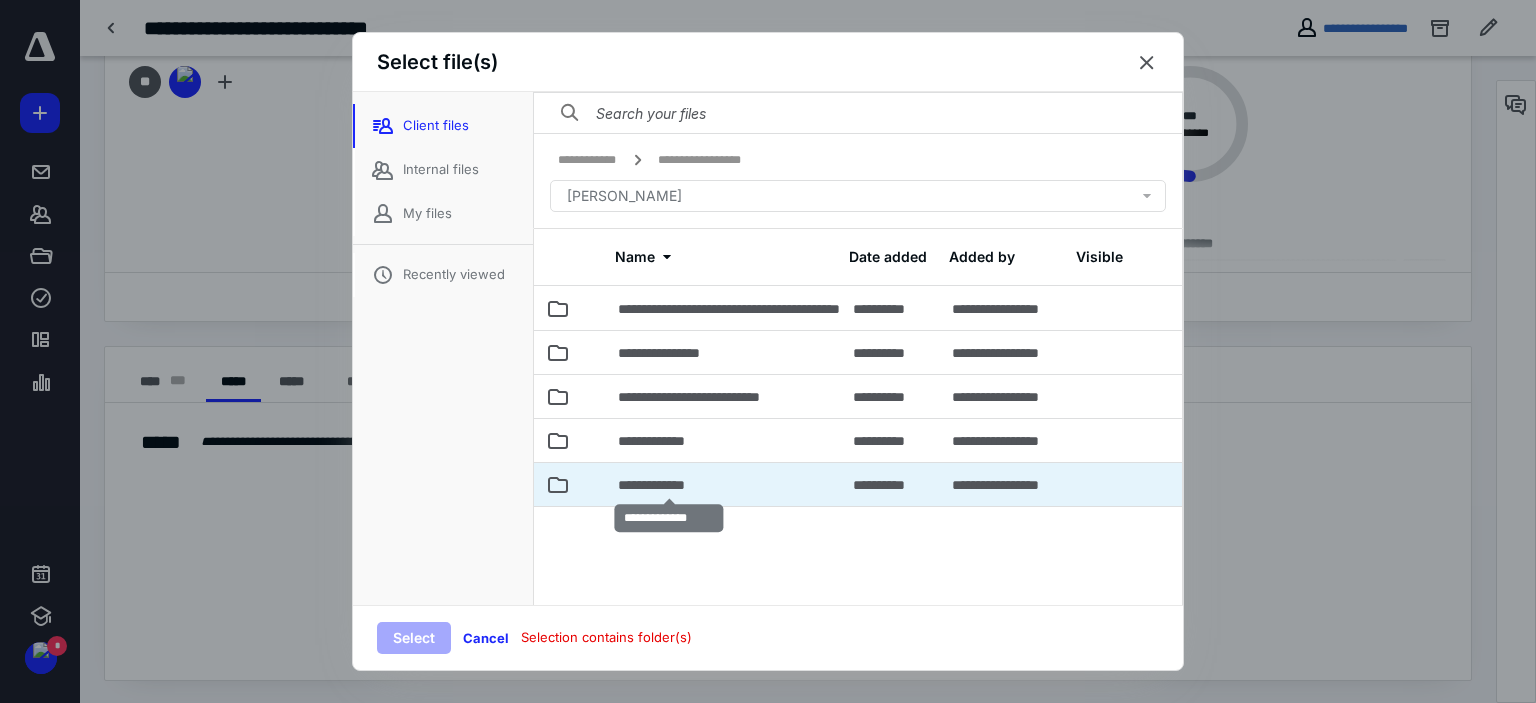 click on "**********" at bounding box center (669, 485) 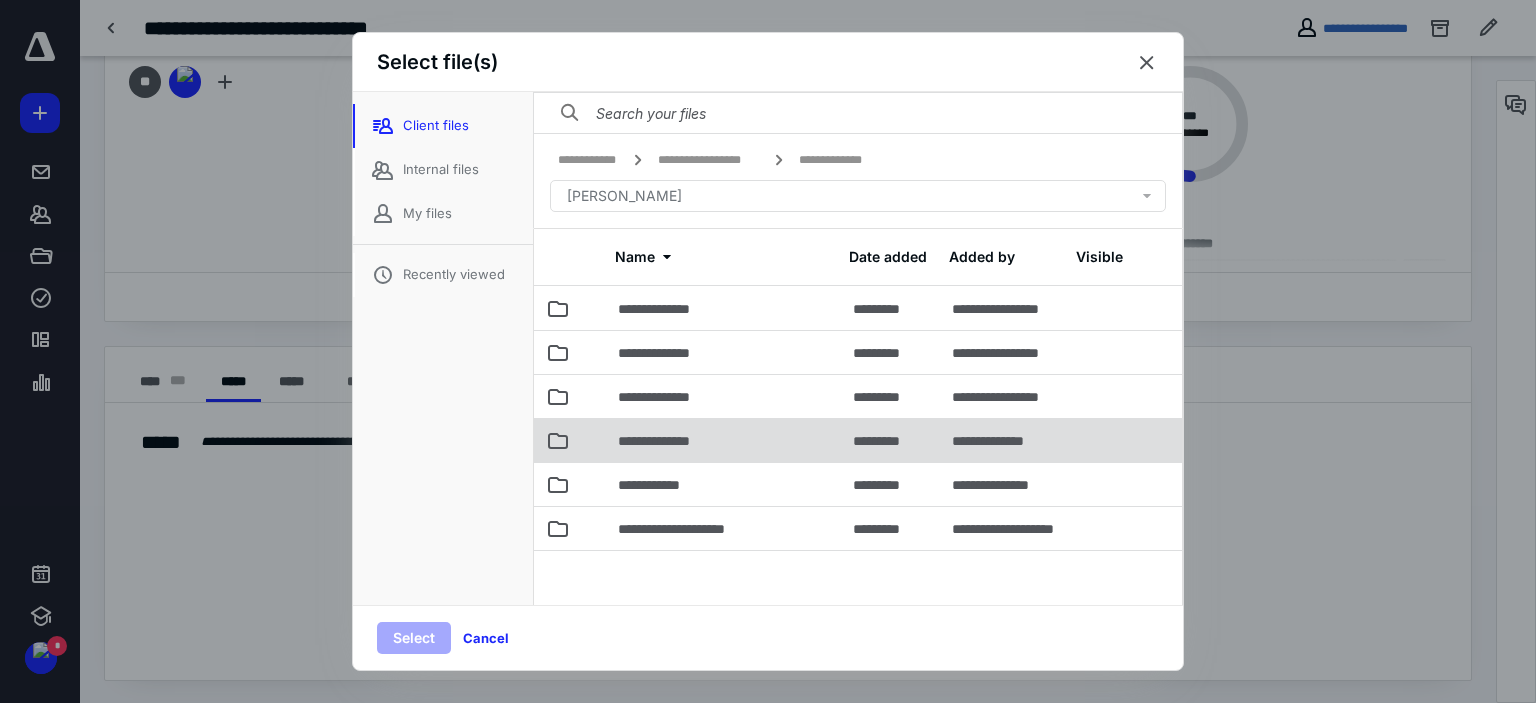 click on "**********" at bounding box center [674, 441] 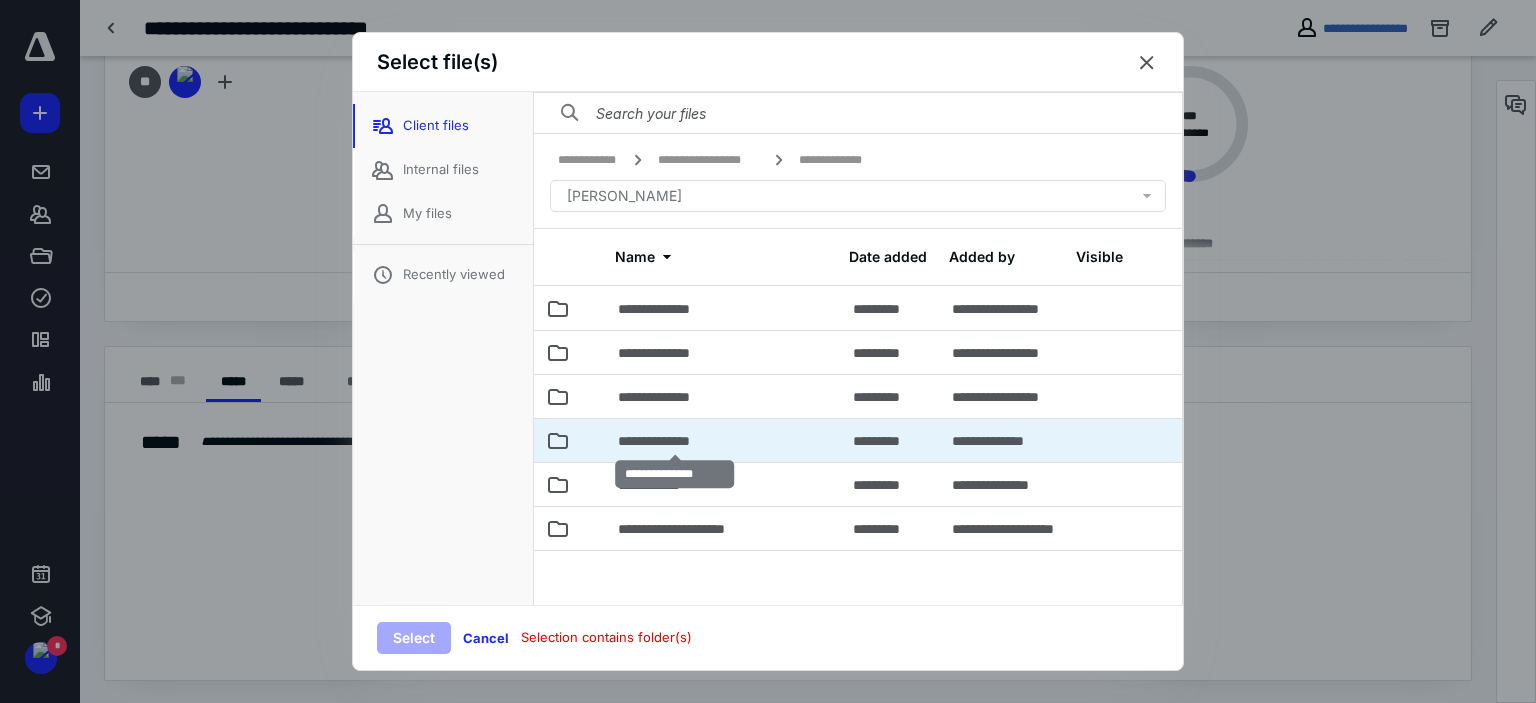 click on "**********" at bounding box center (674, 441) 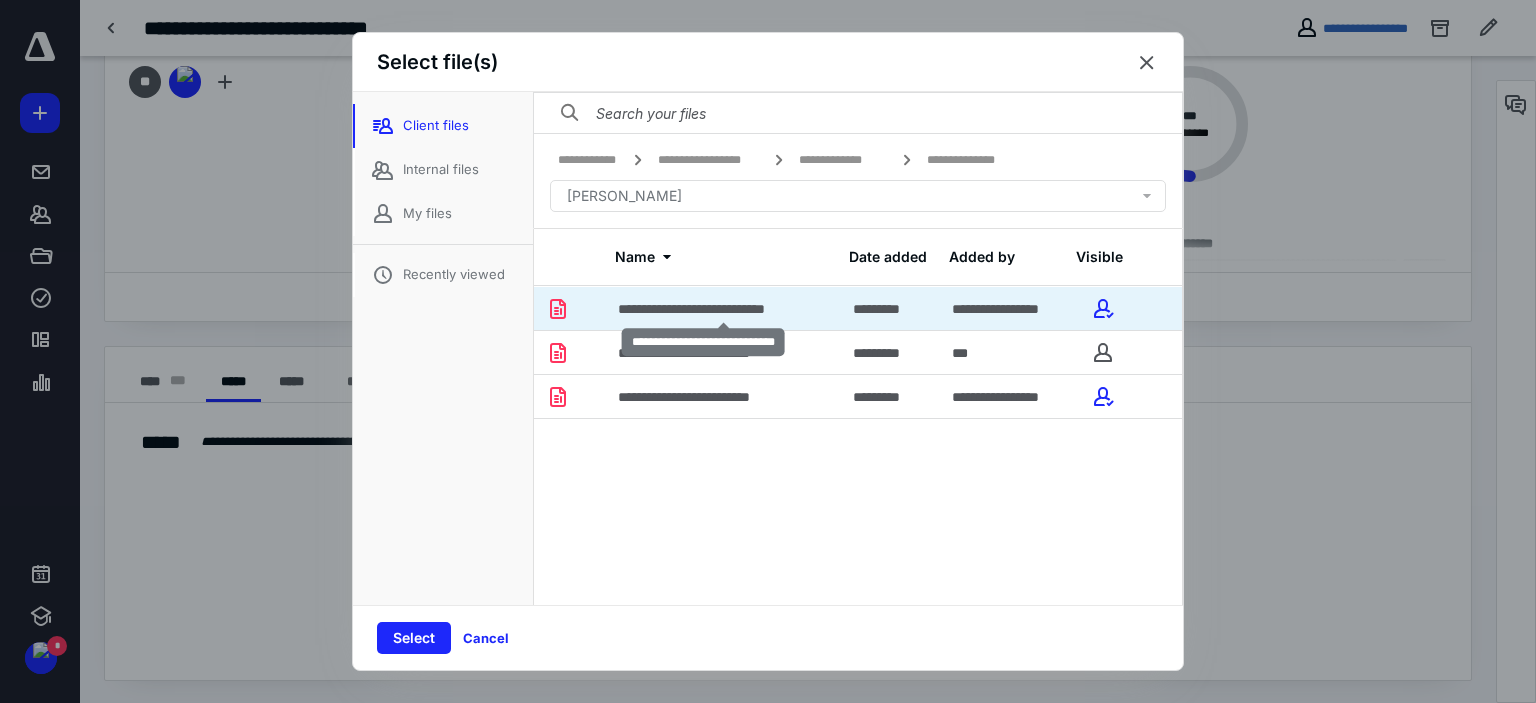 click on "**********" at bounding box center (724, 309) 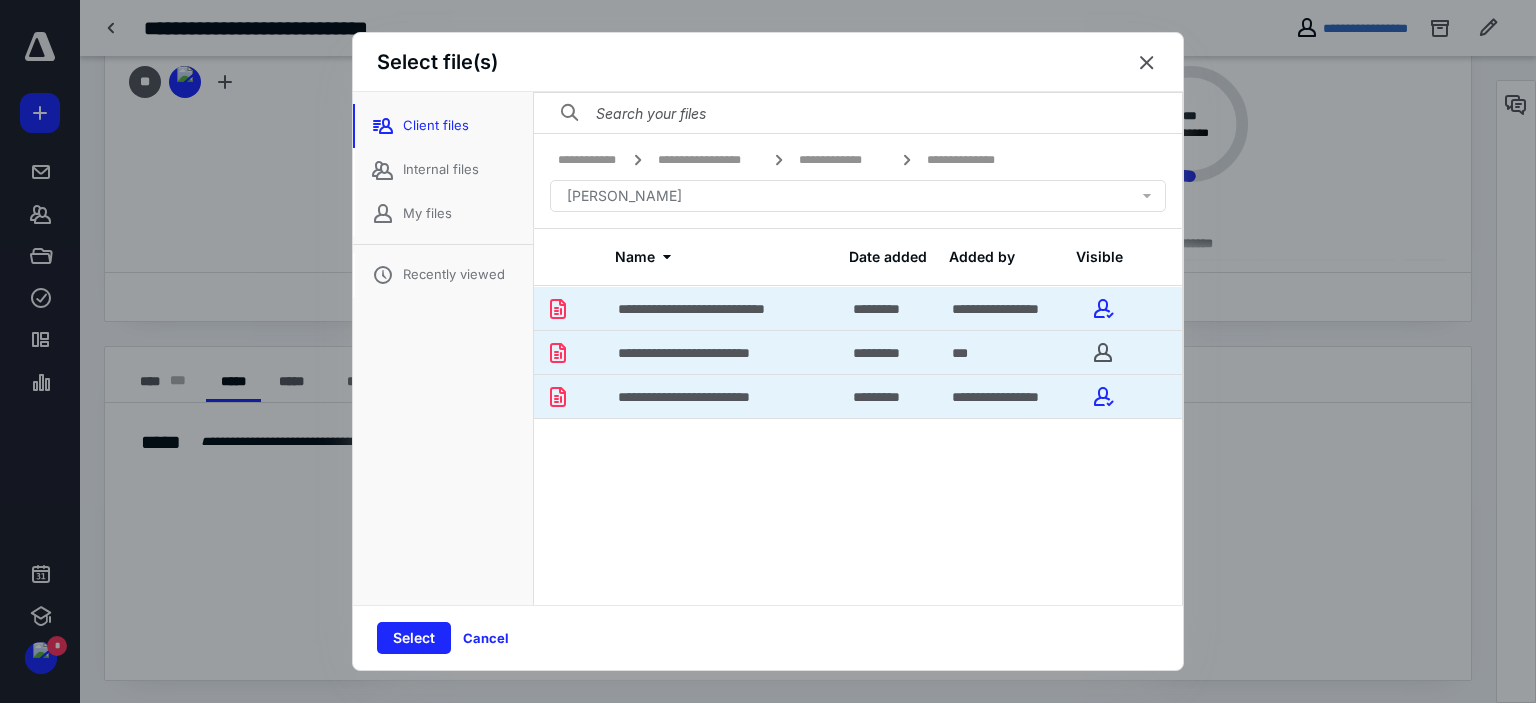 click on "**********" at bounding box center (713, 397) 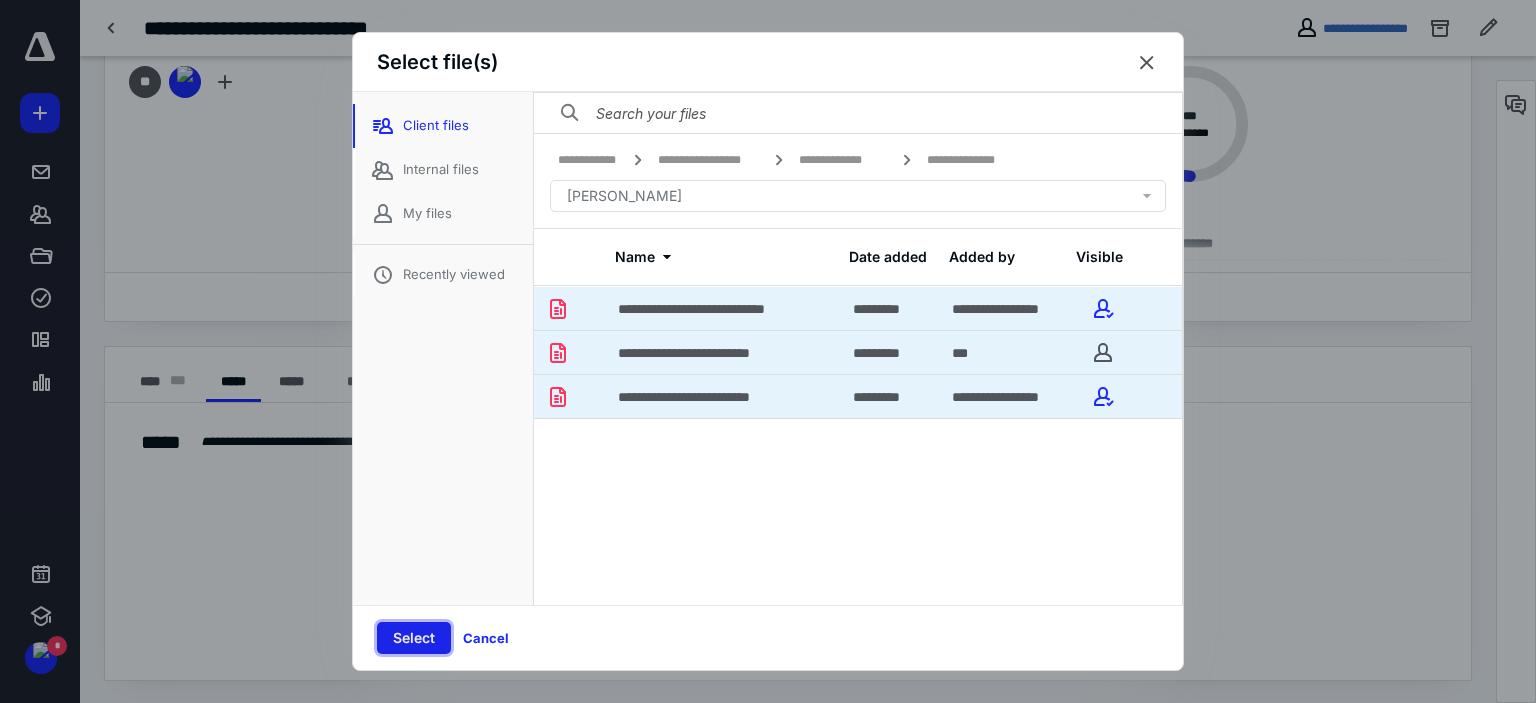 click on "Select" at bounding box center [414, 638] 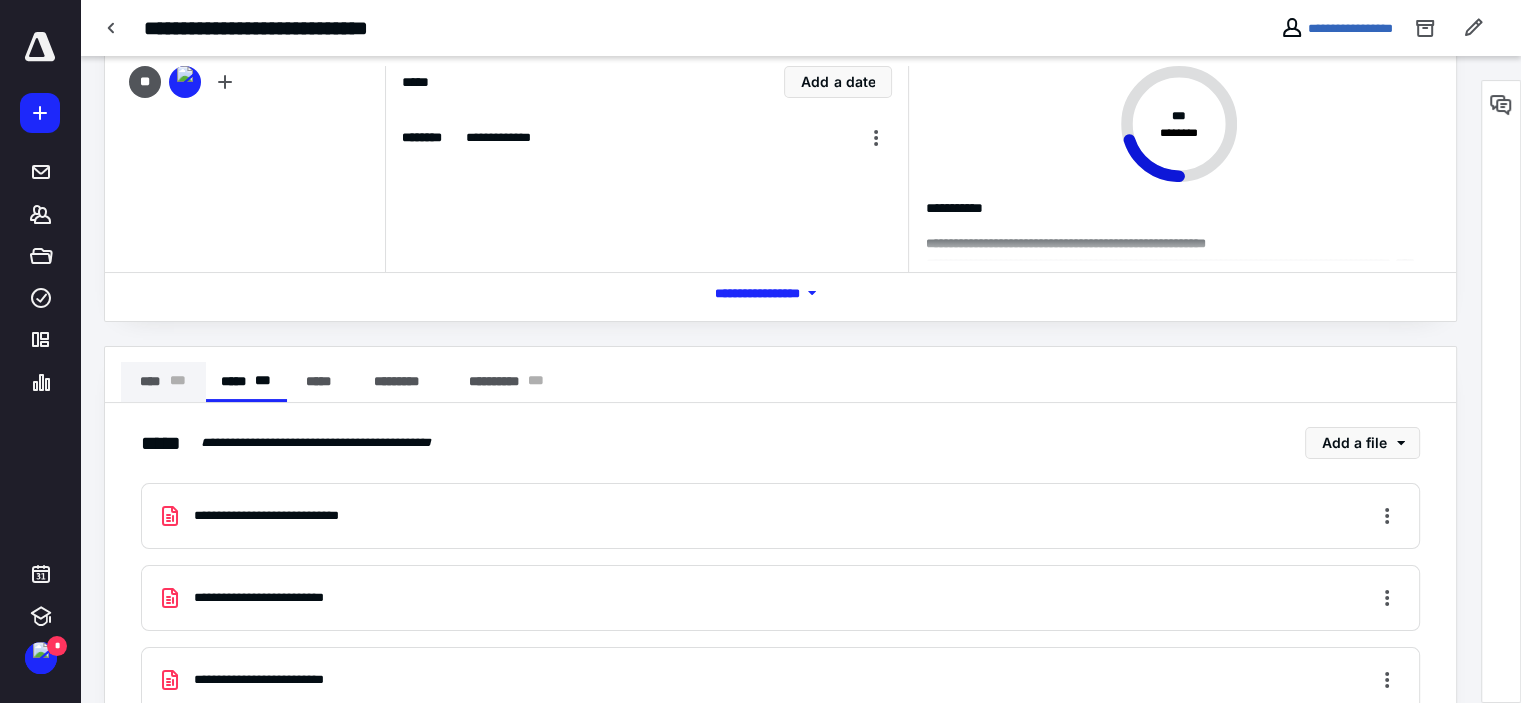 click on "**** * * *" at bounding box center (163, 382) 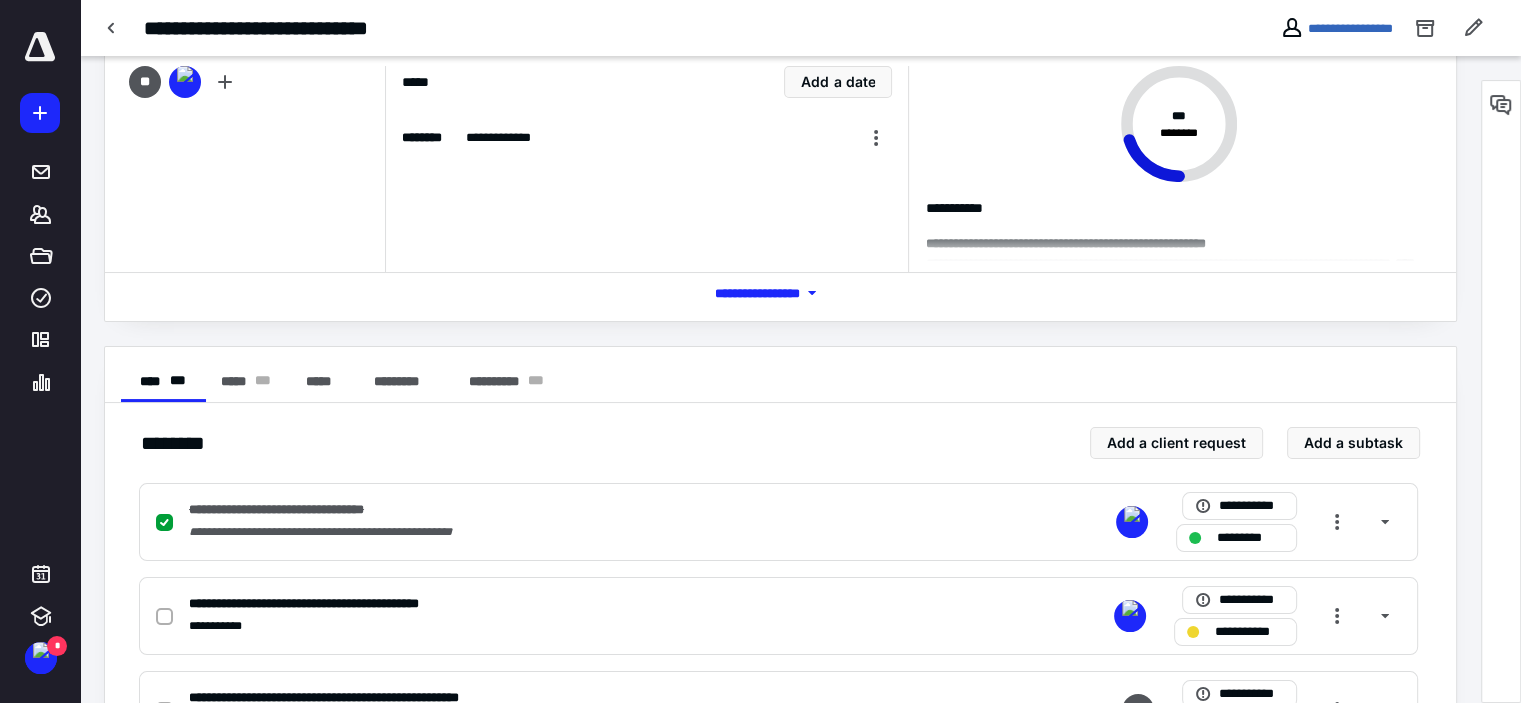 scroll, scrollTop: 295, scrollLeft: 0, axis: vertical 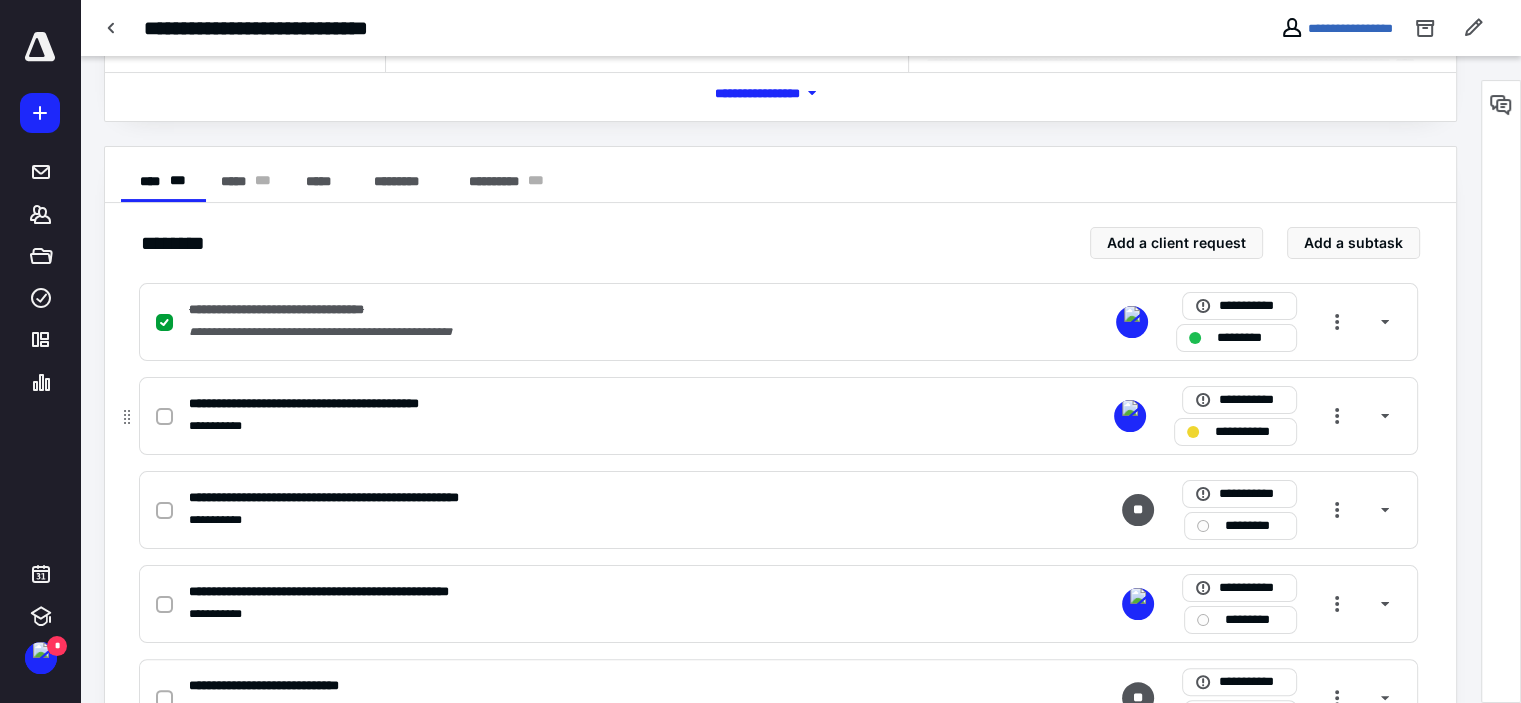 click at bounding box center [164, 417] 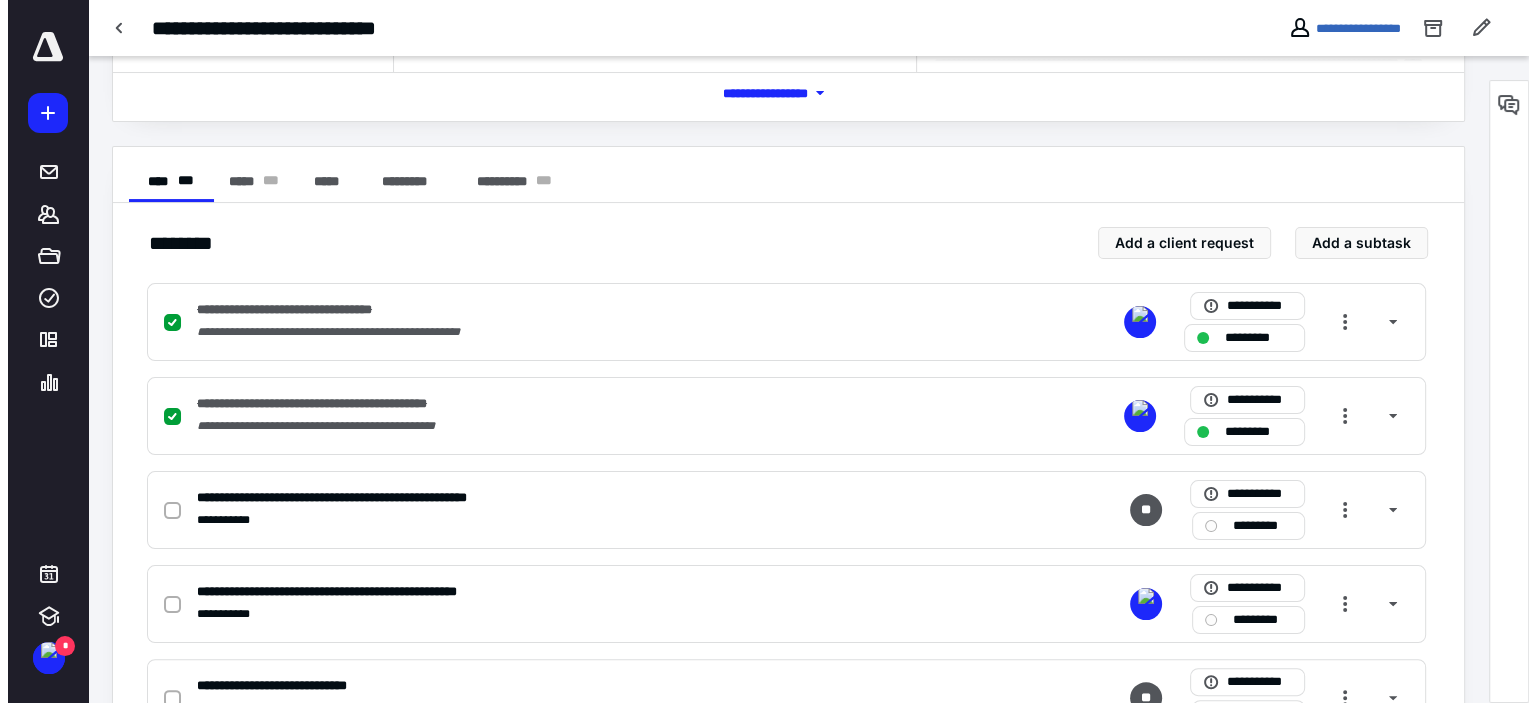 scroll, scrollTop: 0, scrollLeft: 0, axis: both 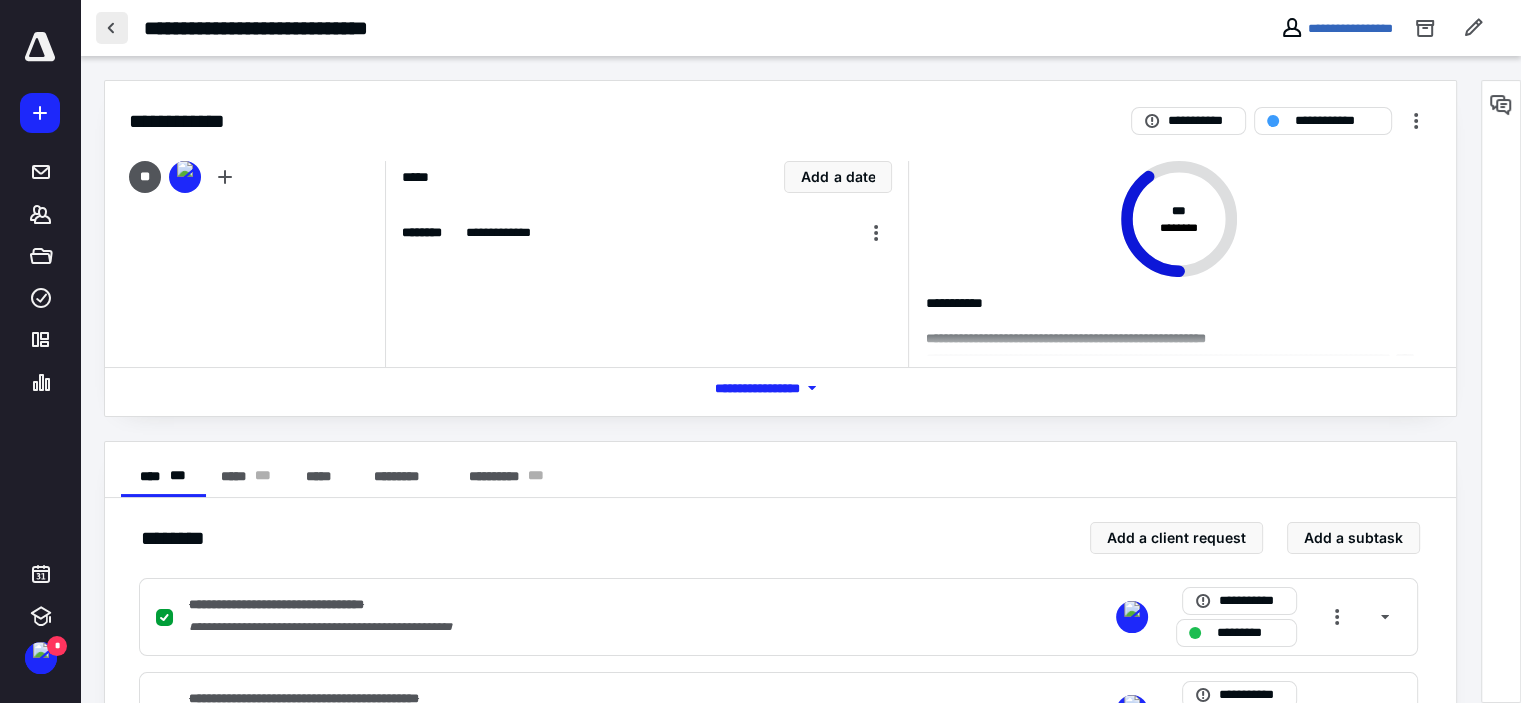 click at bounding box center (112, 28) 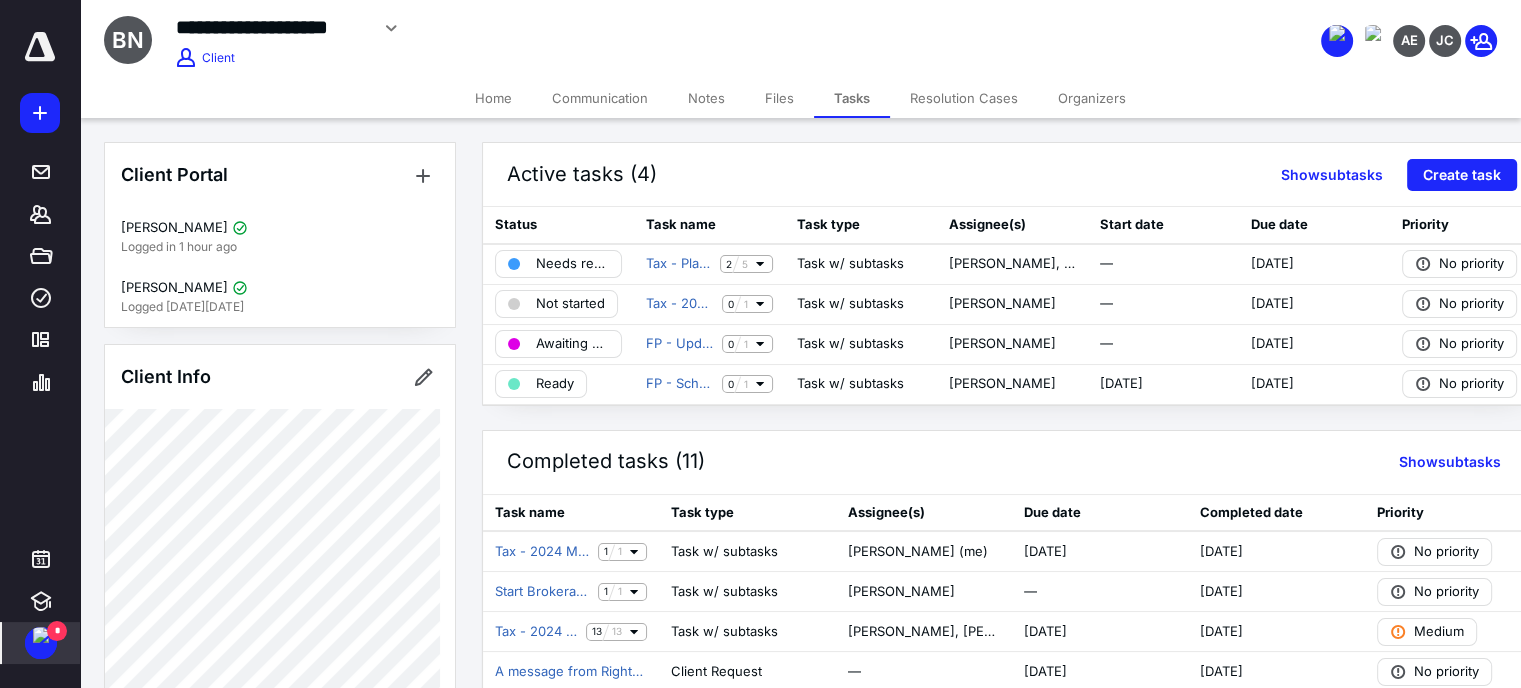 click at bounding box center (41, 635) 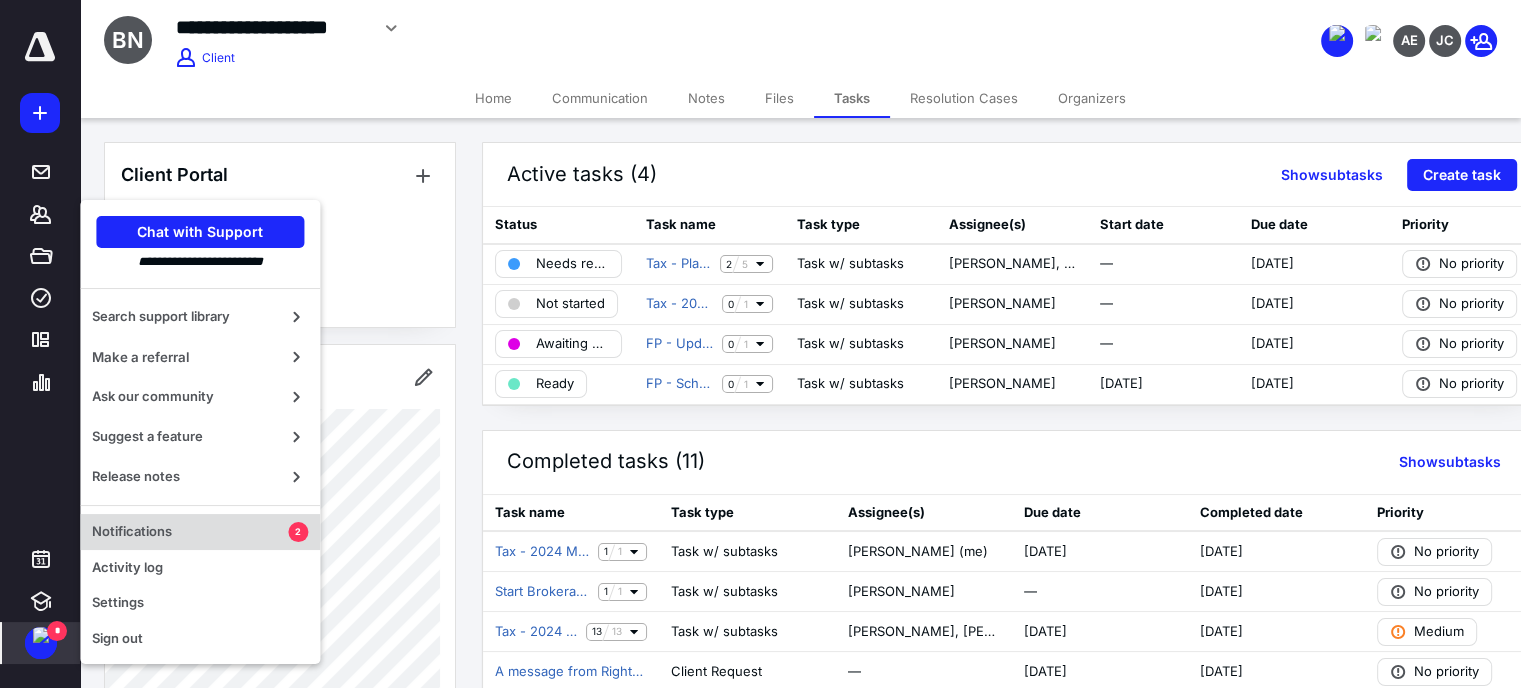 click on "Notifications" at bounding box center (190, 532) 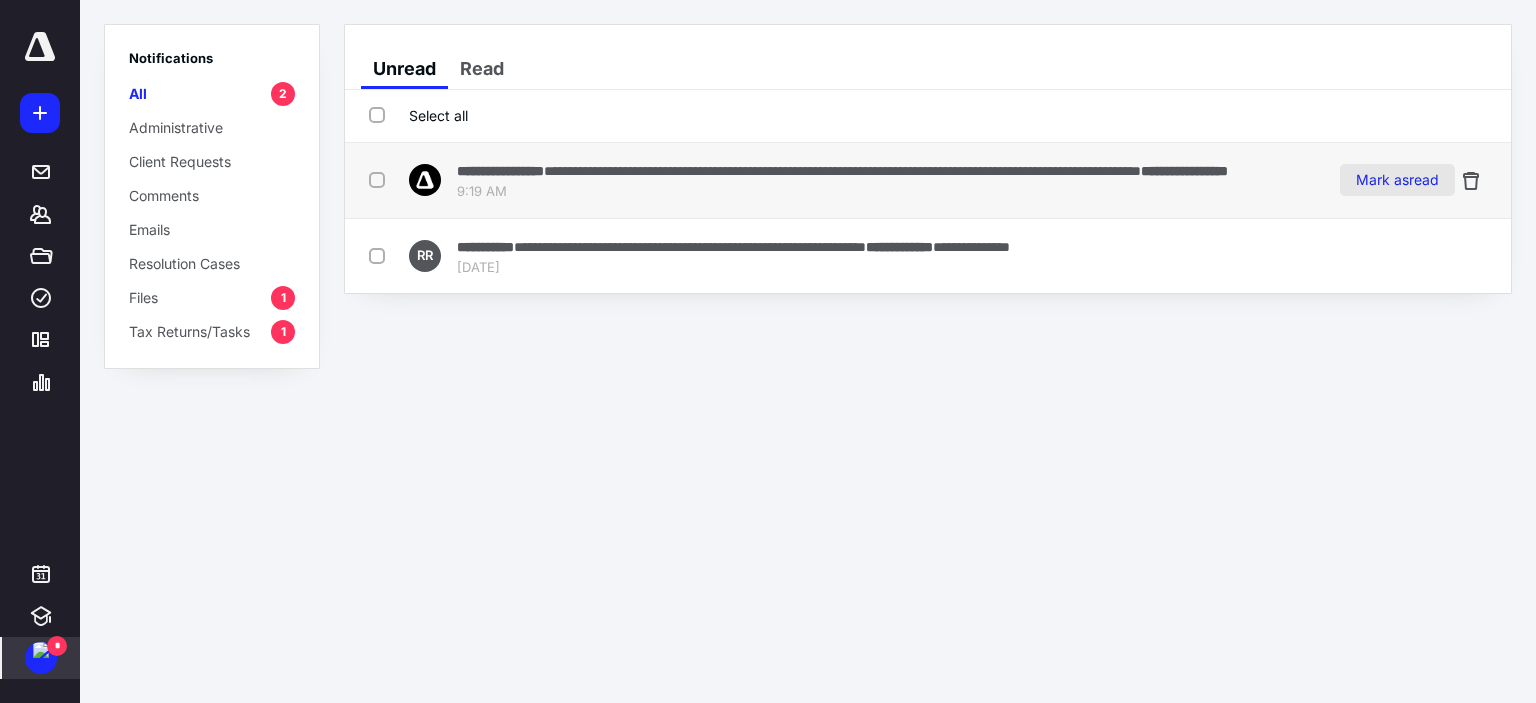 click on "Mark as  read" at bounding box center (1397, 180) 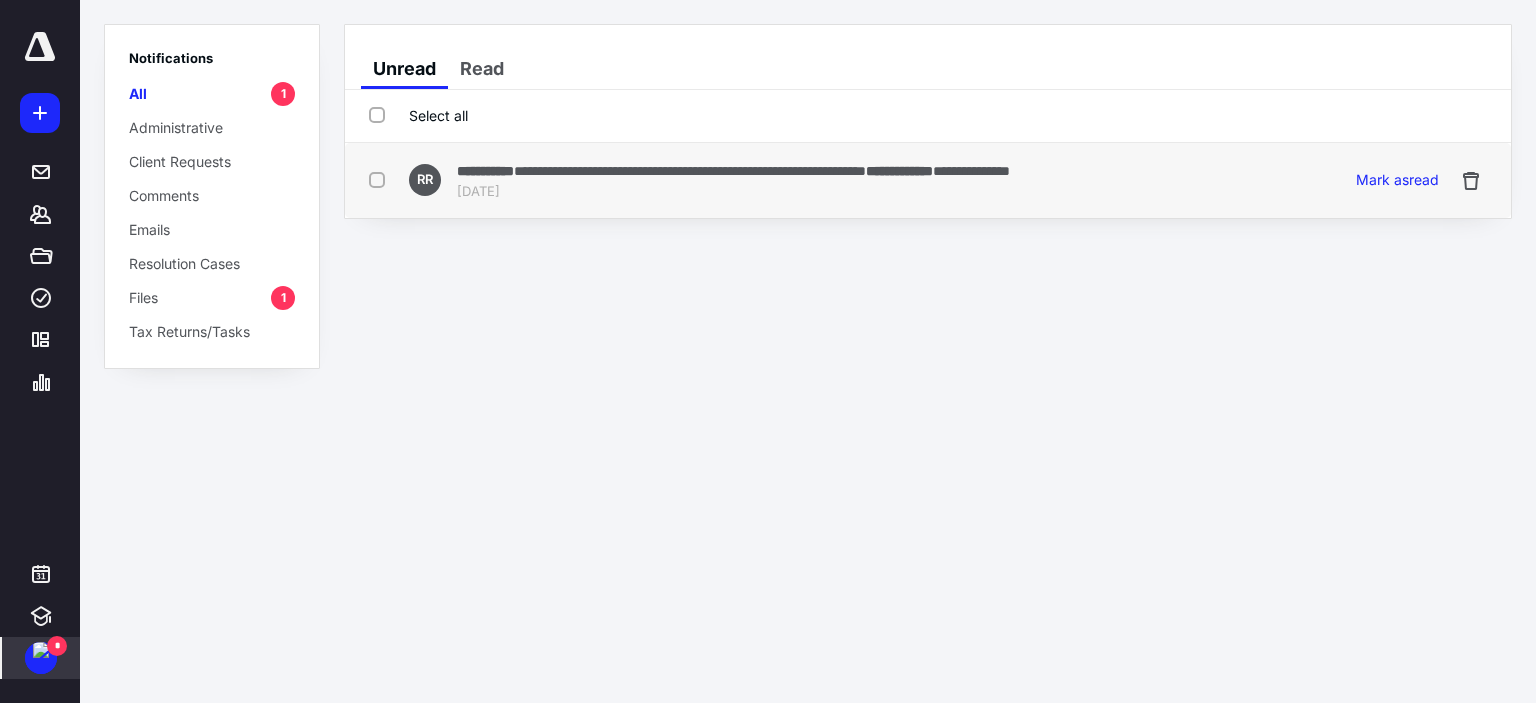 click on "**********" at bounding box center [690, 171] 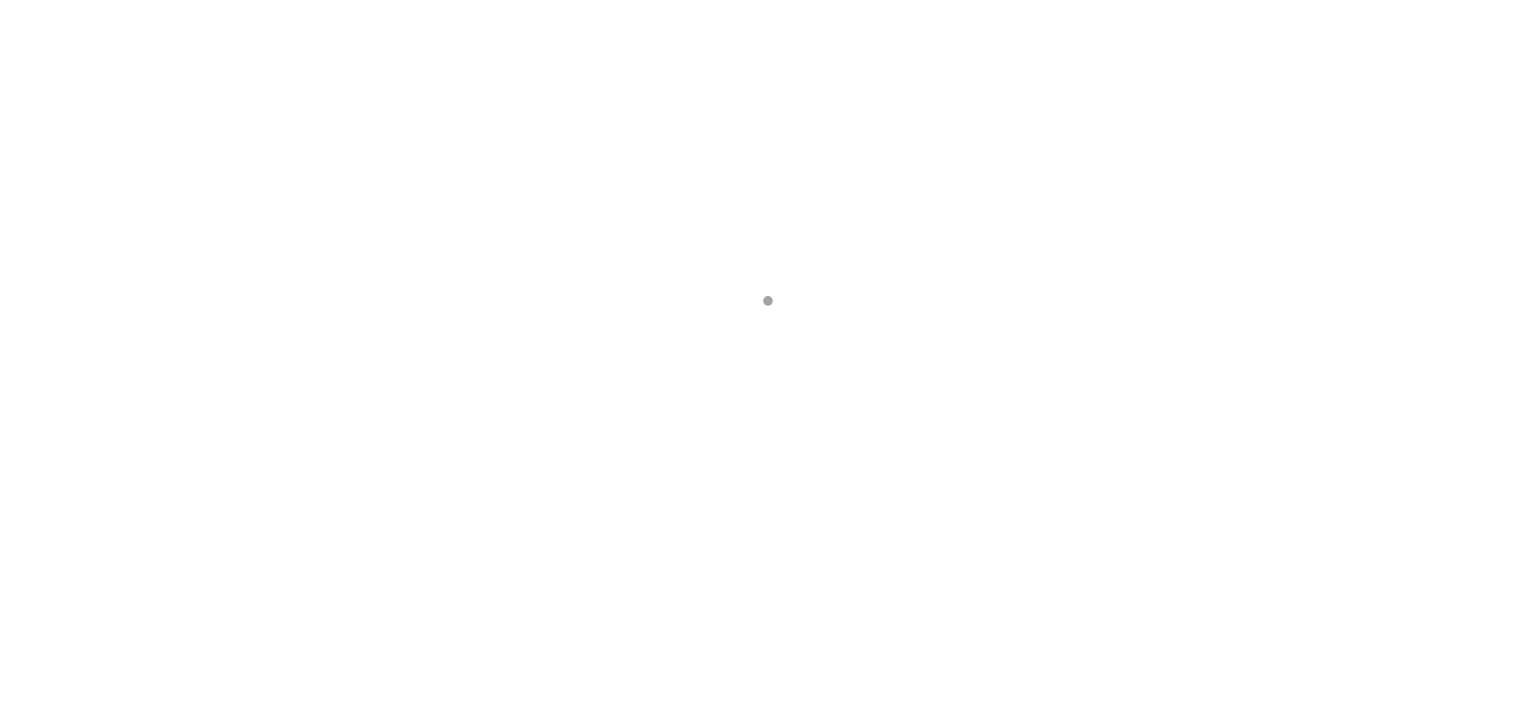 scroll, scrollTop: 0, scrollLeft: 0, axis: both 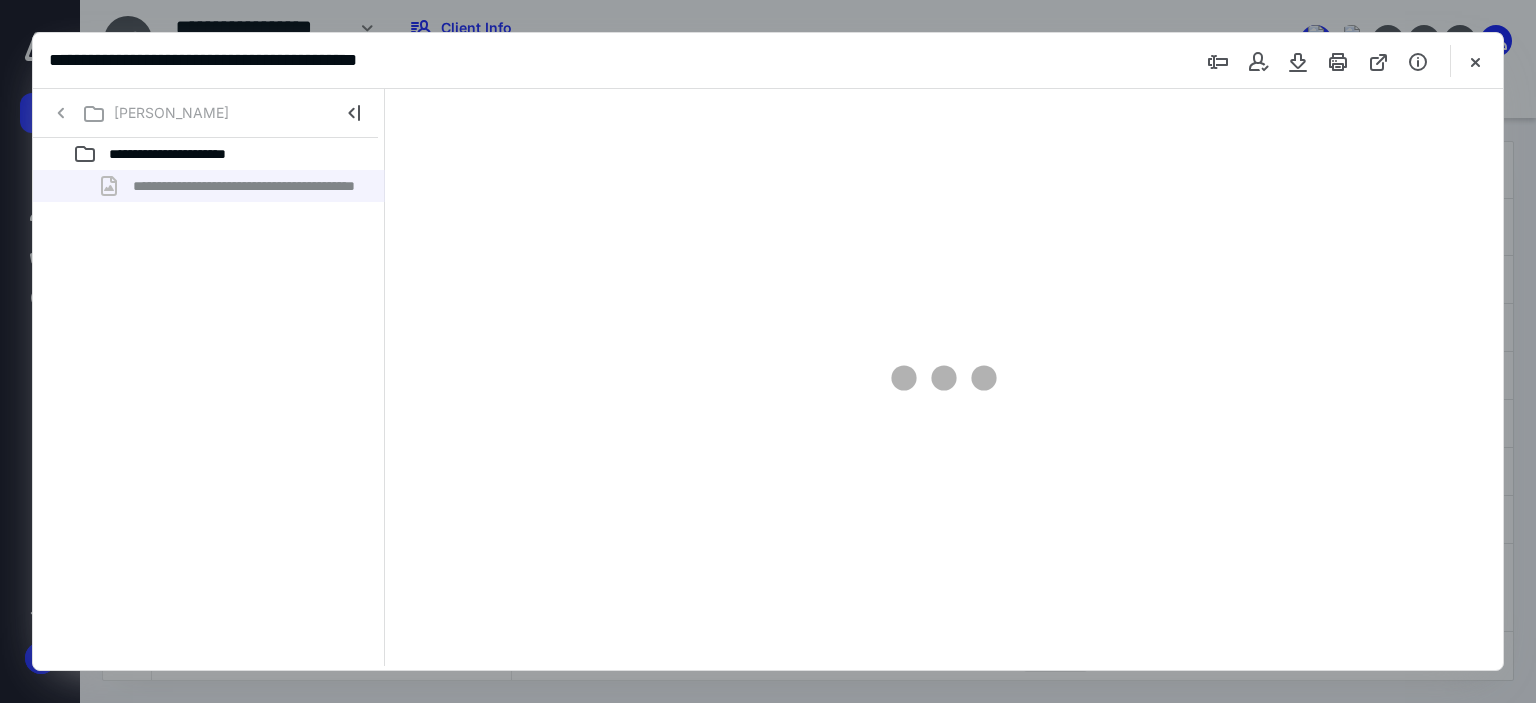 type on "63" 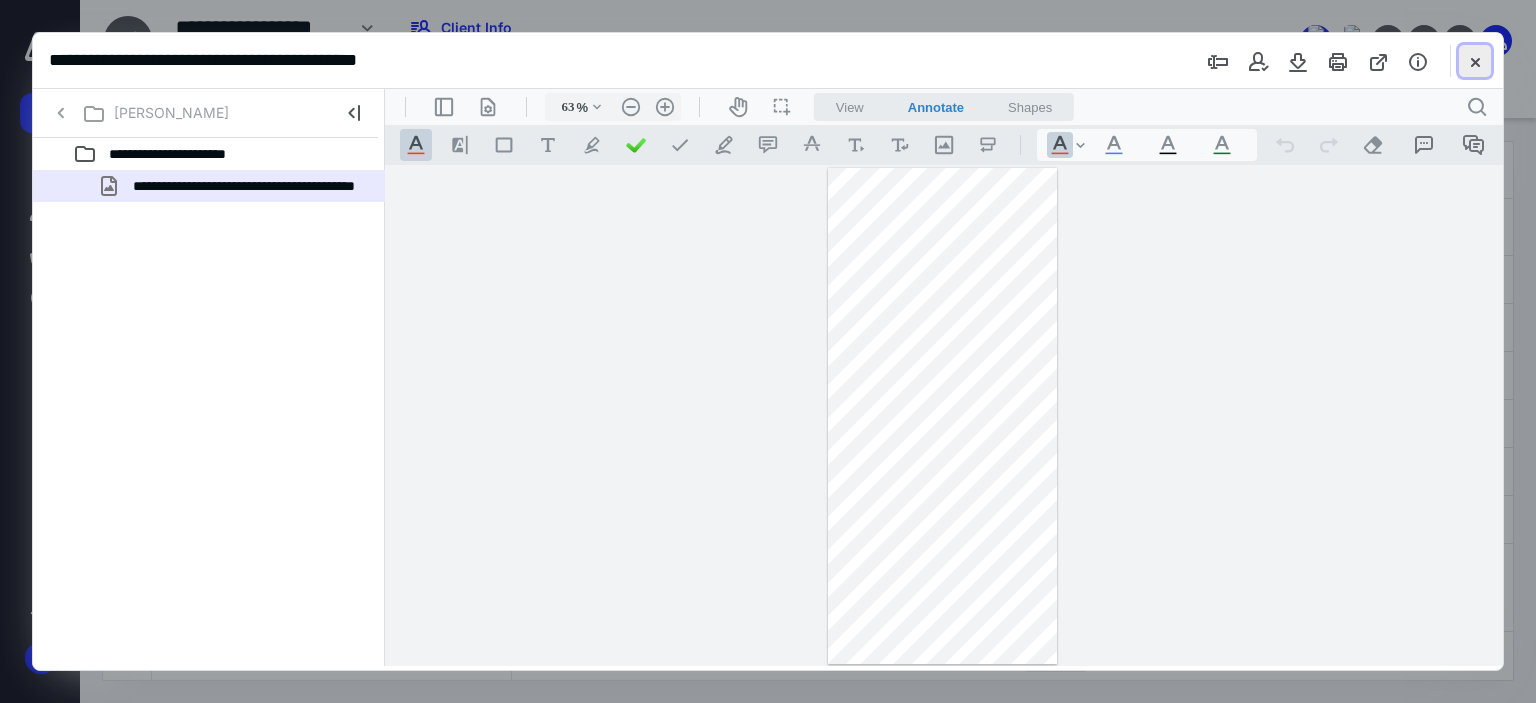 click at bounding box center (1475, 61) 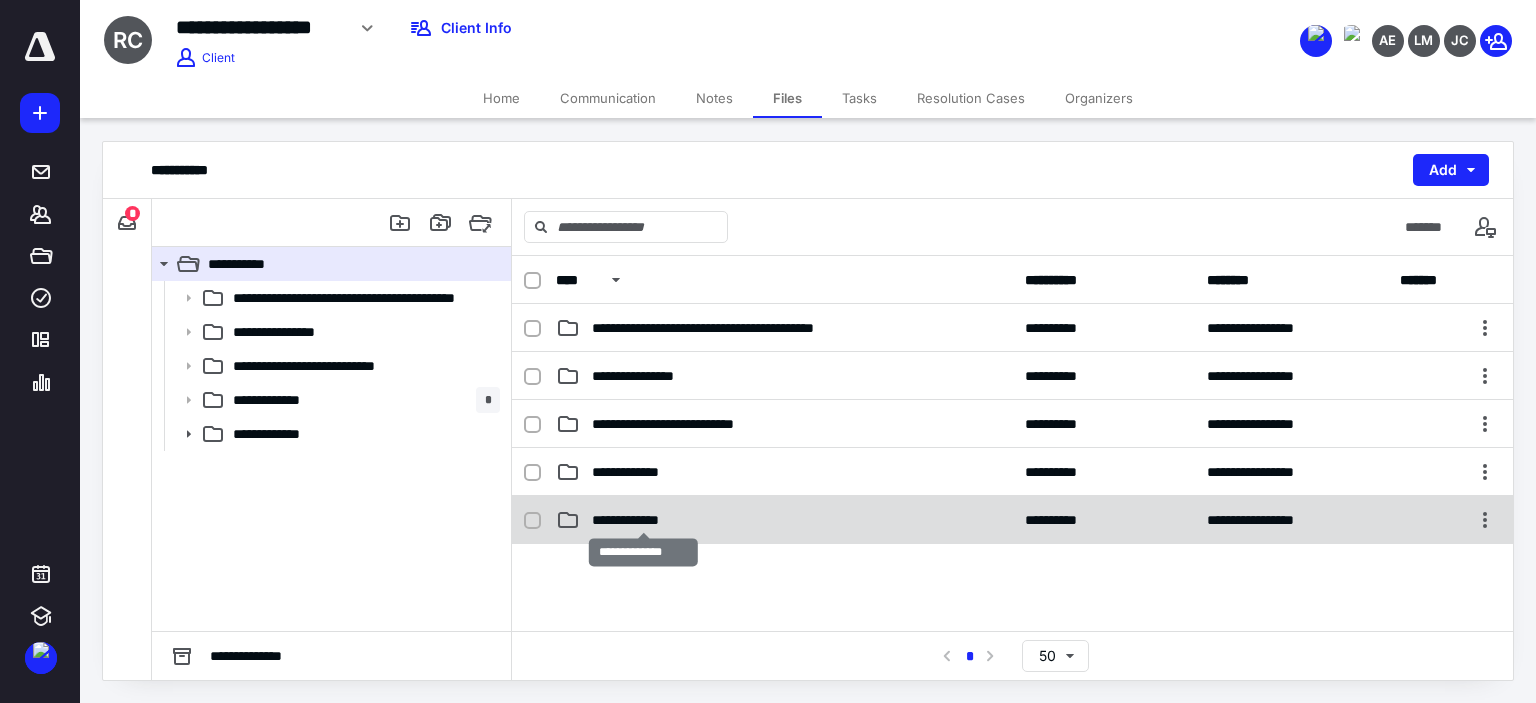 click on "**********" at bounding box center (643, 520) 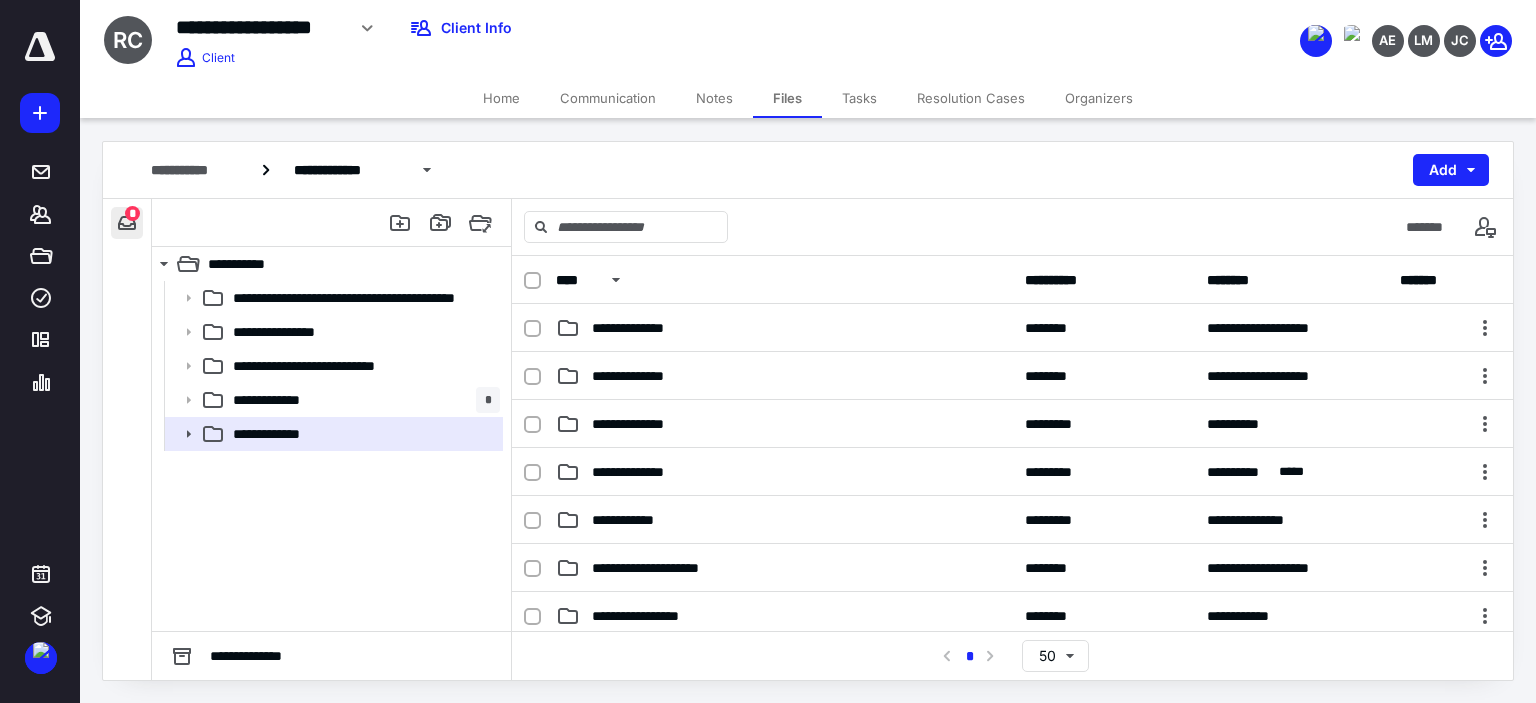 click at bounding box center (127, 223) 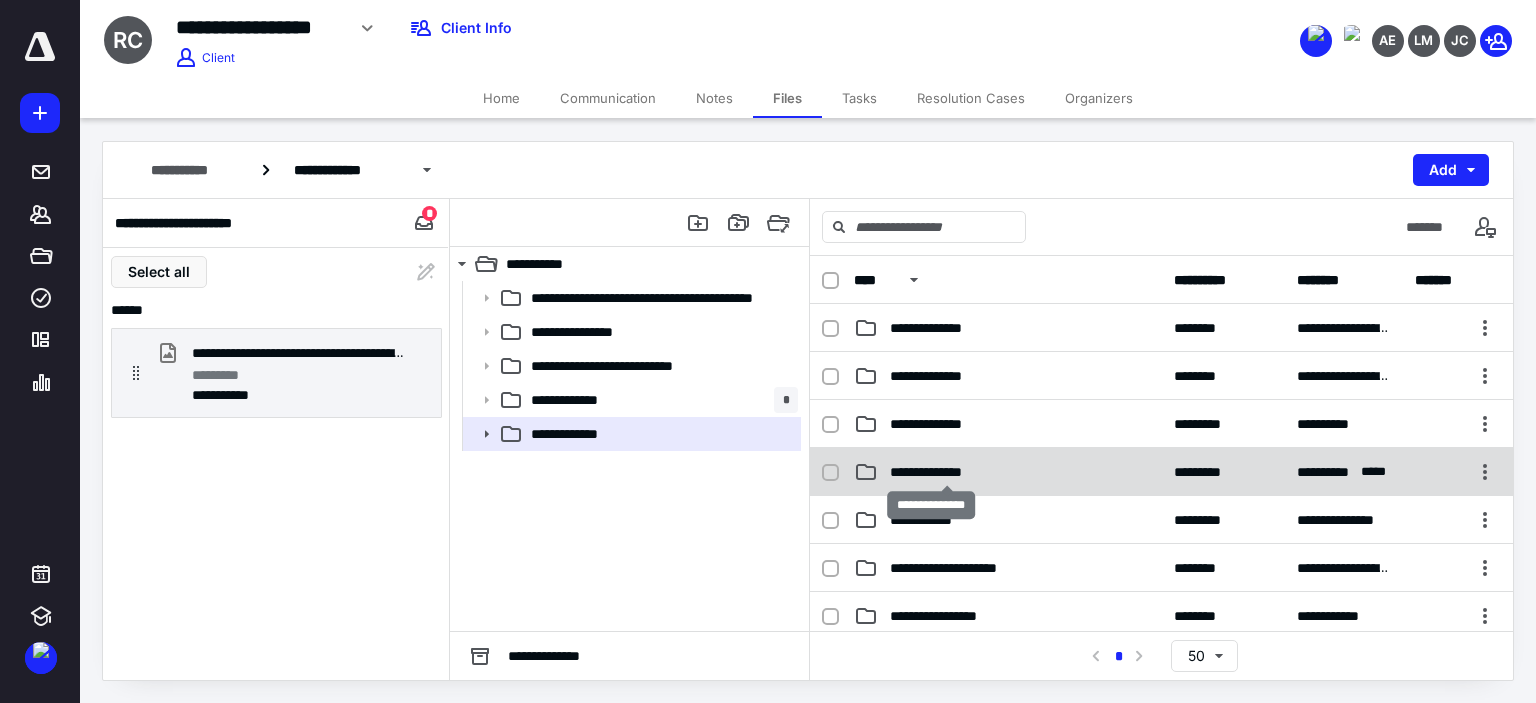 click on "**********" at bounding box center (946, 472) 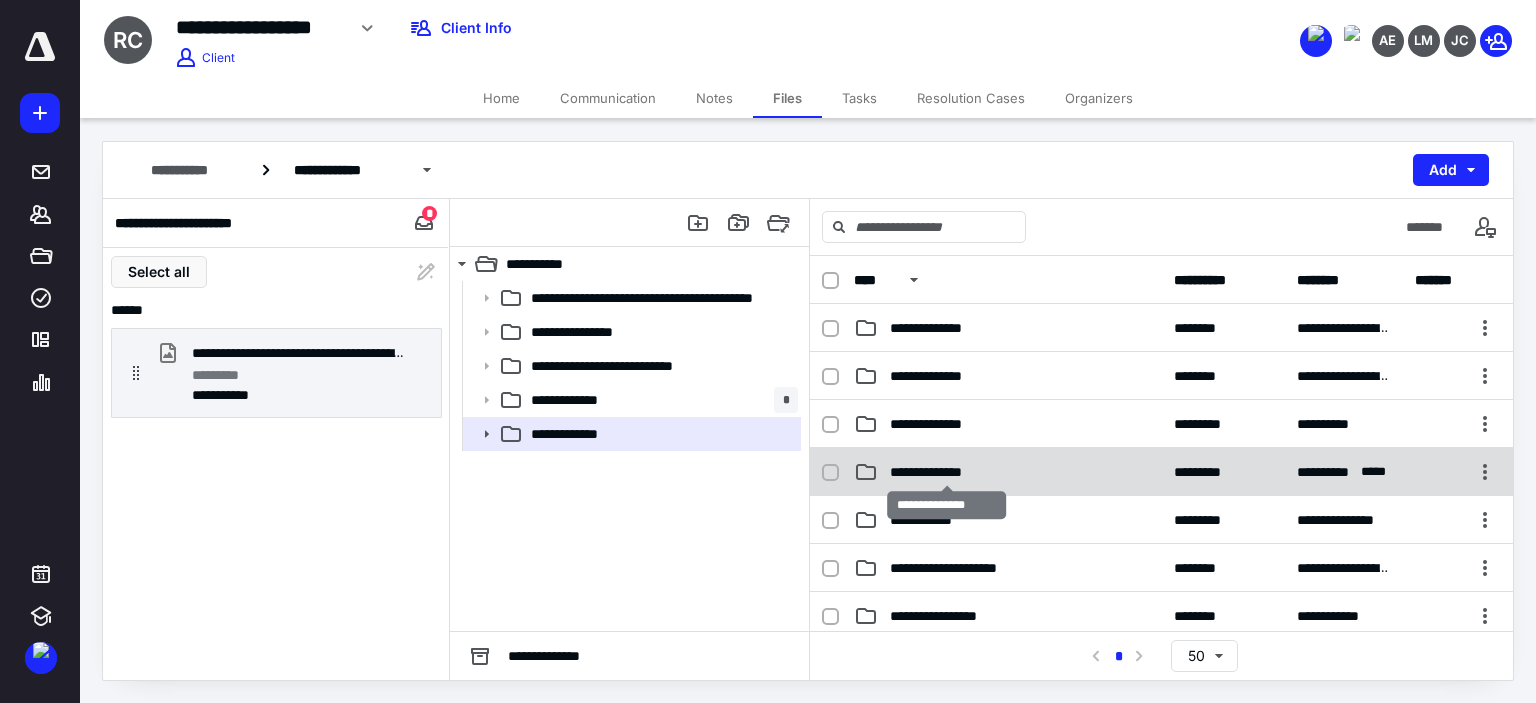 checkbox on "true" 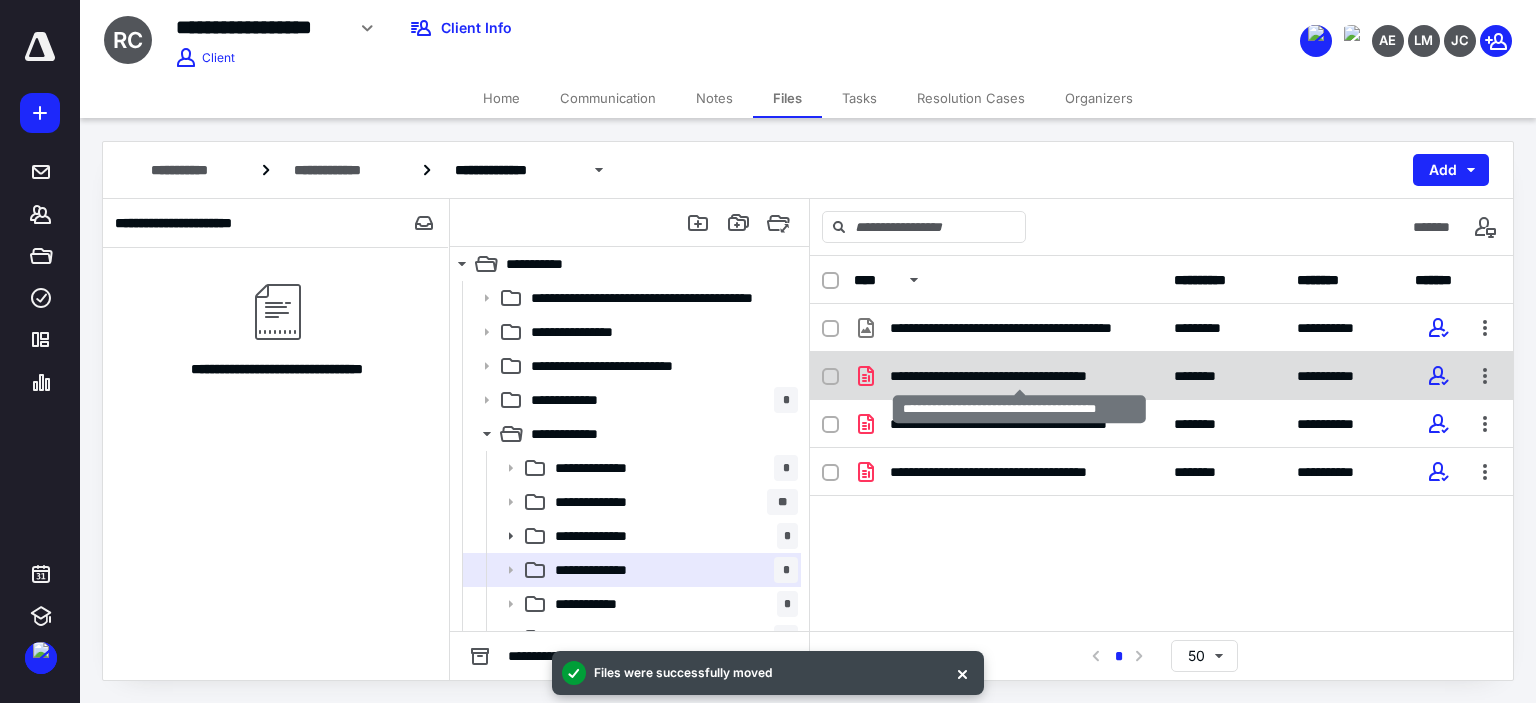 click on "**********" at bounding box center (1020, 376) 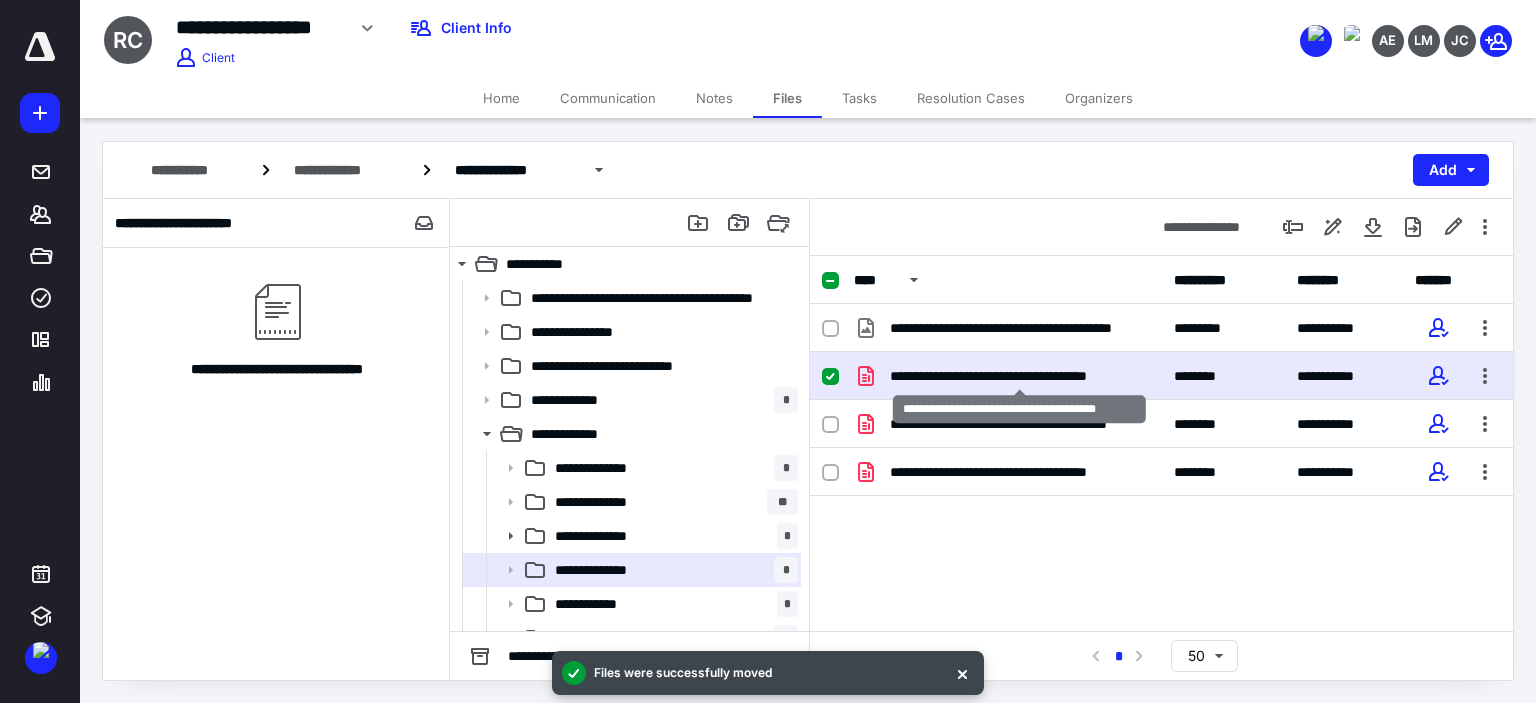 click on "**********" at bounding box center (1020, 376) 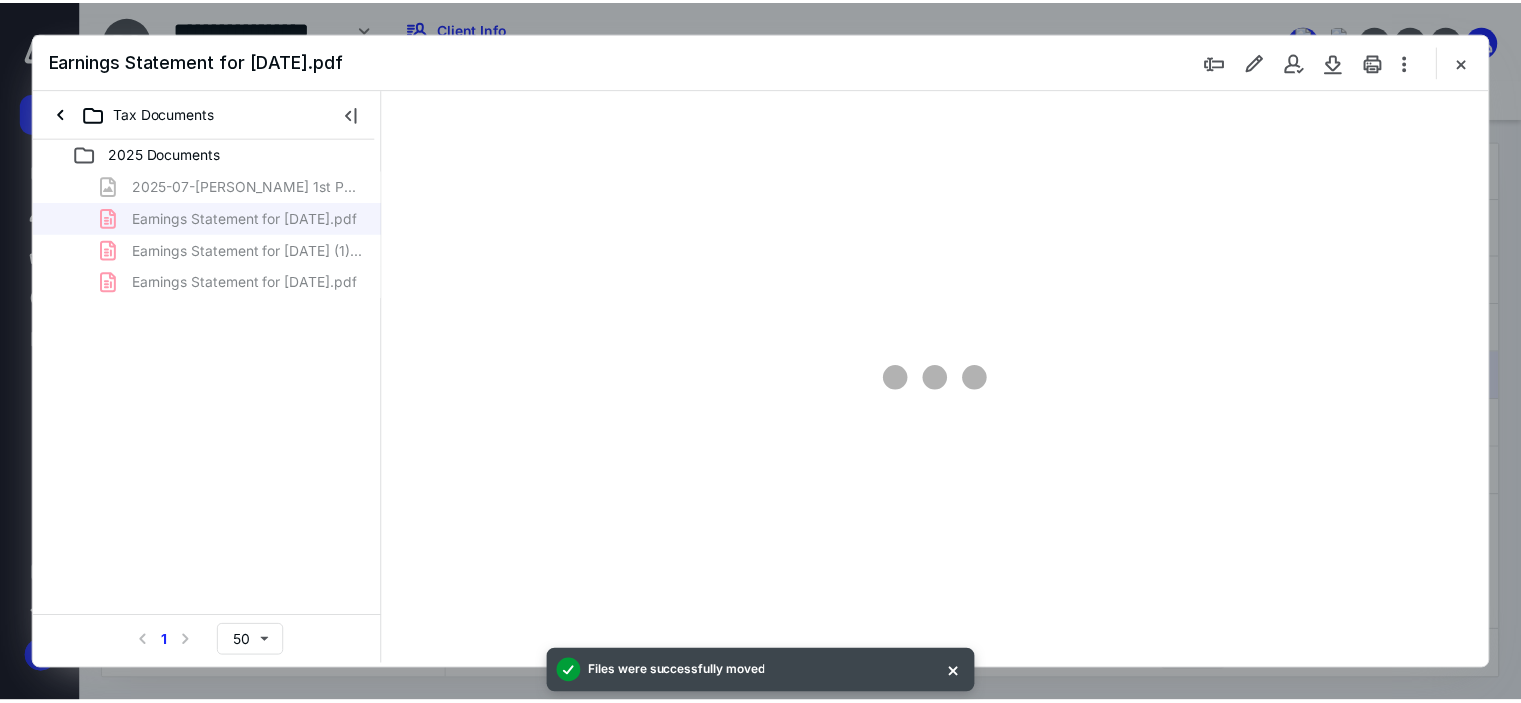 scroll, scrollTop: 0, scrollLeft: 0, axis: both 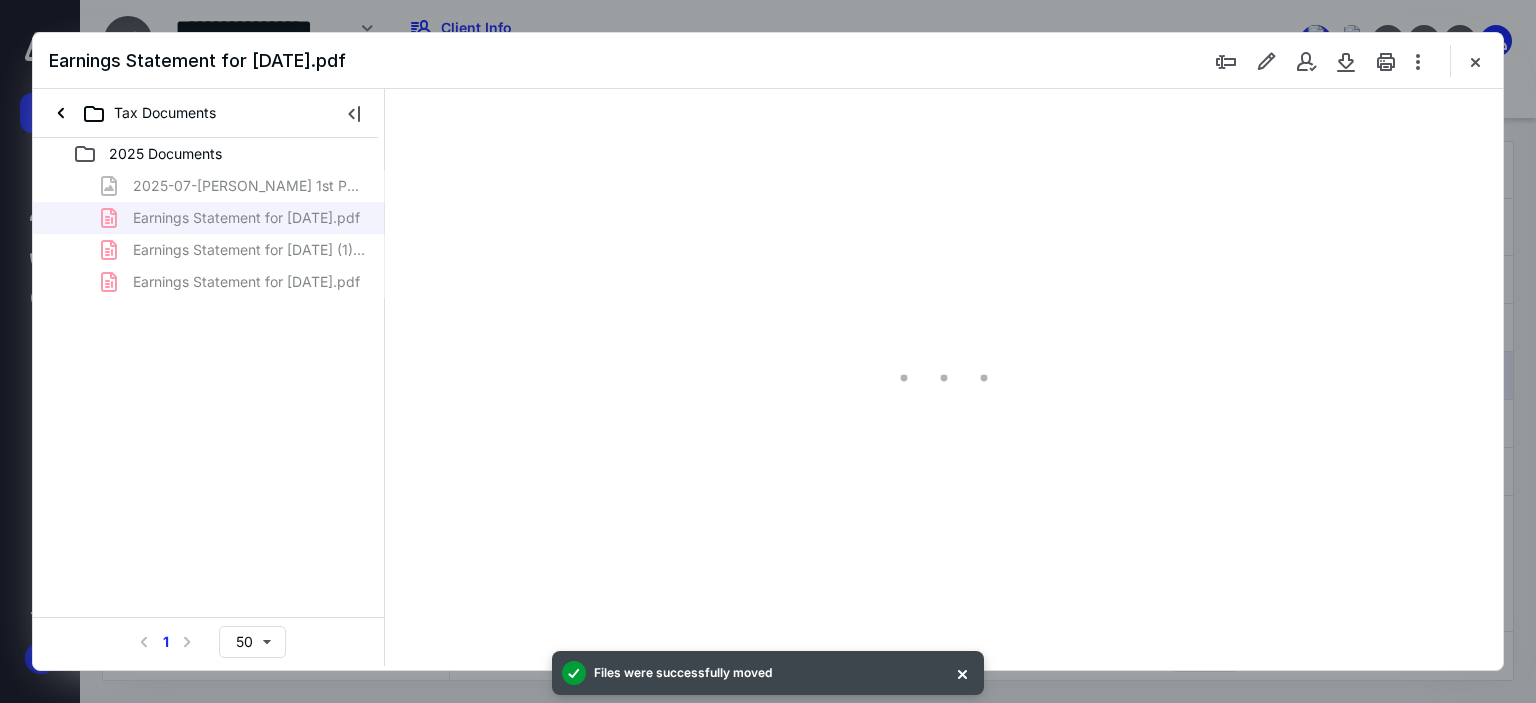type on "63" 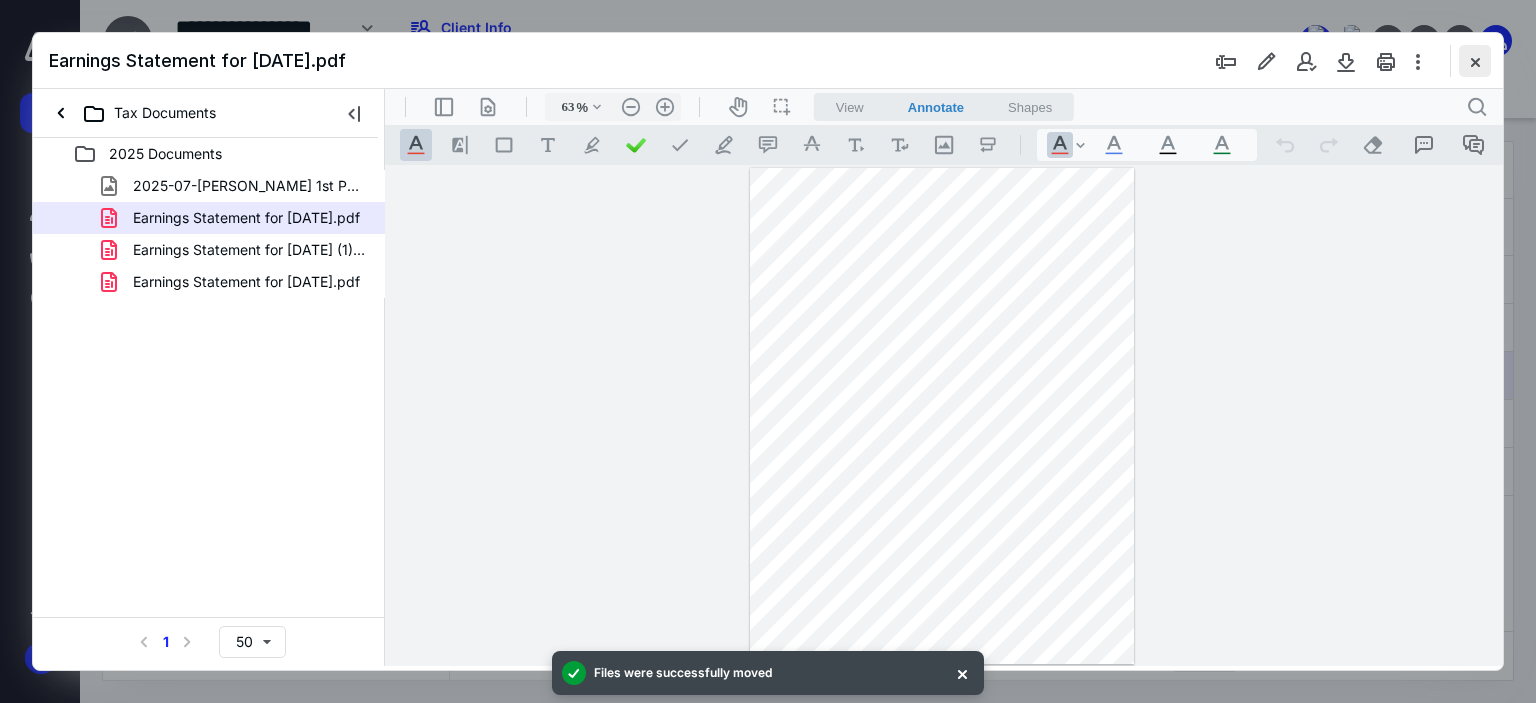click at bounding box center (1475, 61) 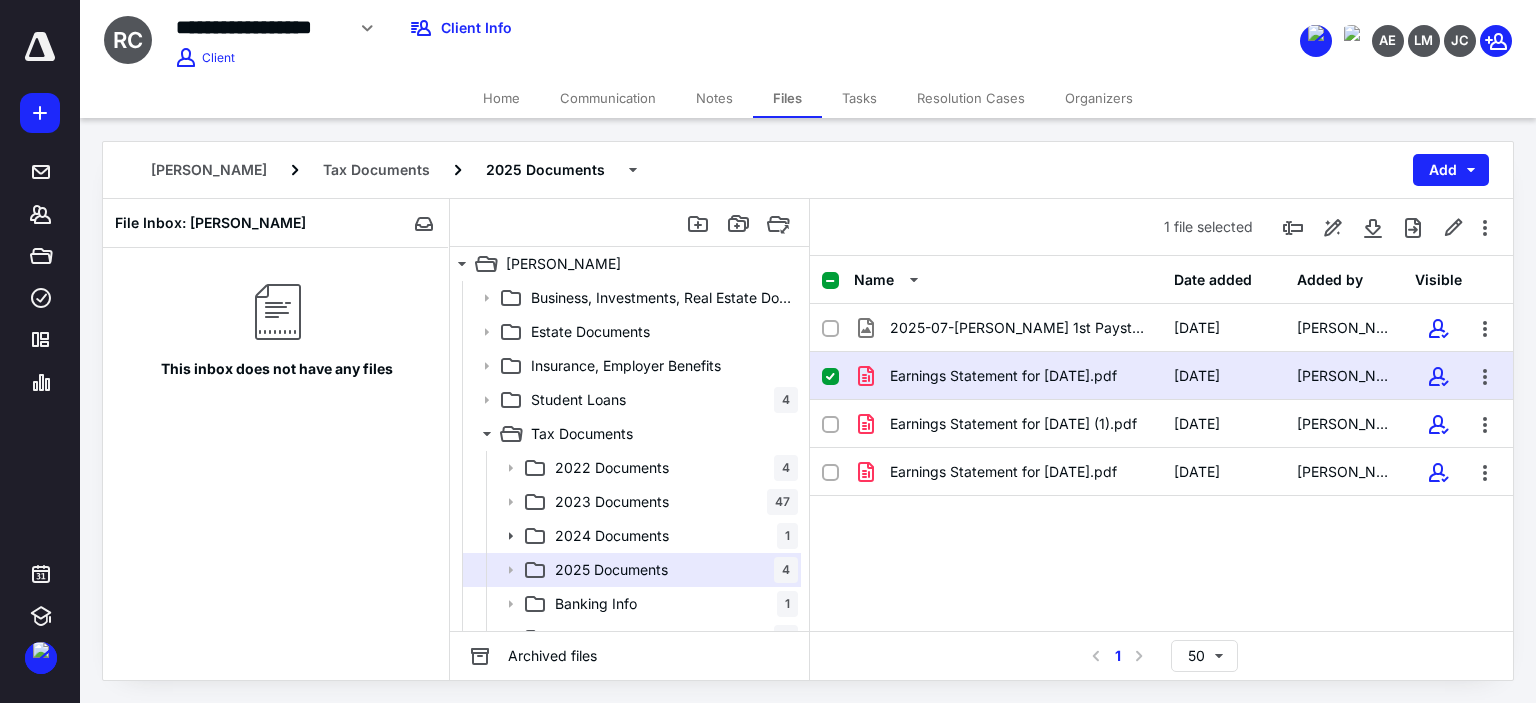 click on "Tasks" at bounding box center [859, 98] 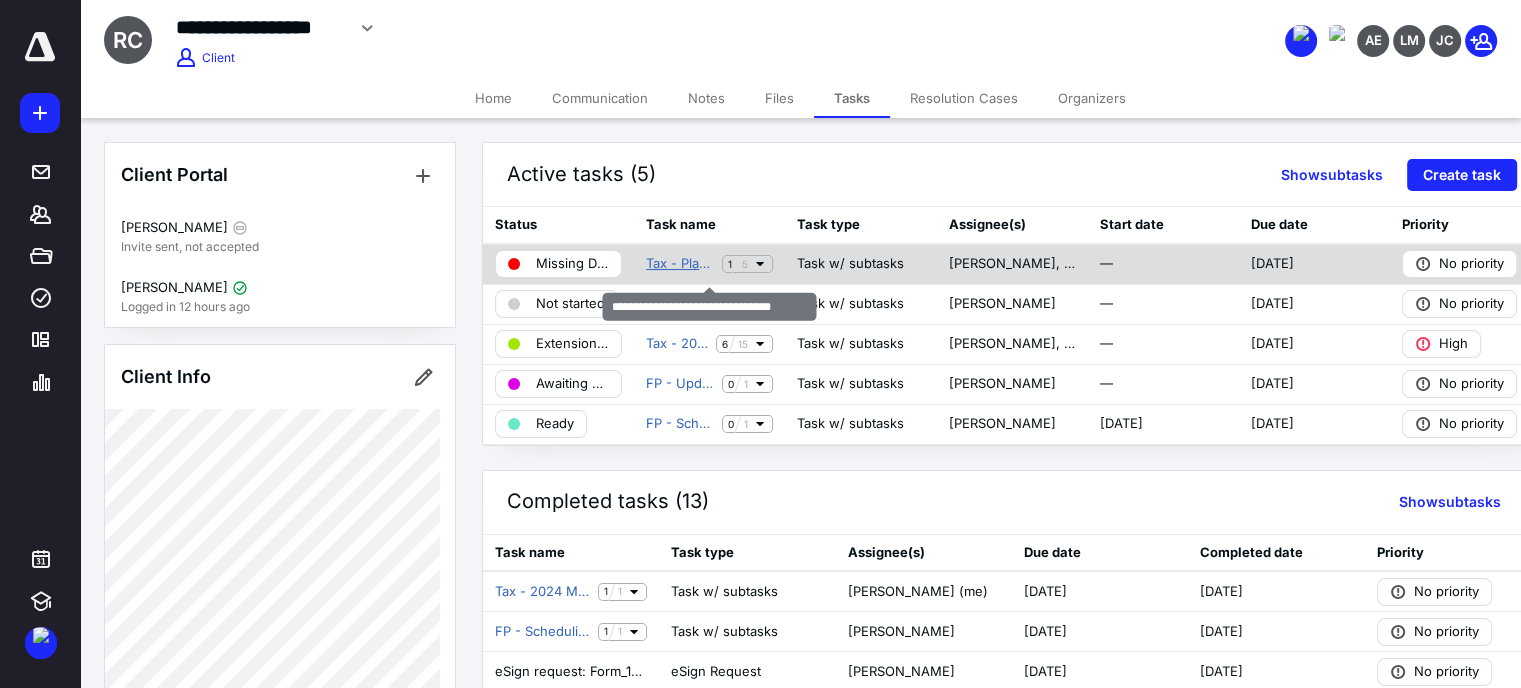 click on "Tax - Planning Meeting - Logan M" at bounding box center (680, 264) 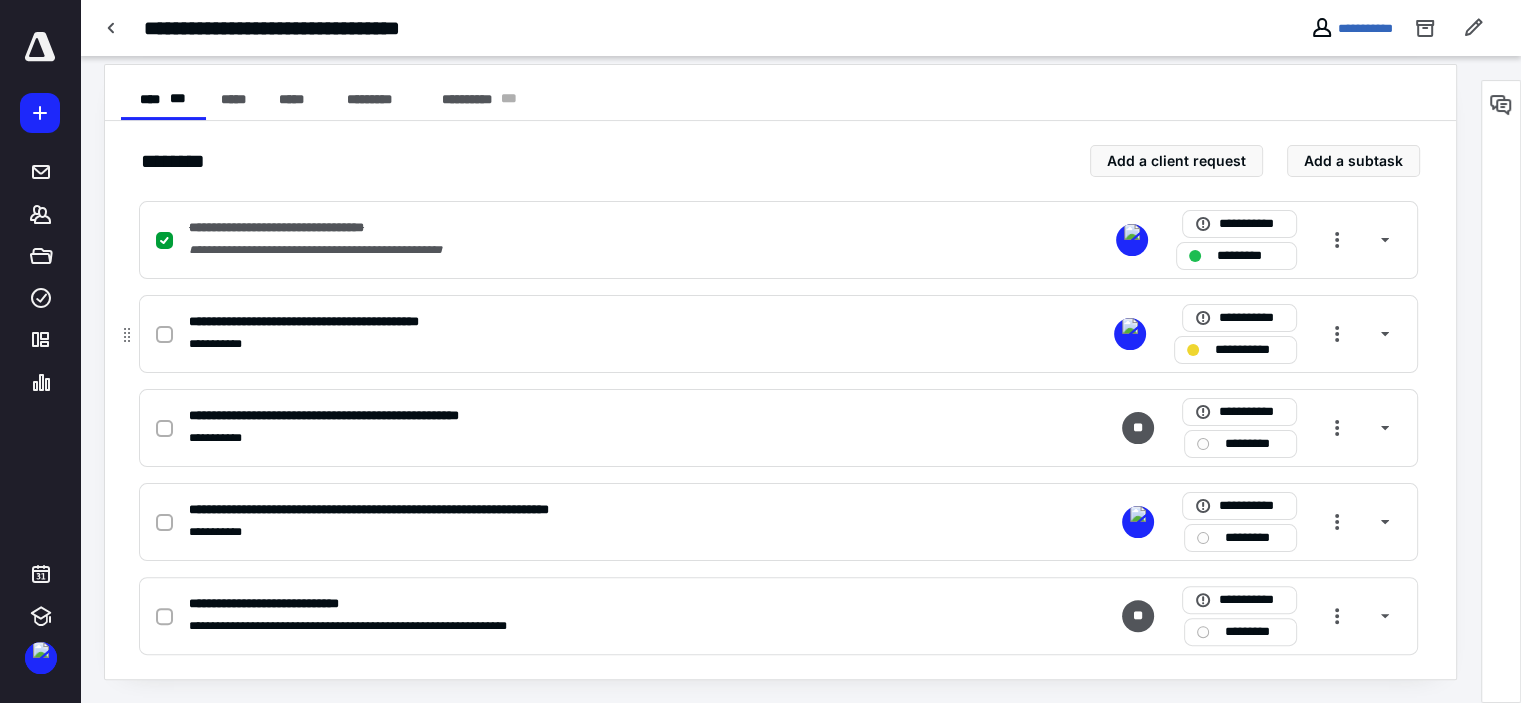 scroll, scrollTop: 0, scrollLeft: 0, axis: both 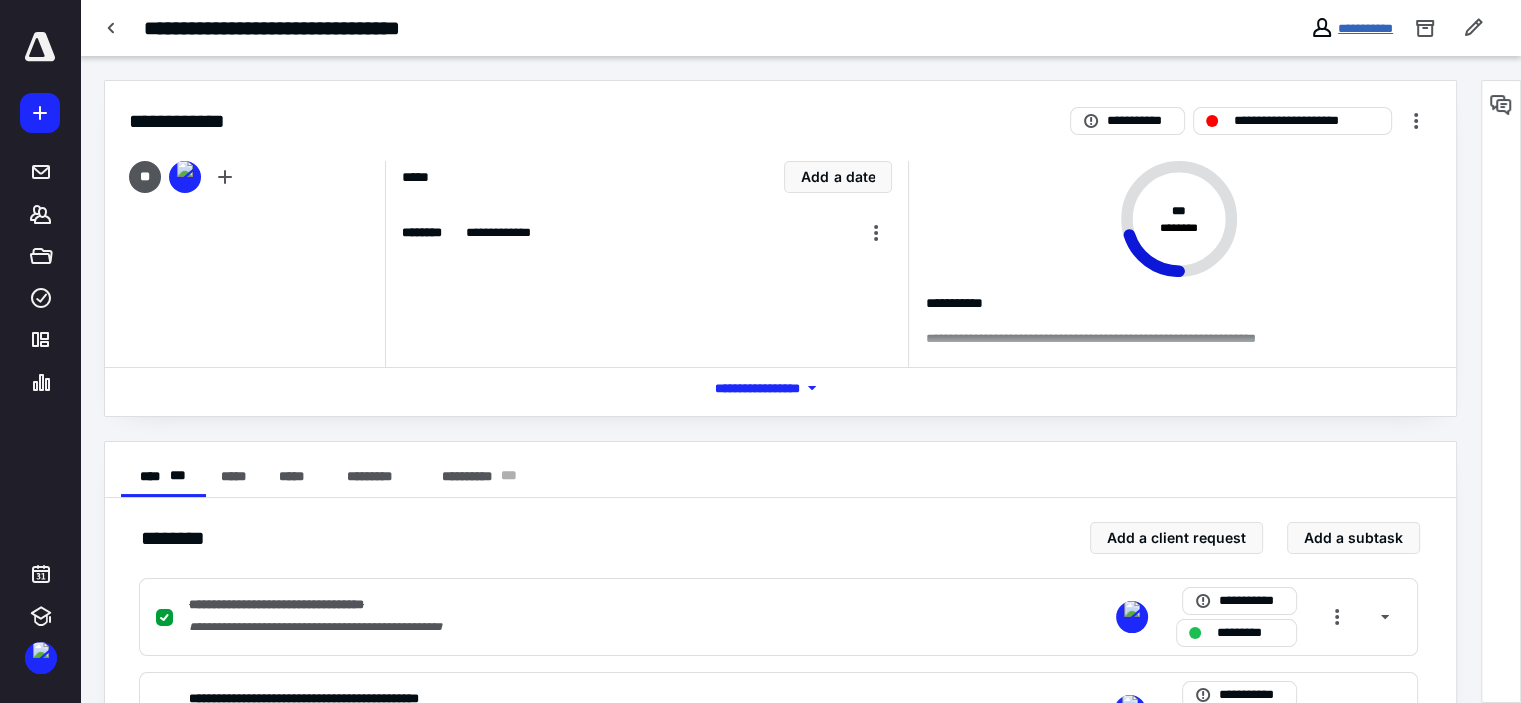 click on "**********" at bounding box center [1365, 28] 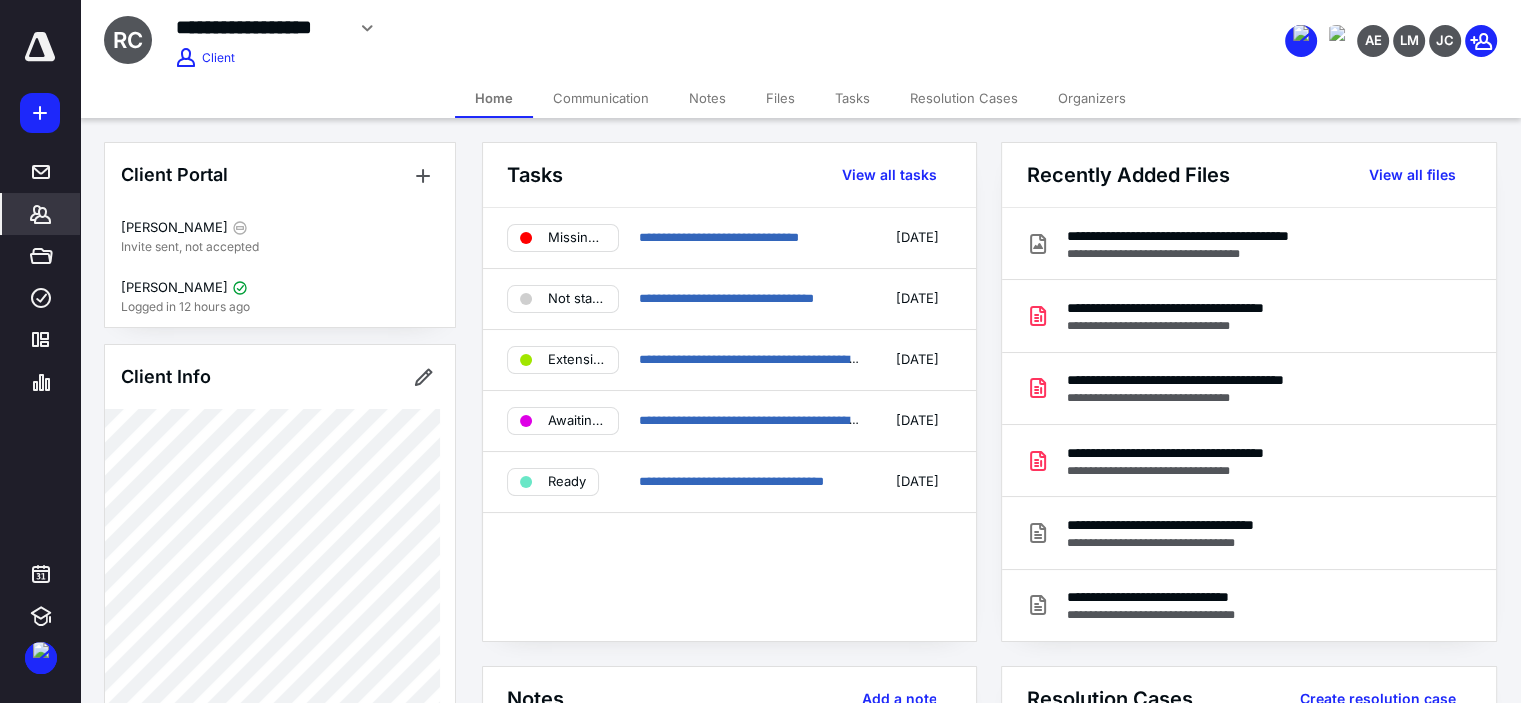 click on "Files" at bounding box center [780, 98] 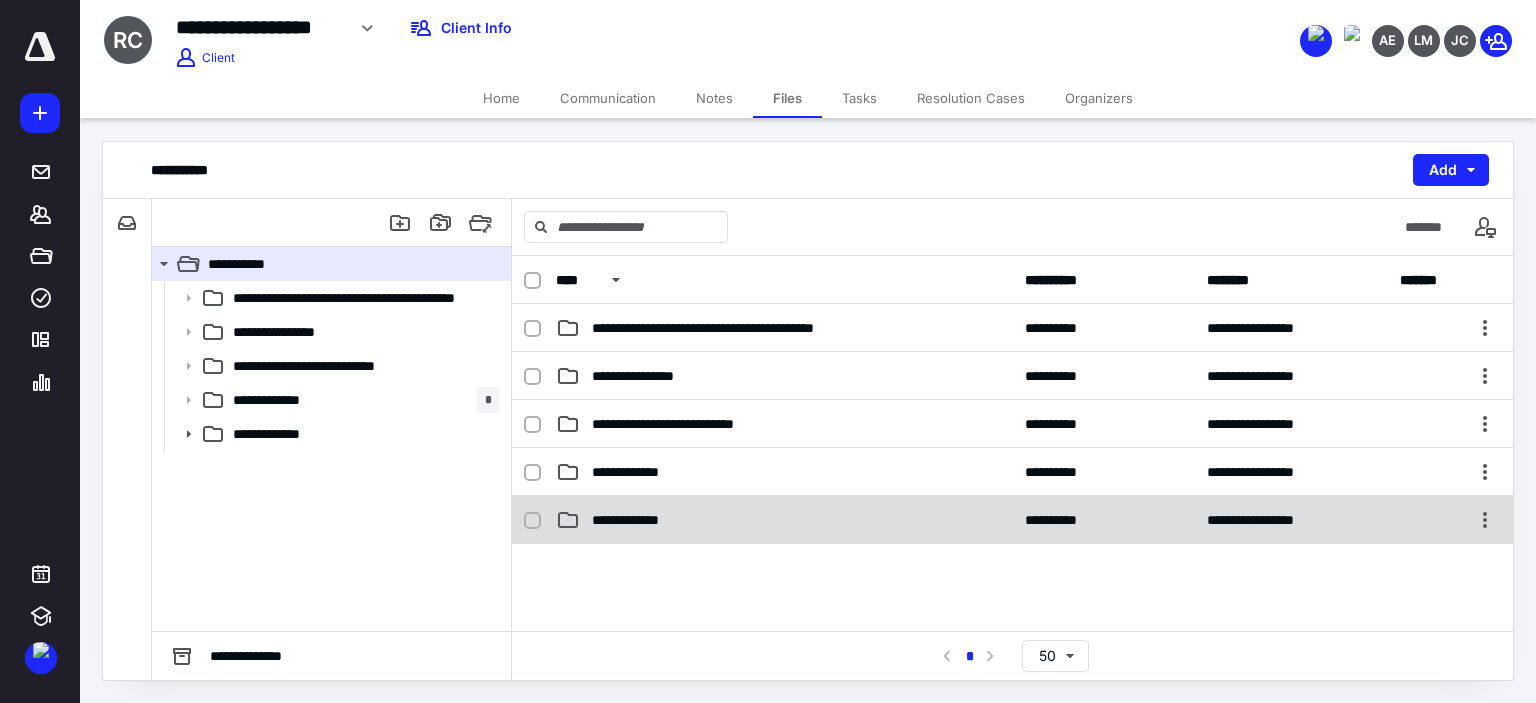 click on "**********" at bounding box center [643, 520] 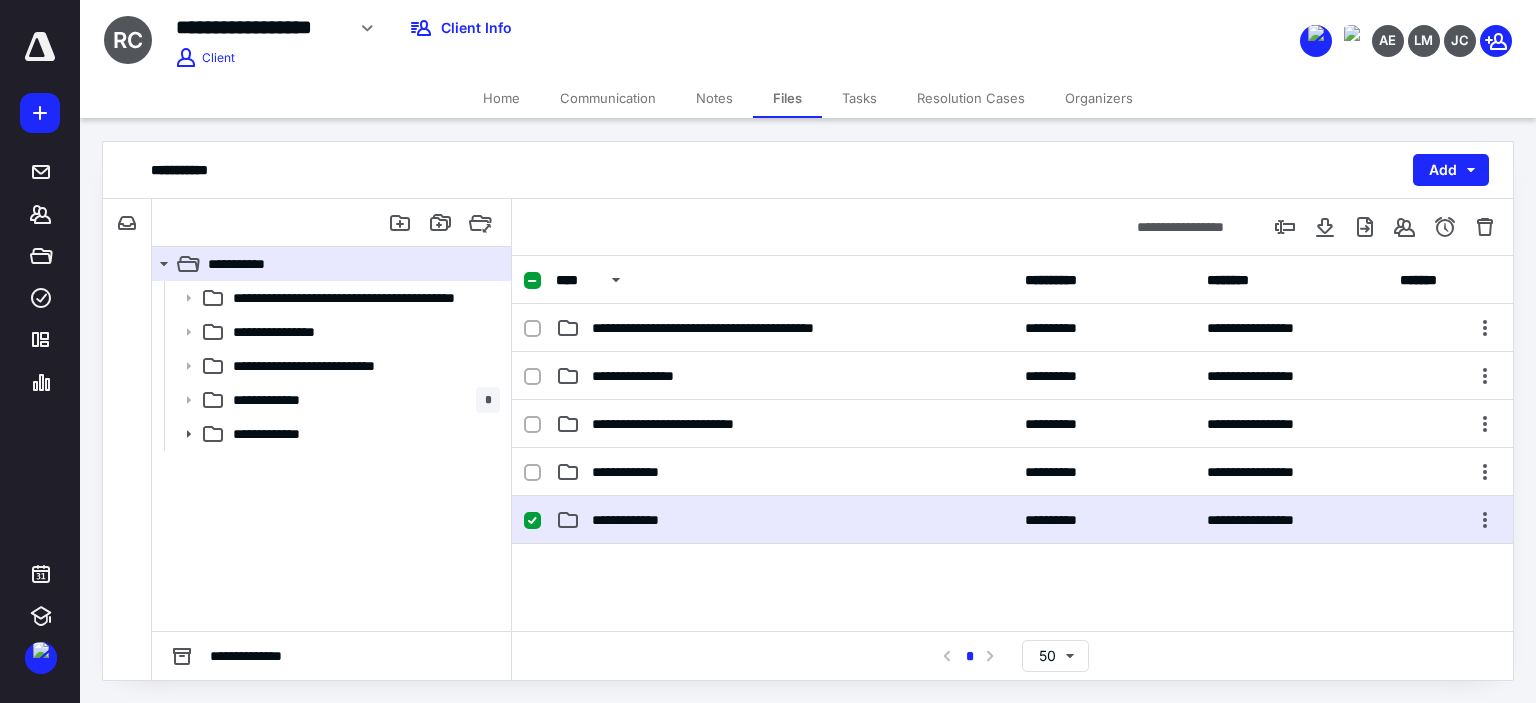 click on "**********" at bounding box center [643, 520] 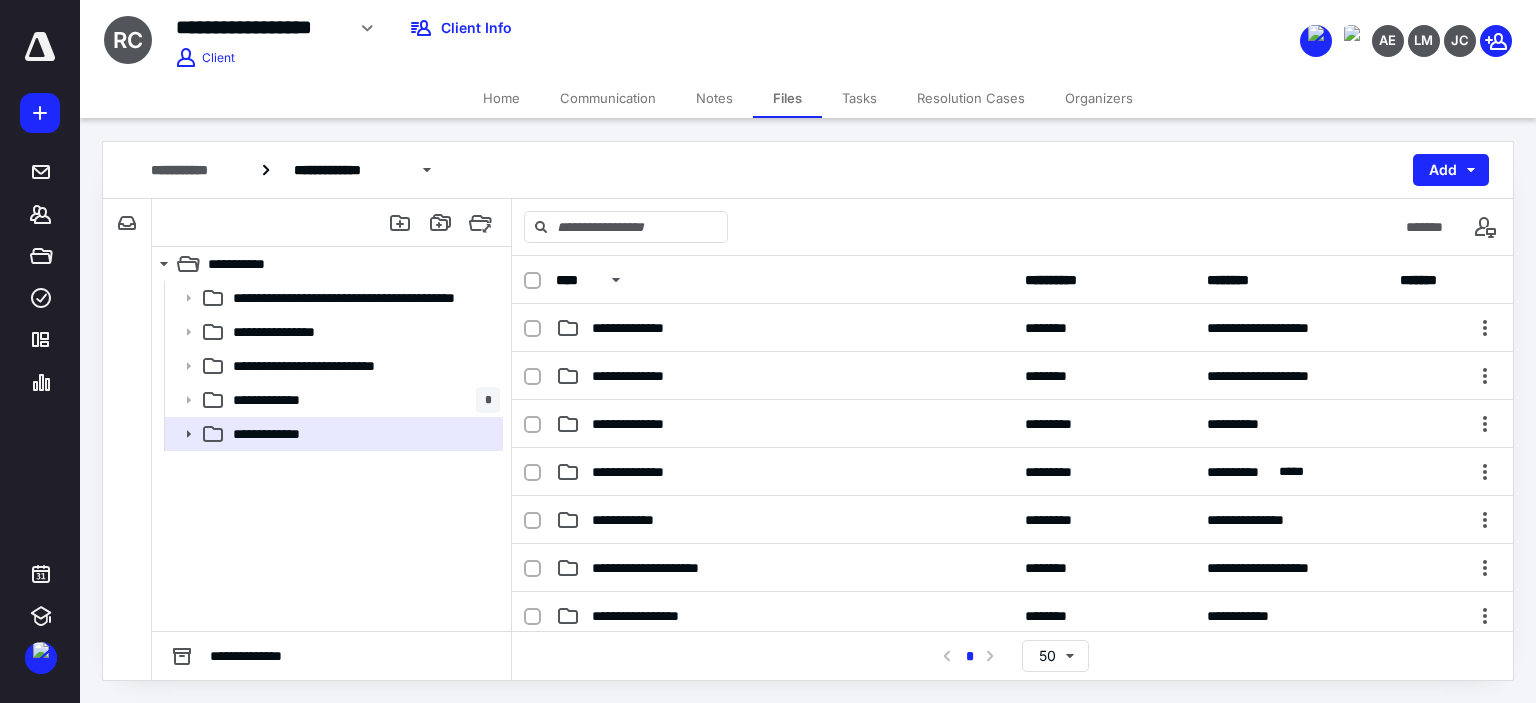 click on "**********" at bounding box center [784, 472] 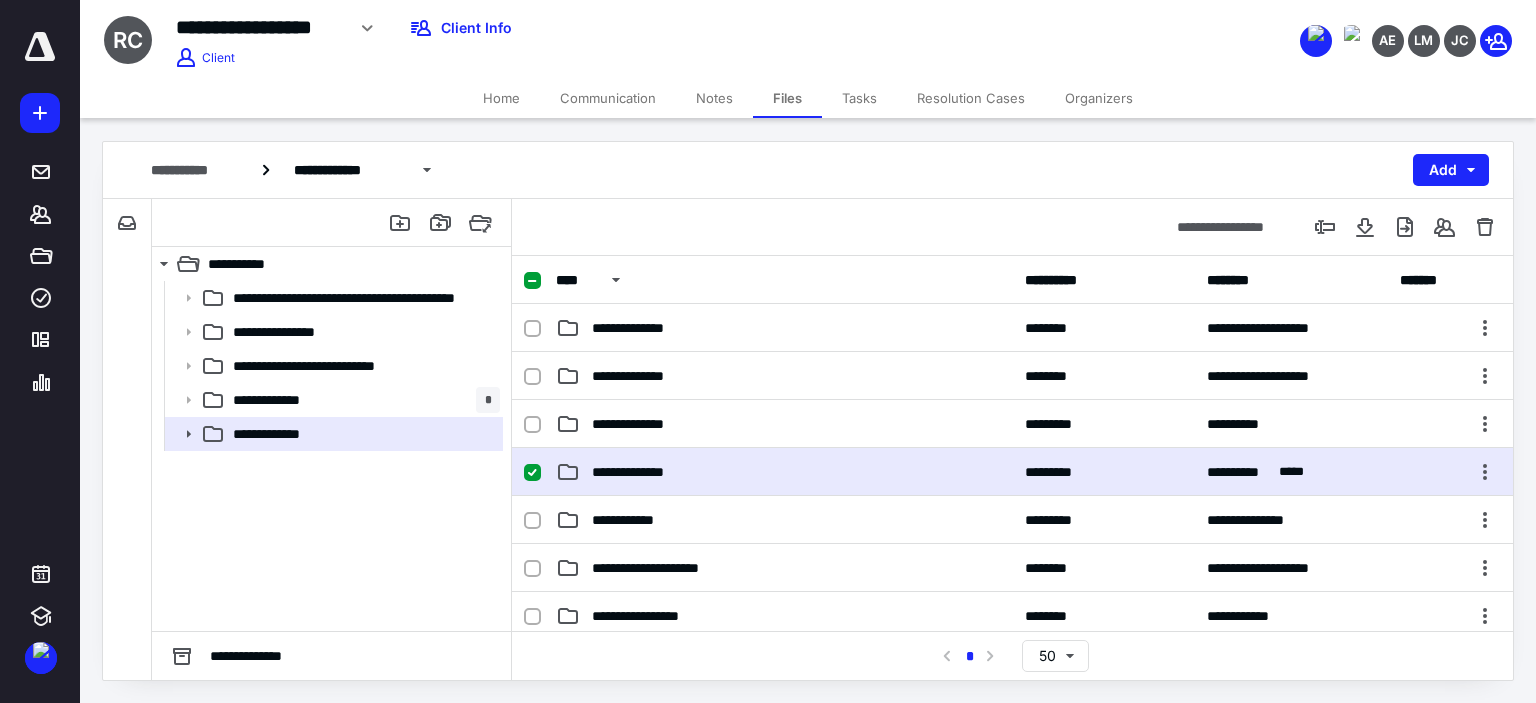 click on "**********" at bounding box center (784, 472) 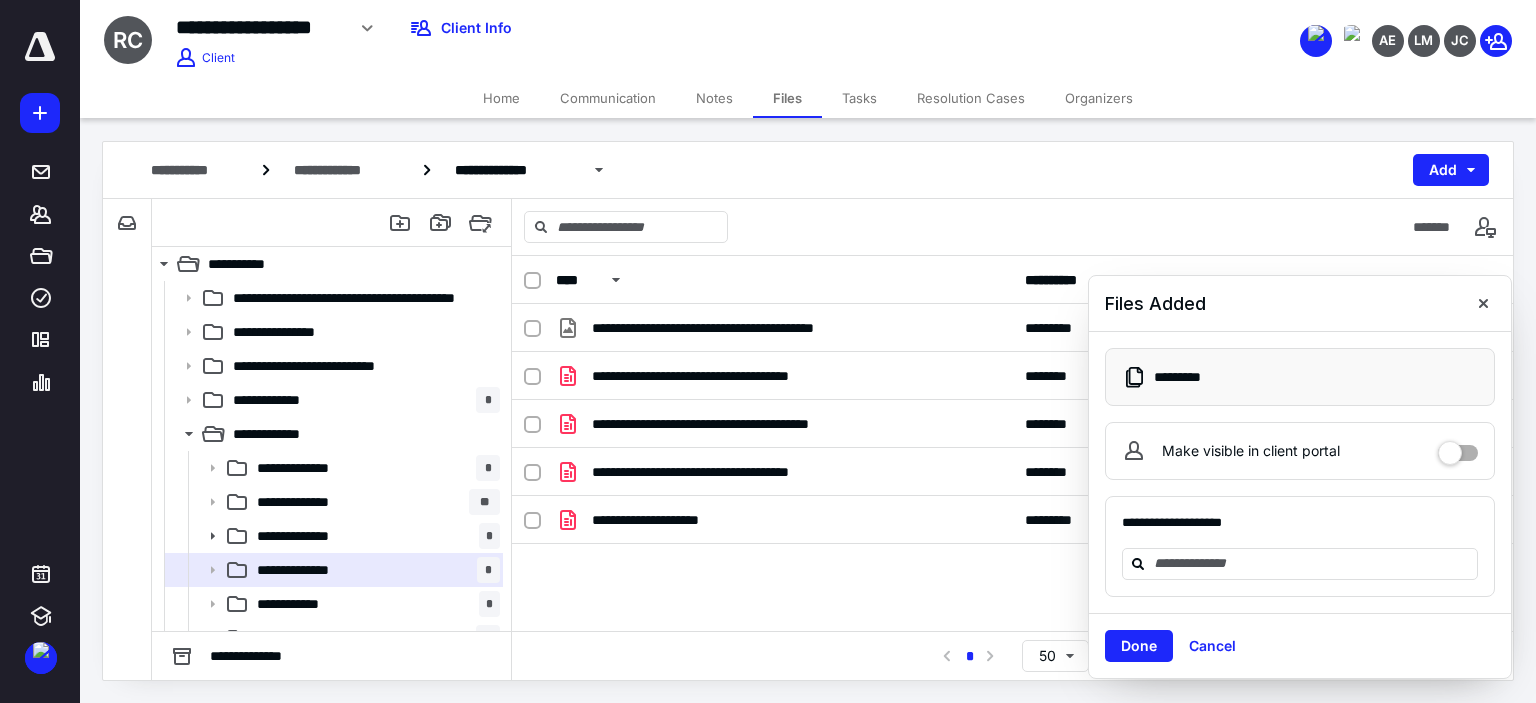 click on "Tasks" at bounding box center [859, 98] 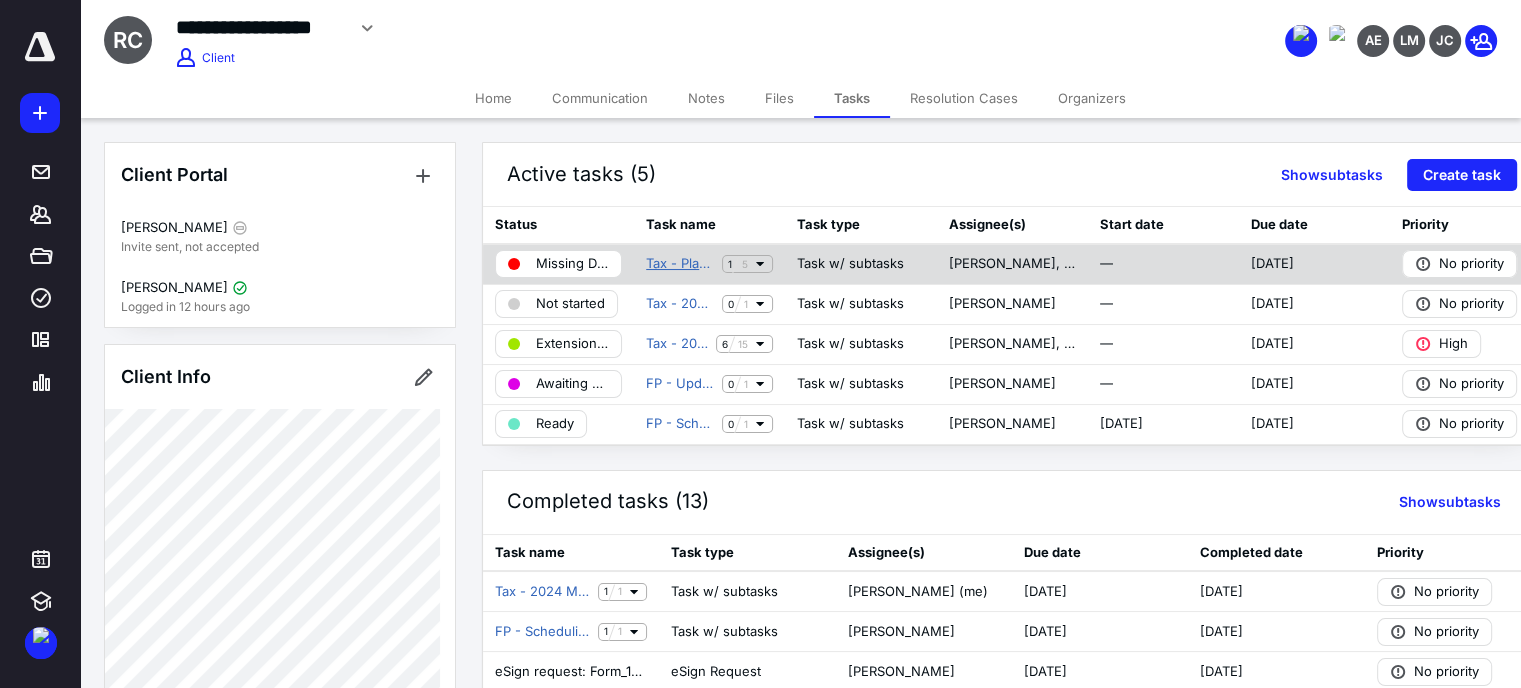 click on "Tax - Planning Meeting - Logan M" at bounding box center [680, 264] 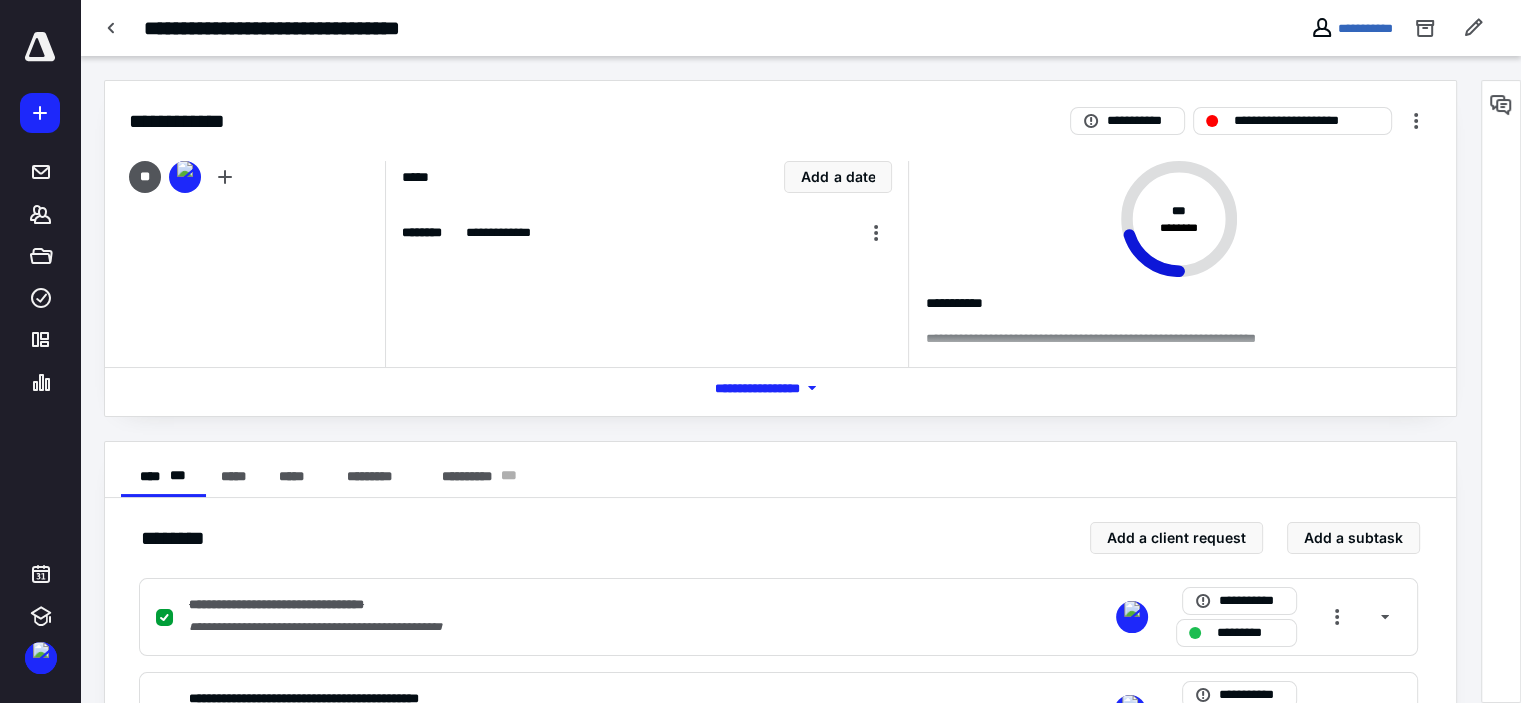 scroll, scrollTop: 377, scrollLeft: 0, axis: vertical 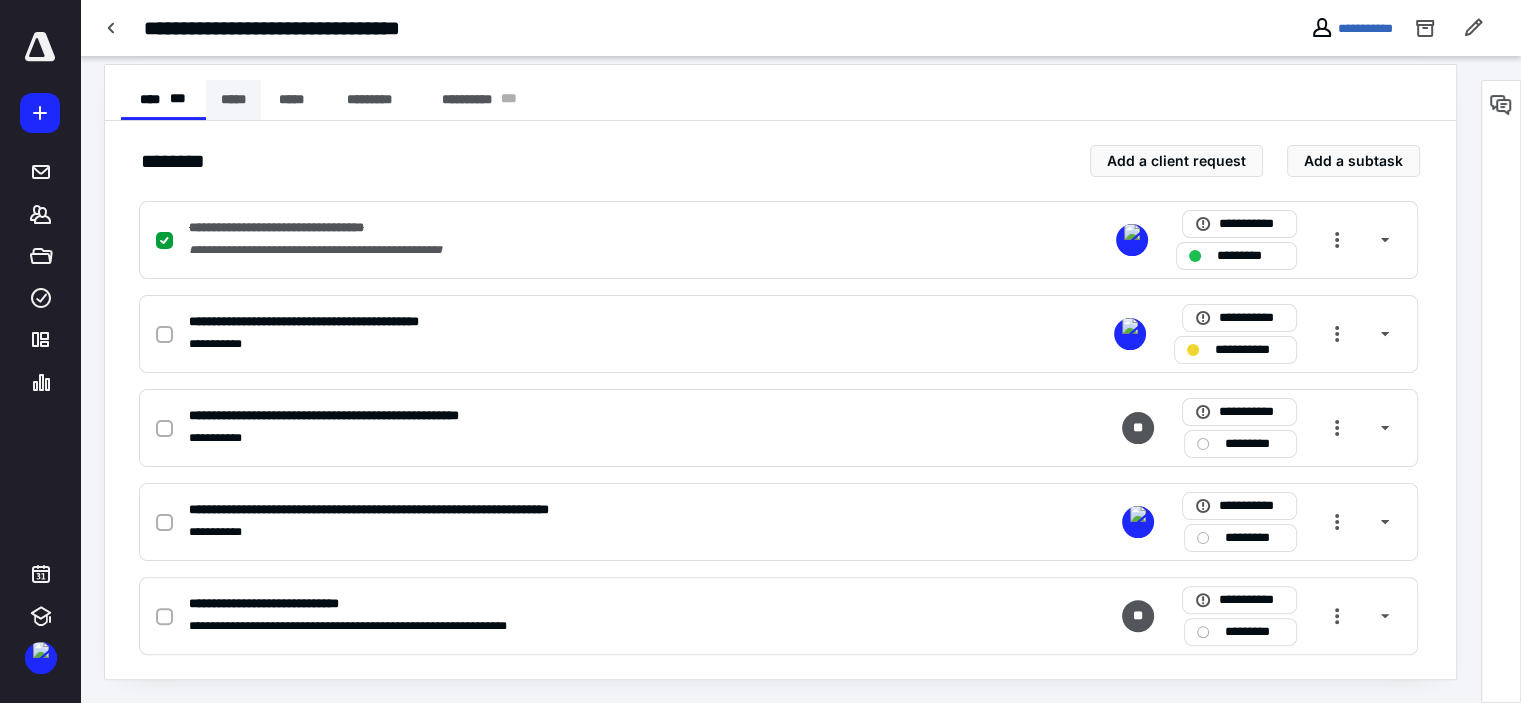 click on "*****" at bounding box center (233, 100) 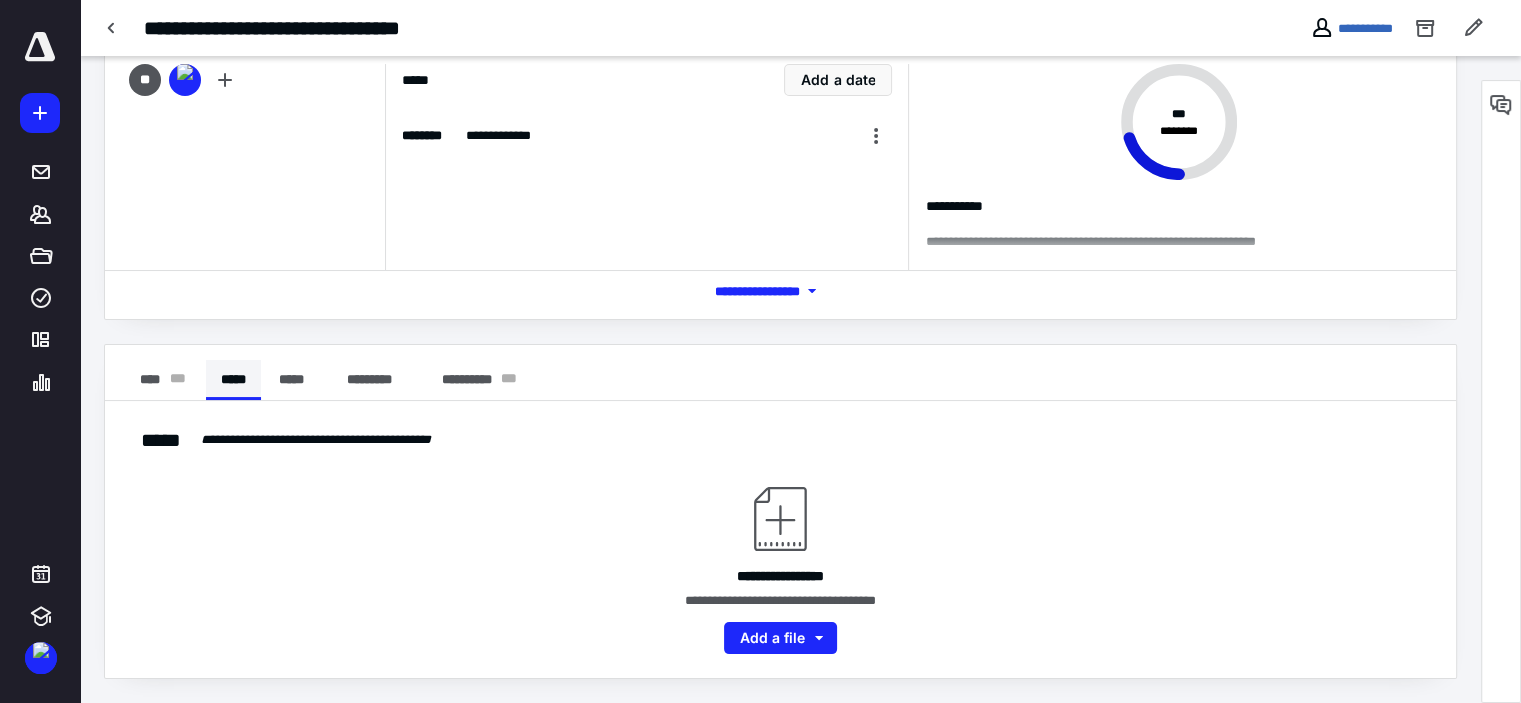 scroll, scrollTop: 95, scrollLeft: 0, axis: vertical 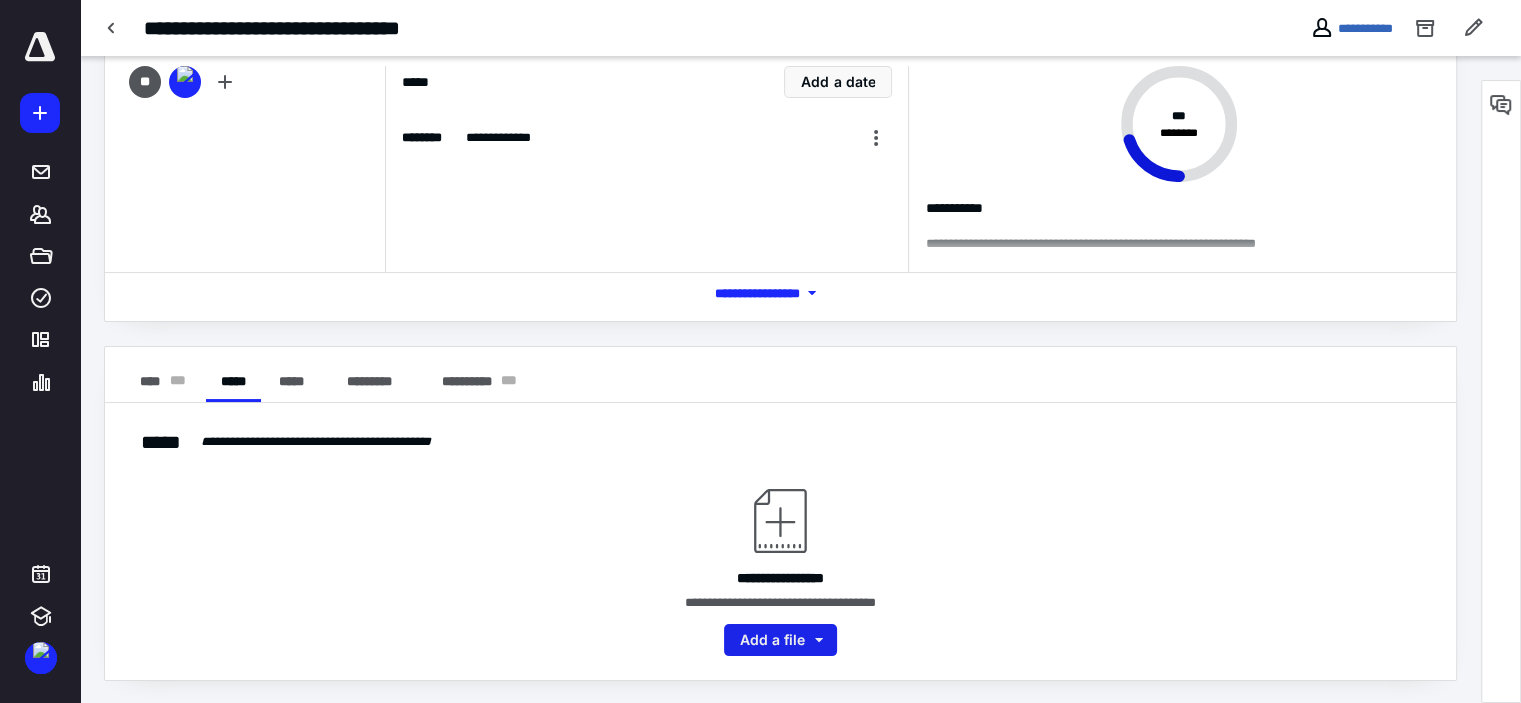 click on "Add a file" at bounding box center [780, 640] 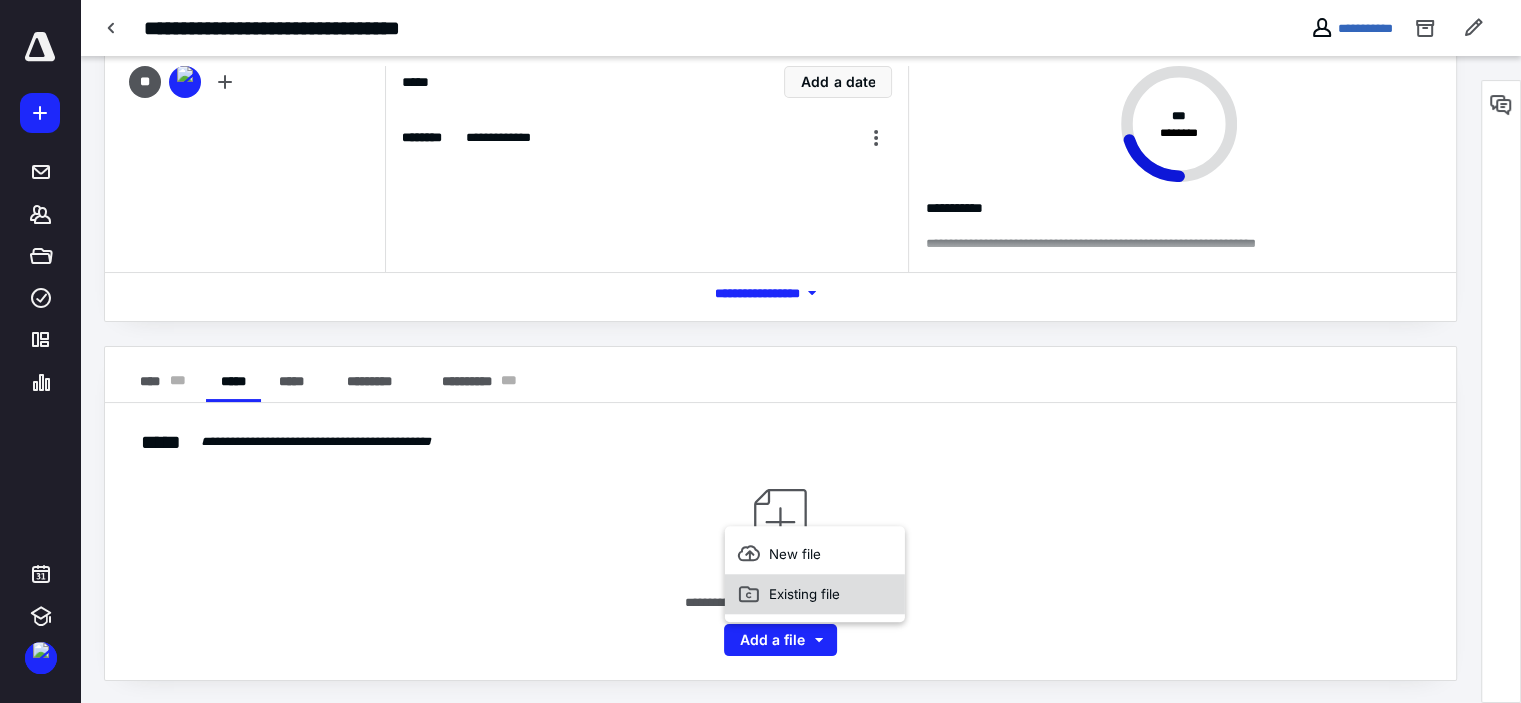 click on "Existing file" at bounding box center [815, 594] 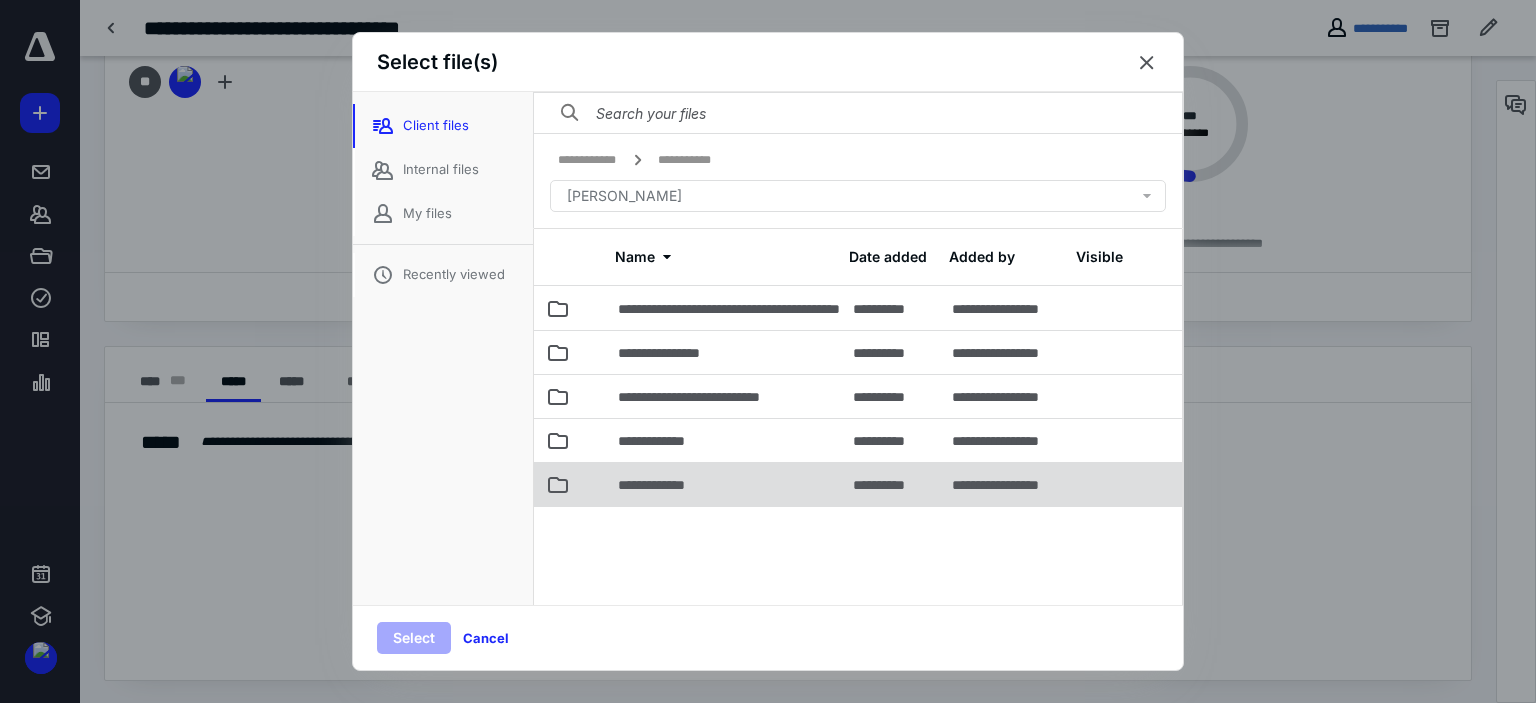click on "**********" at bounding box center (723, 484) 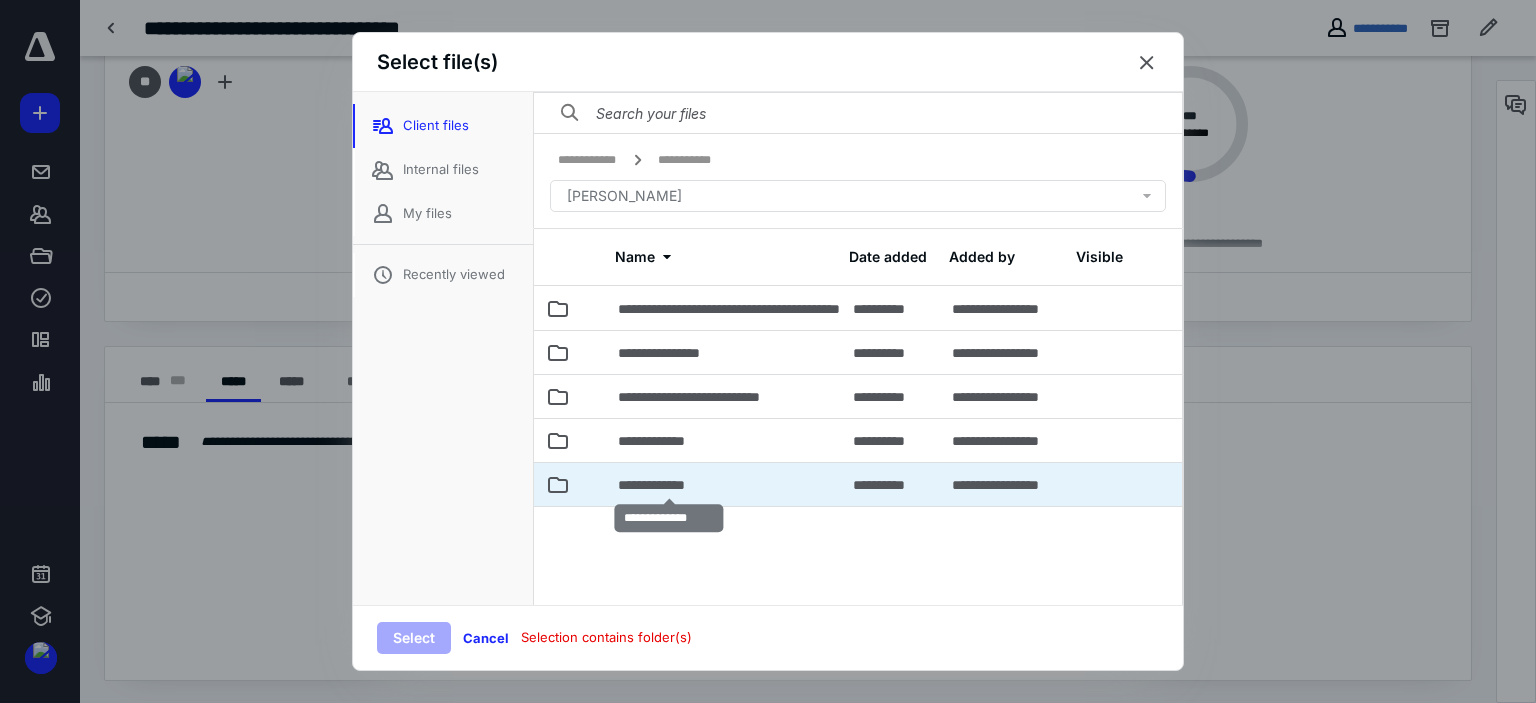 click on "**********" at bounding box center (669, 485) 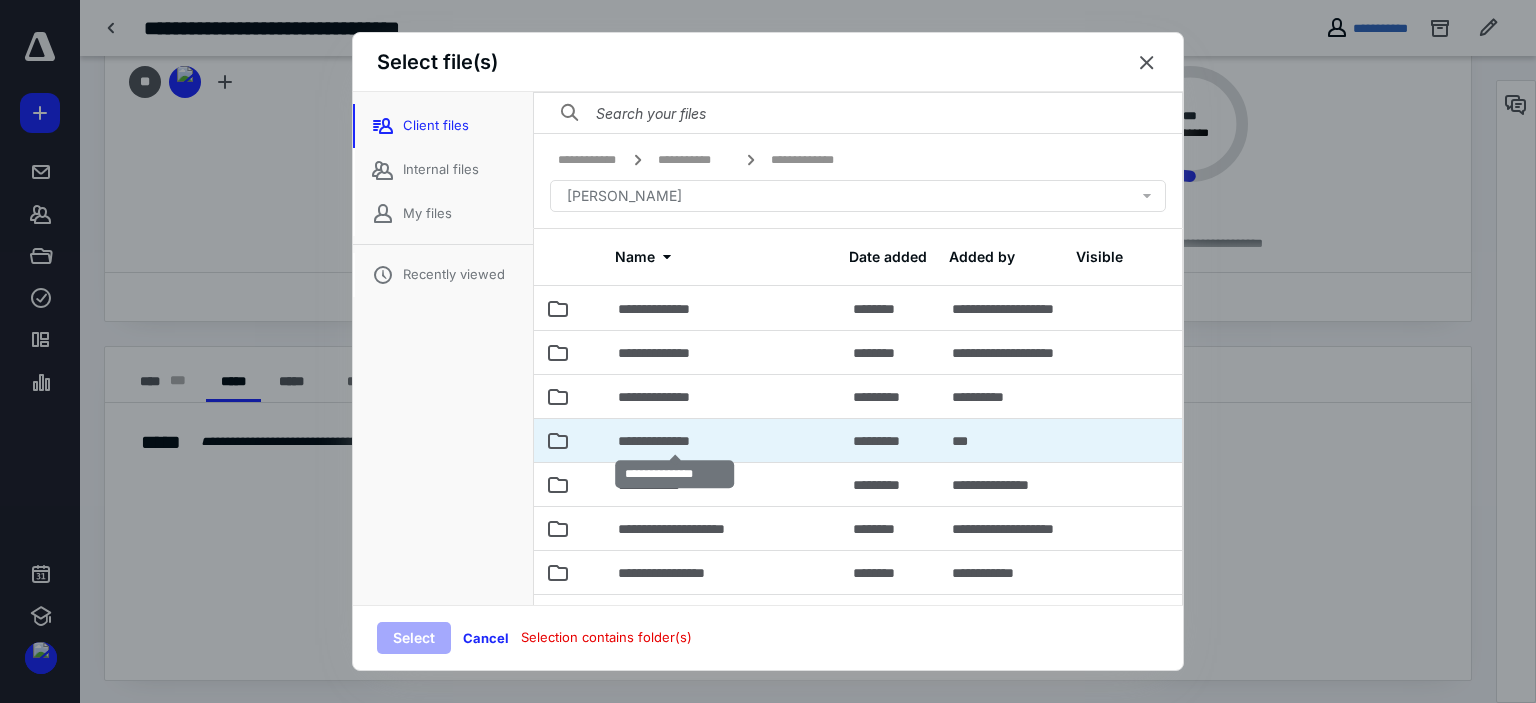click on "**********" at bounding box center [674, 441] 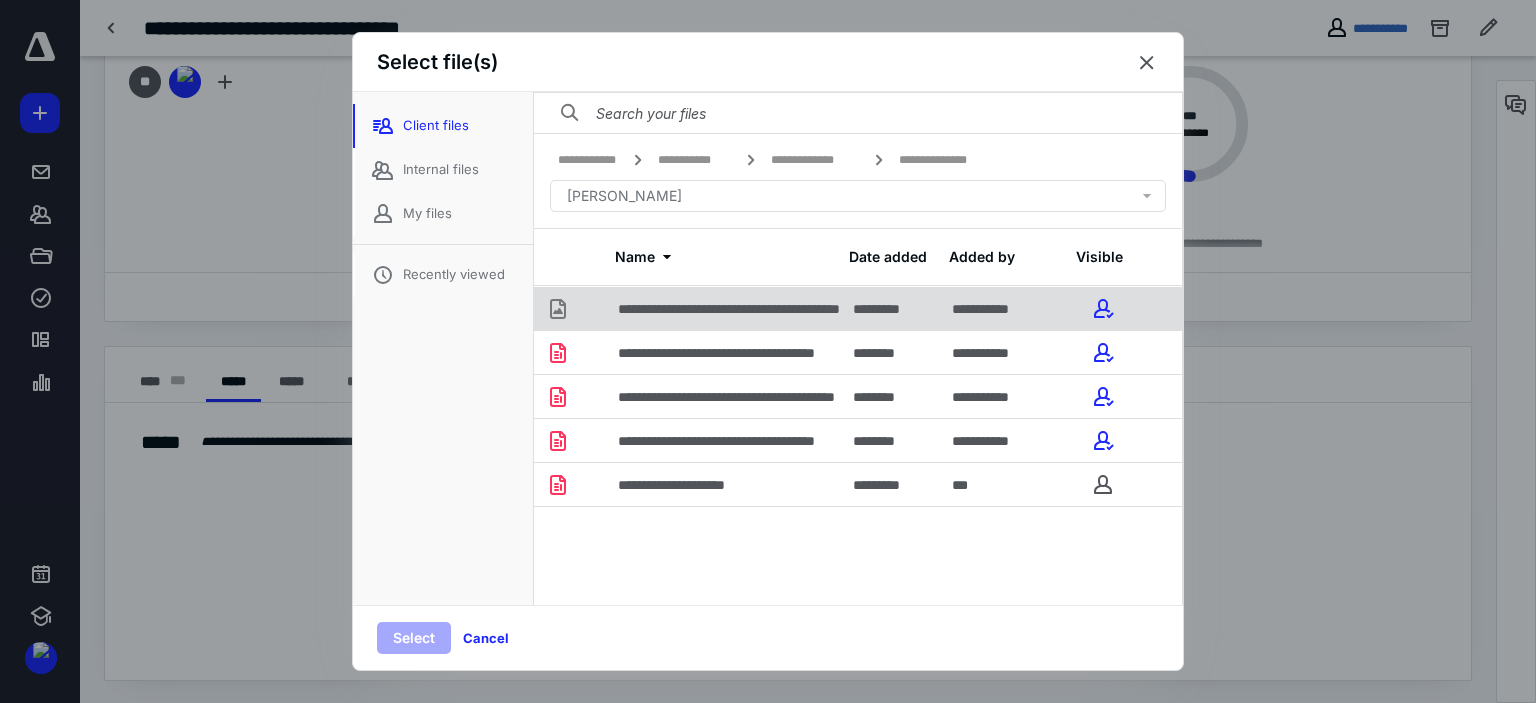 click on "**********" at bounding box center [767, 309] 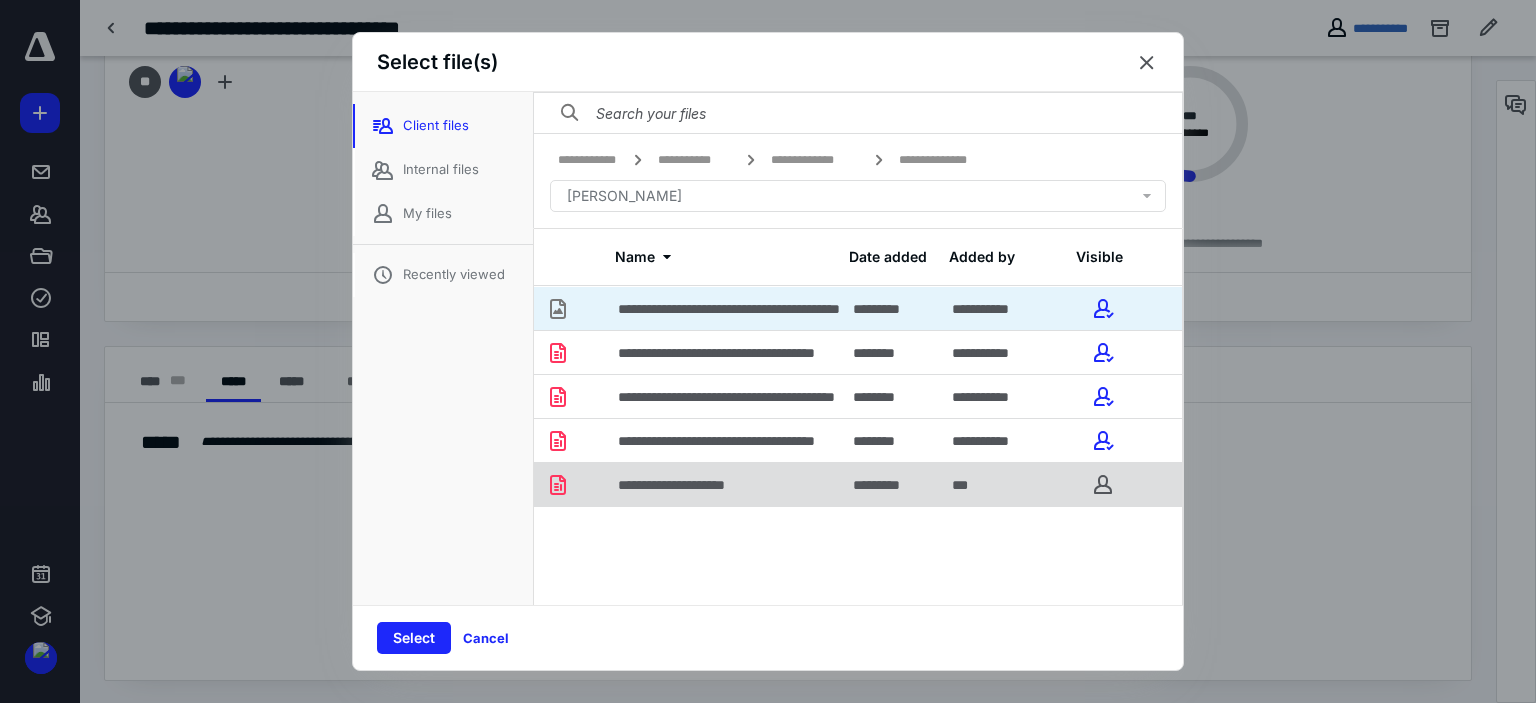click on "**********" at bounding box center (694, 485) 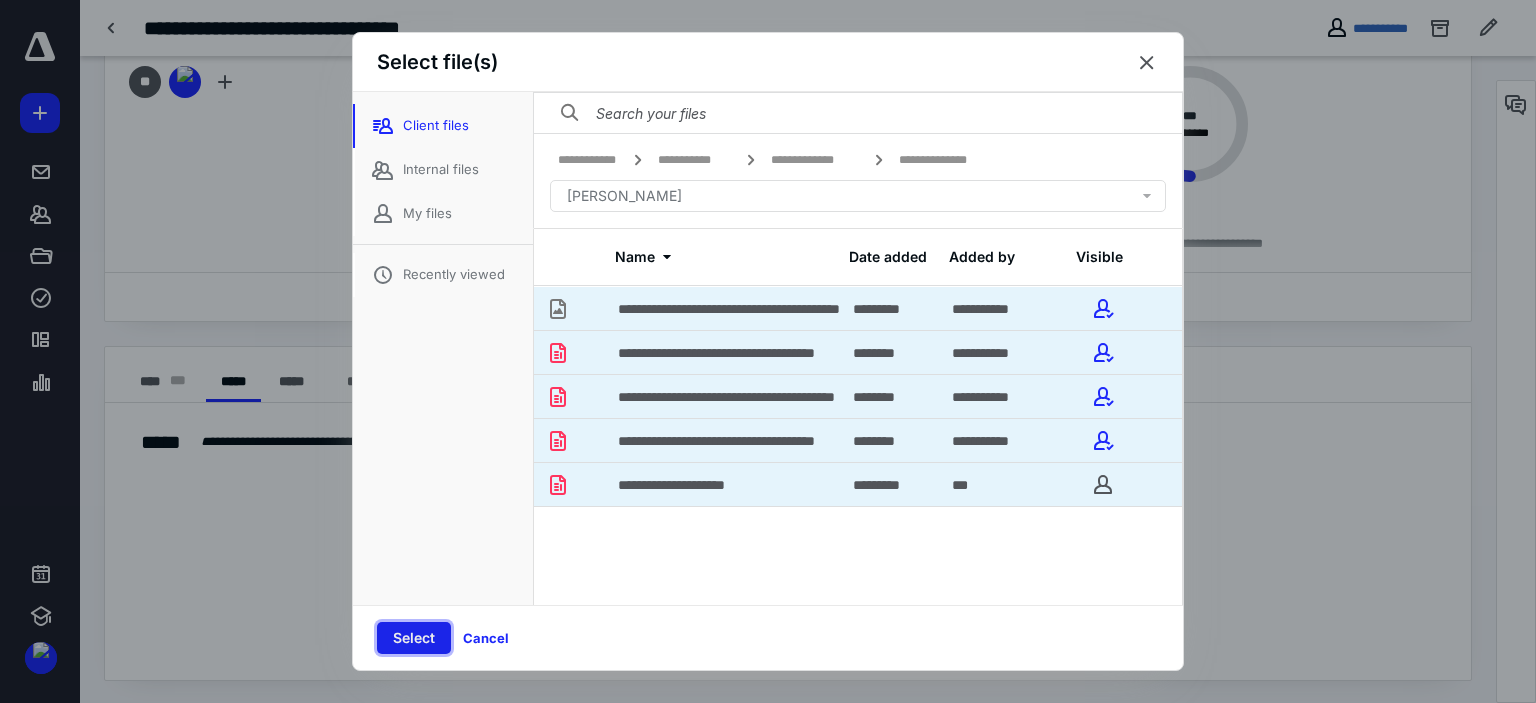 click on "Select" at bounding box center (414, 638) 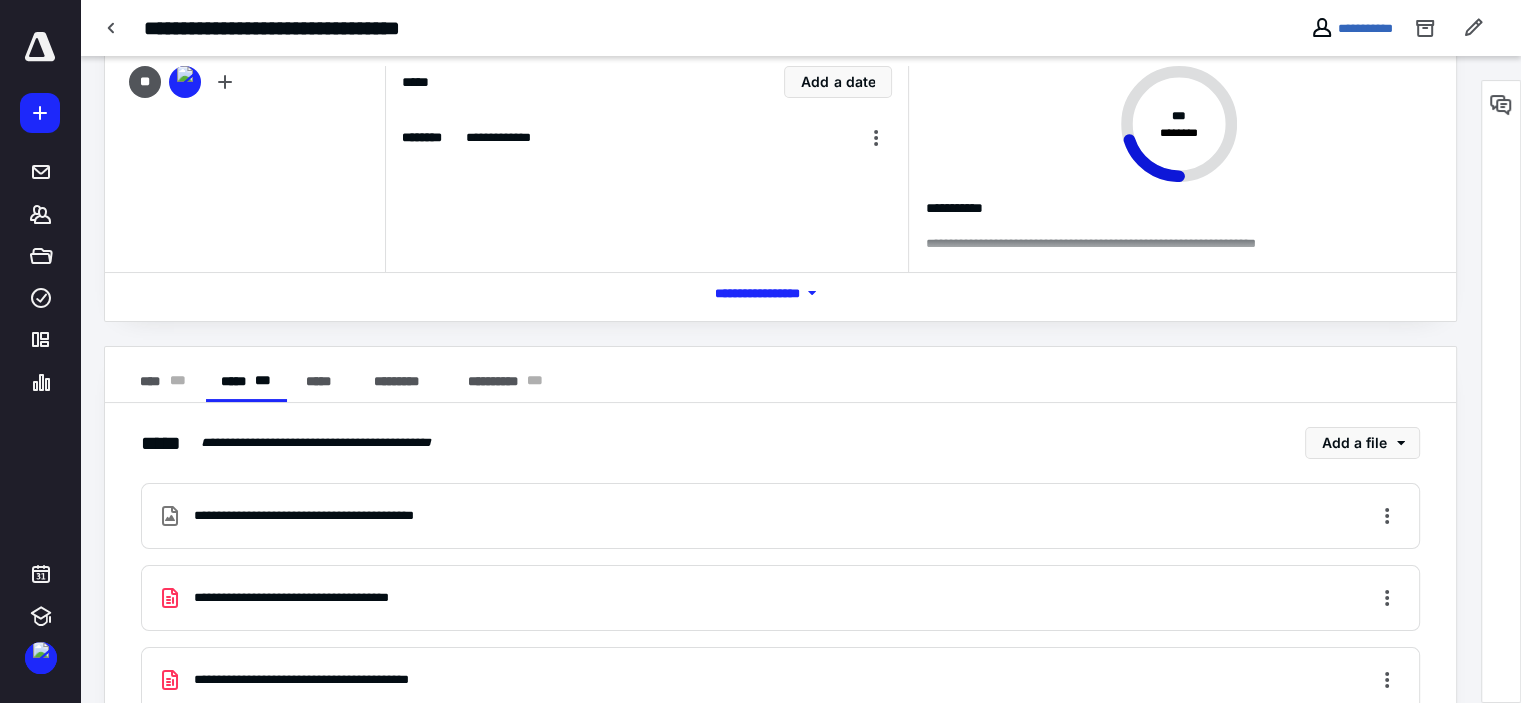 scroll, scrollTop: 315, scrollLeft: 0, axis: vertical 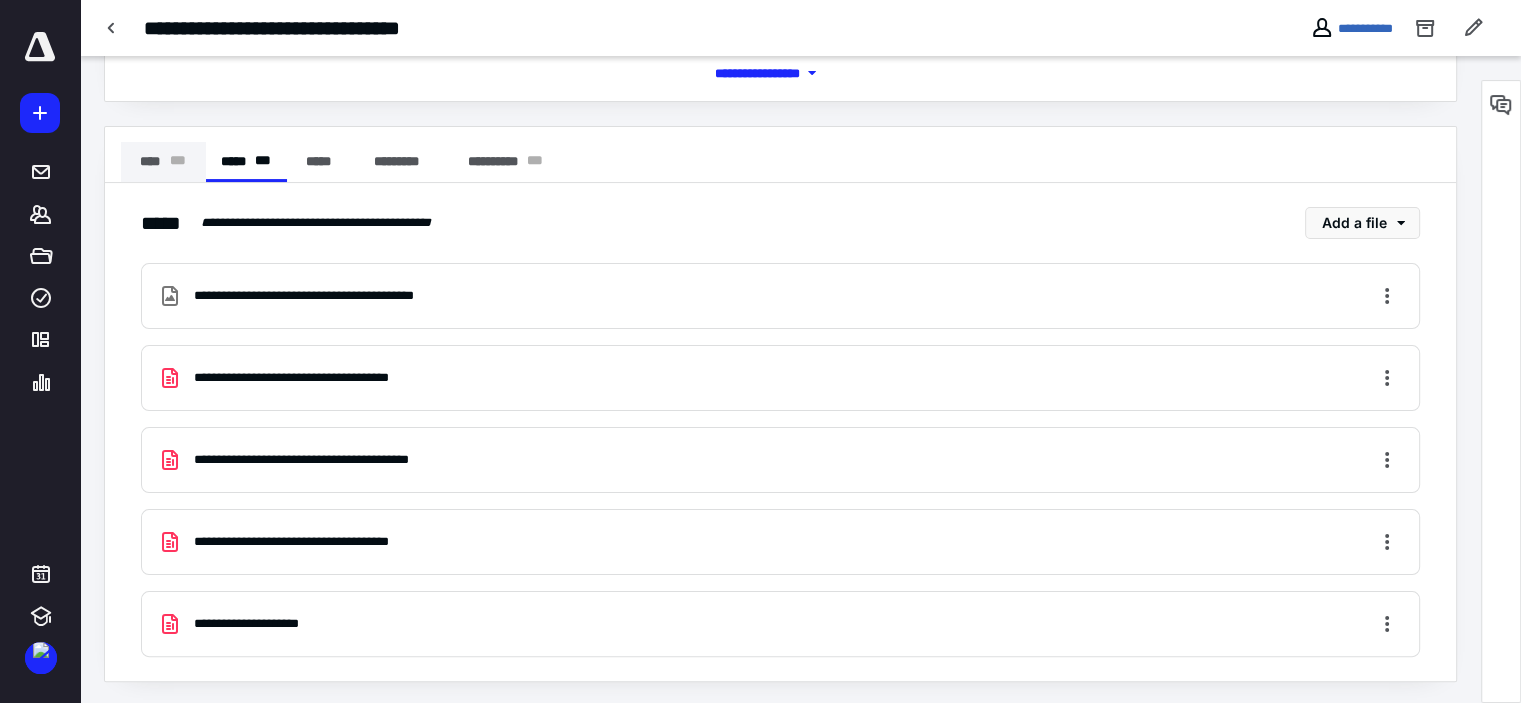 click on "**** * * *" at bounding box center (163, 162) 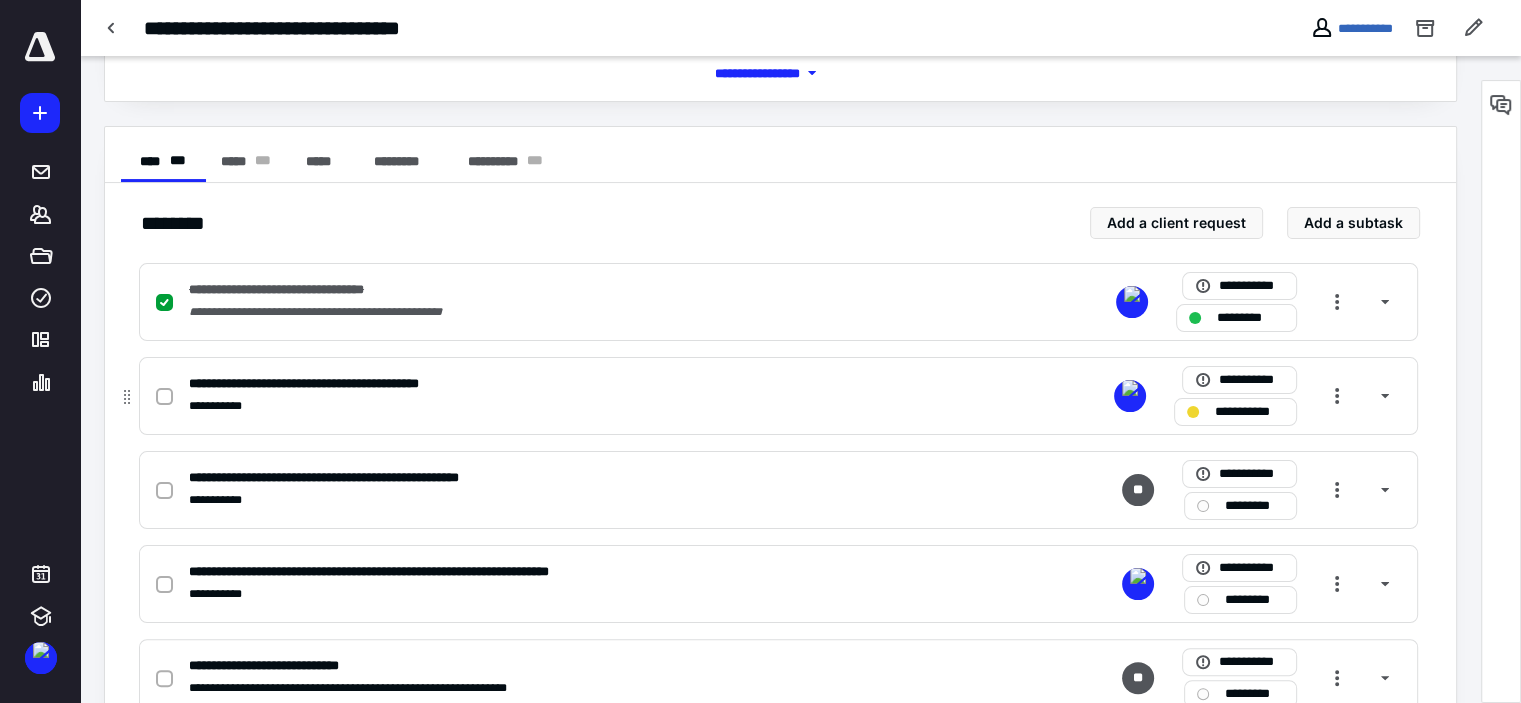 click 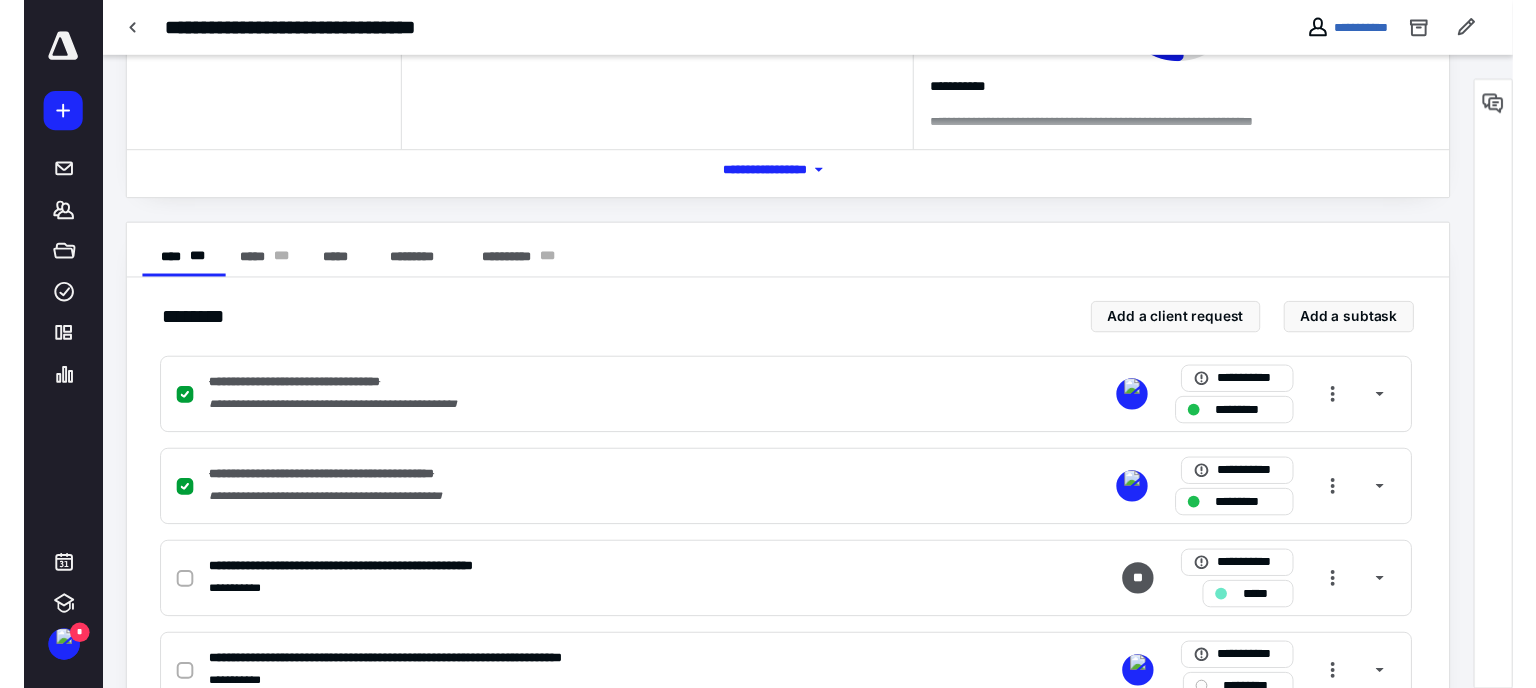 scroll, scrollTop: 0, scrollLeft: 0, axis: both 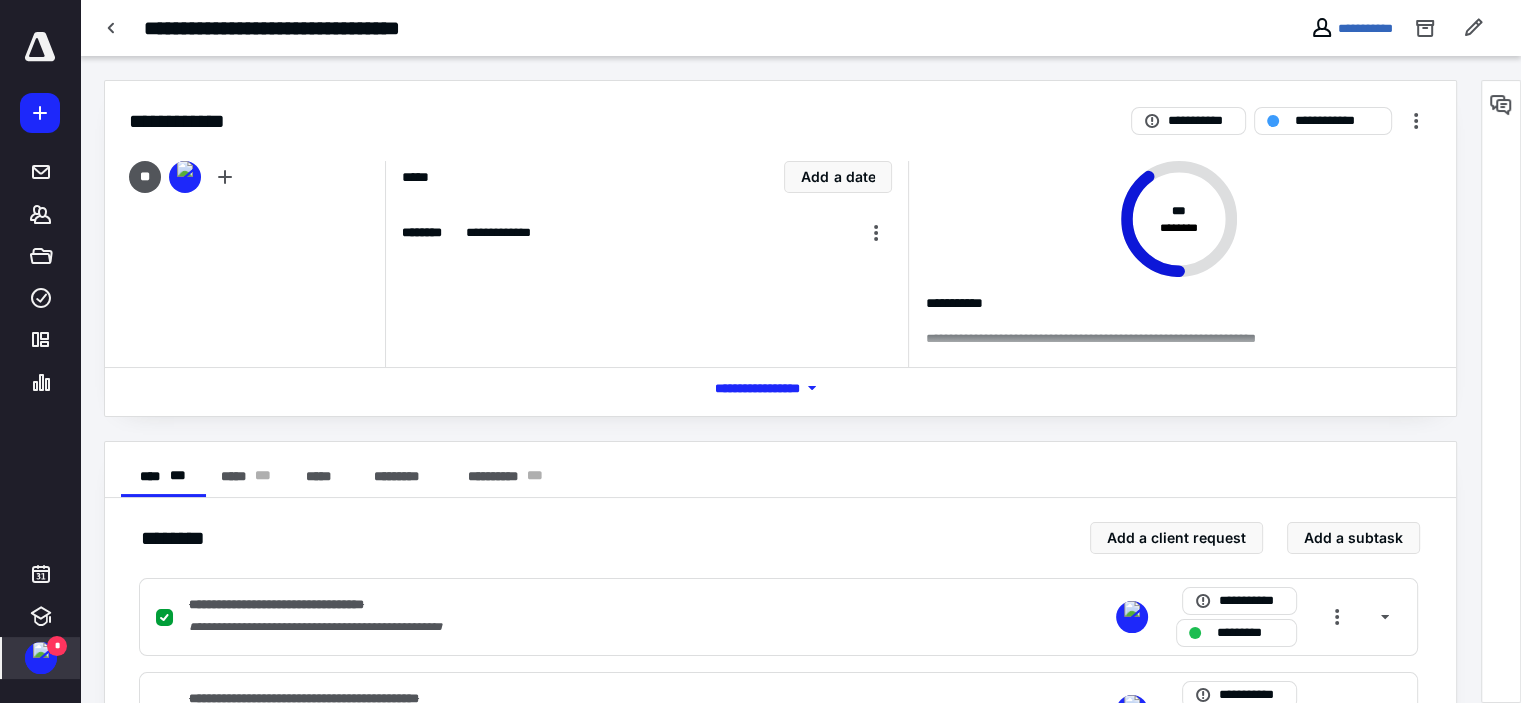 click at bounding box center (41, 650) 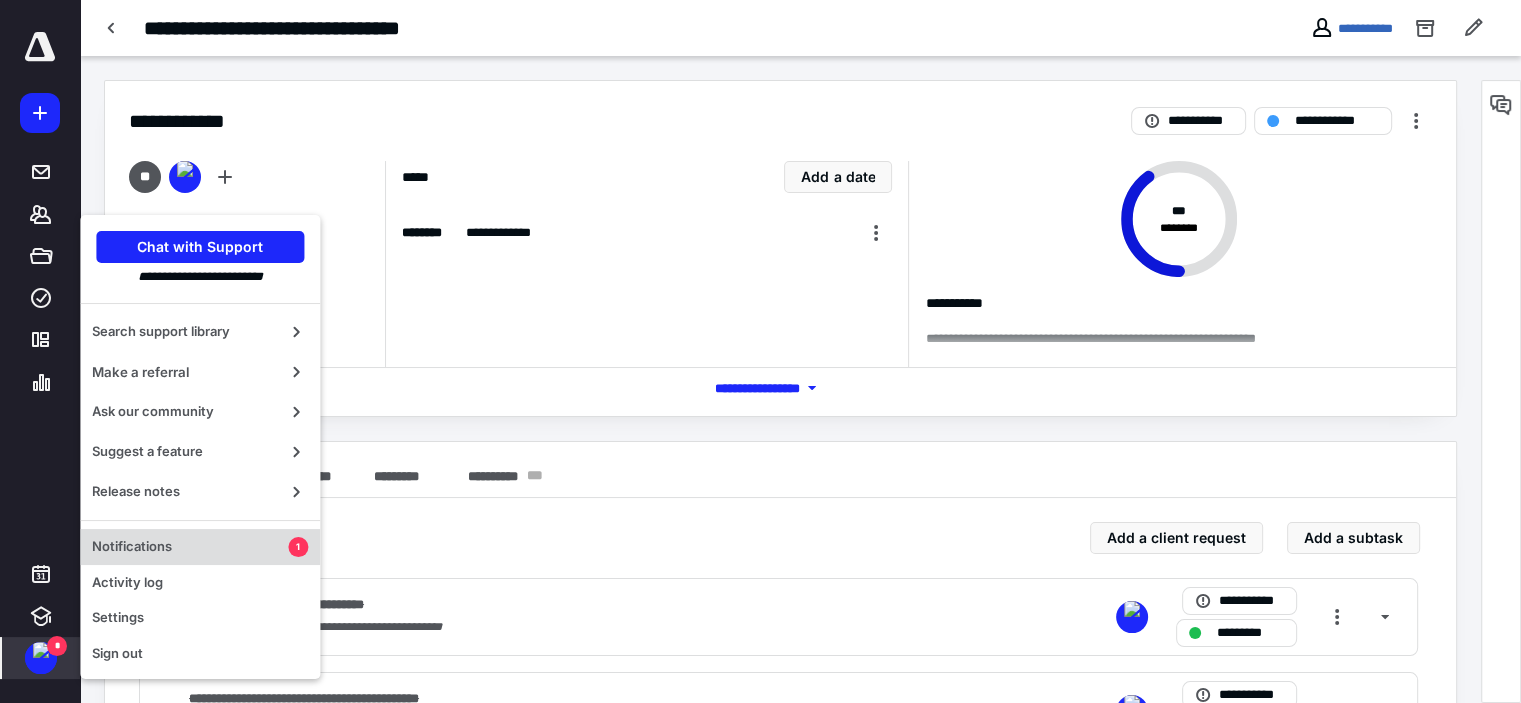 click on "Notifications" at bounding box center [190, 547] 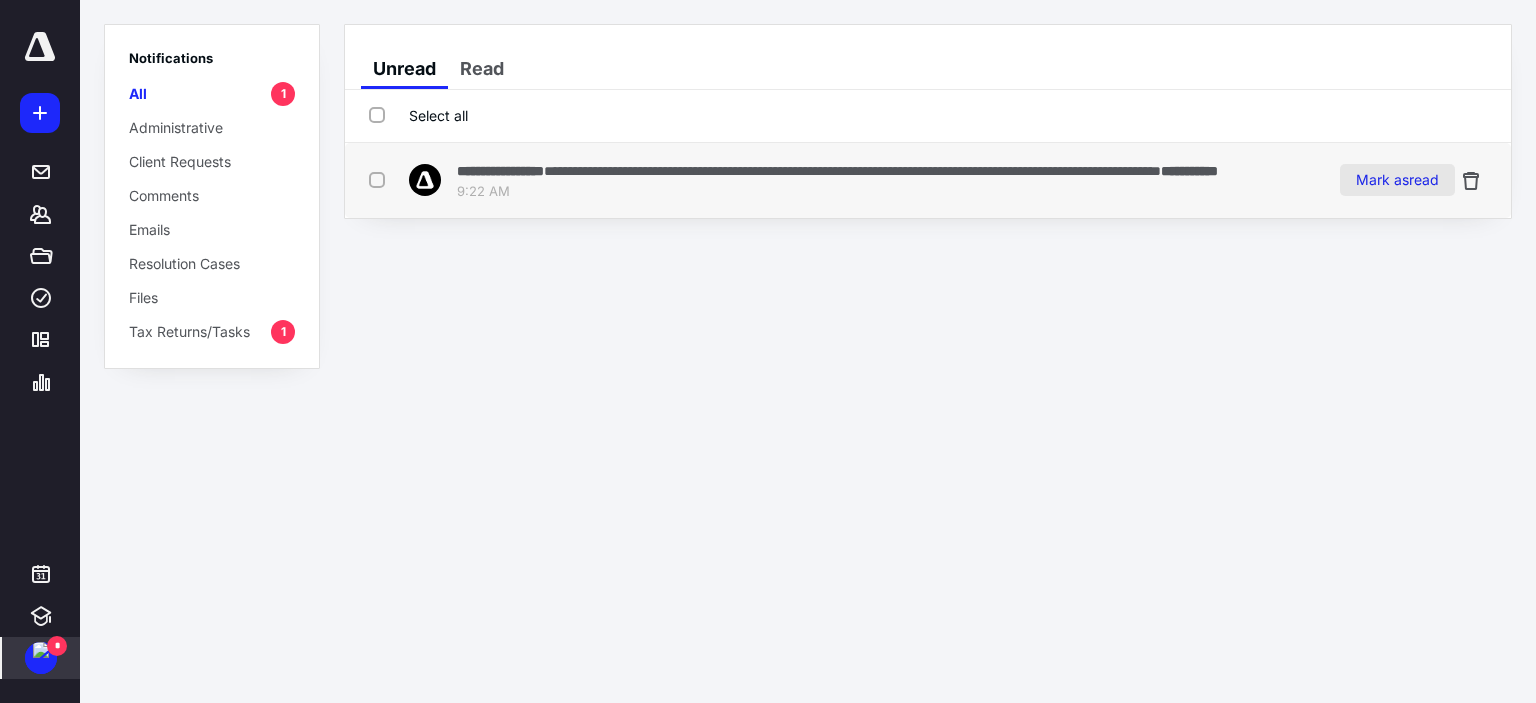 click on "Mark as  read" at bounding box center [1397, 180] 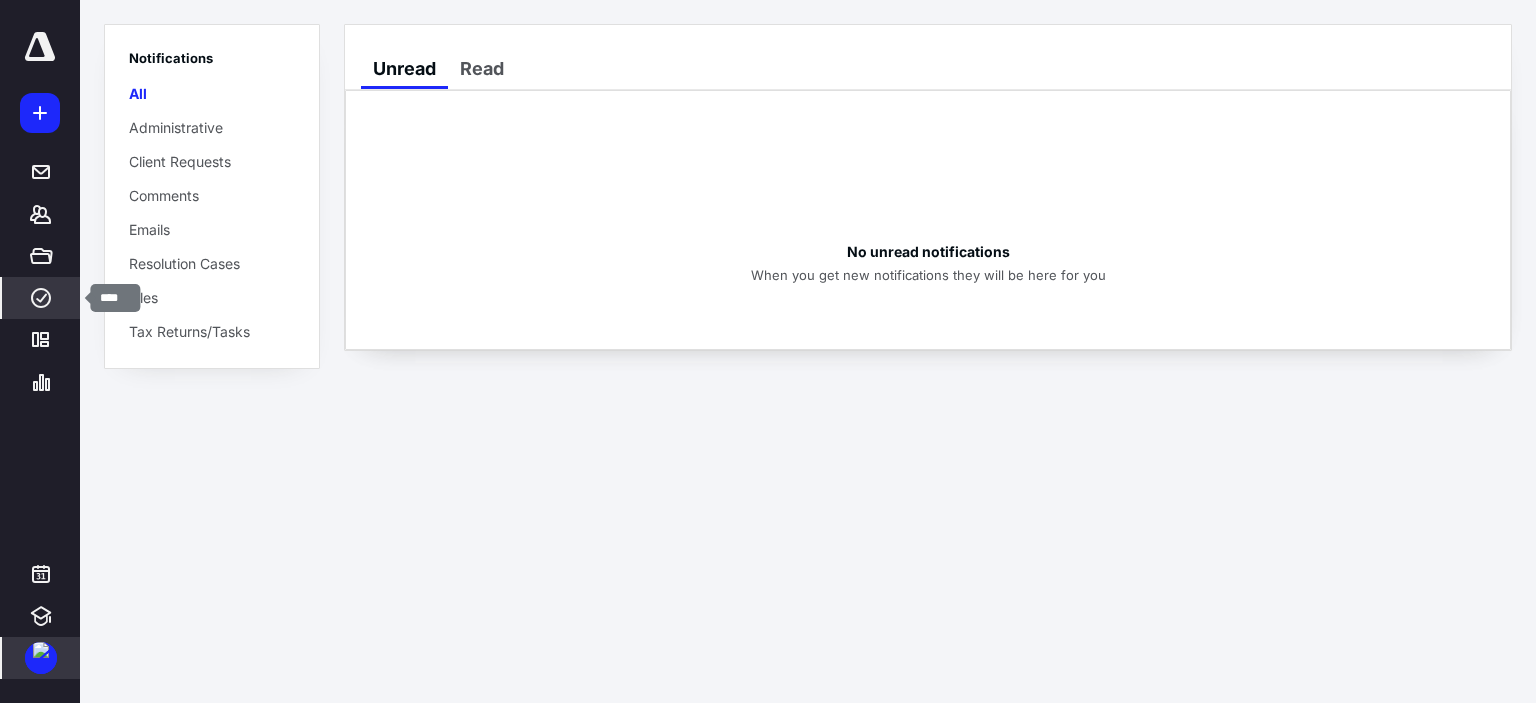click on "****" at bounding box center (41, 298) 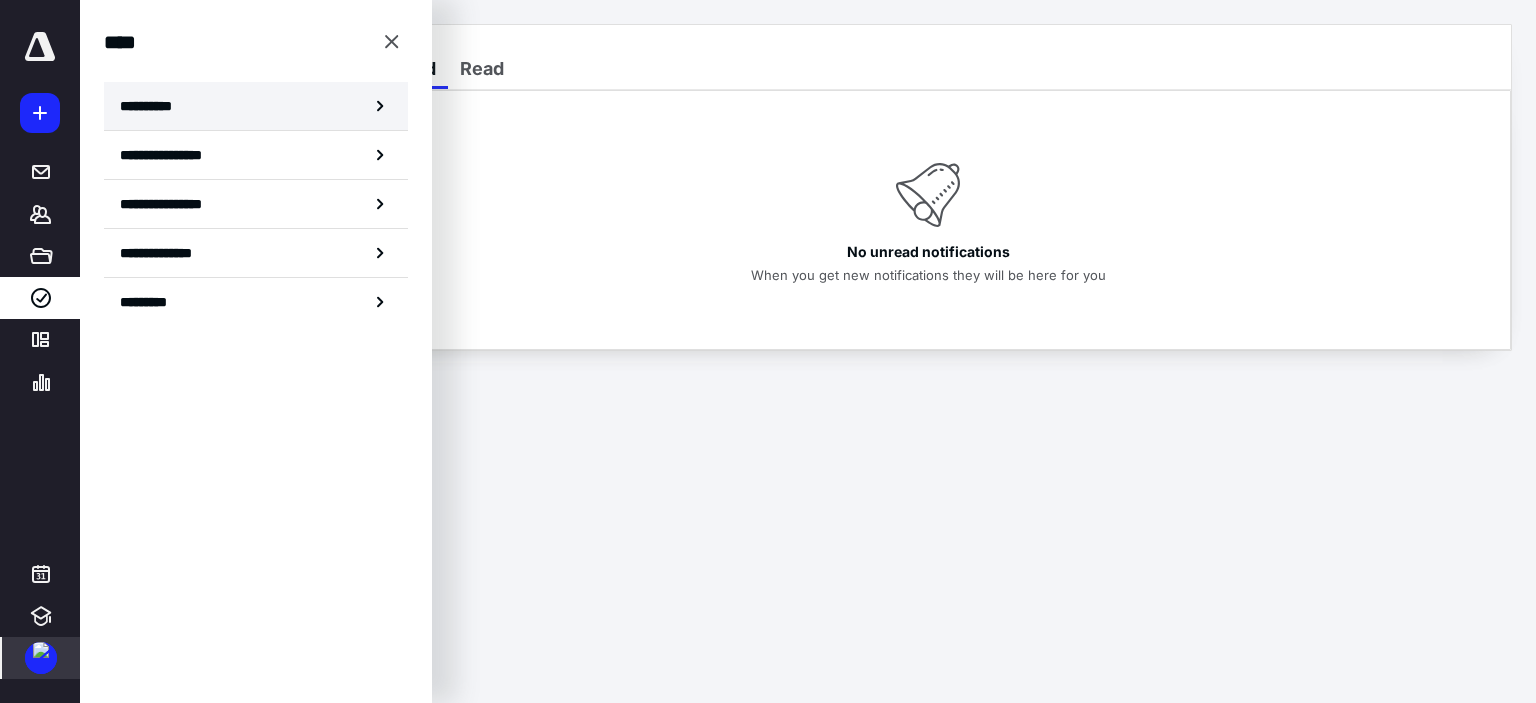 click on "**********" at bounding box center [256, 106] 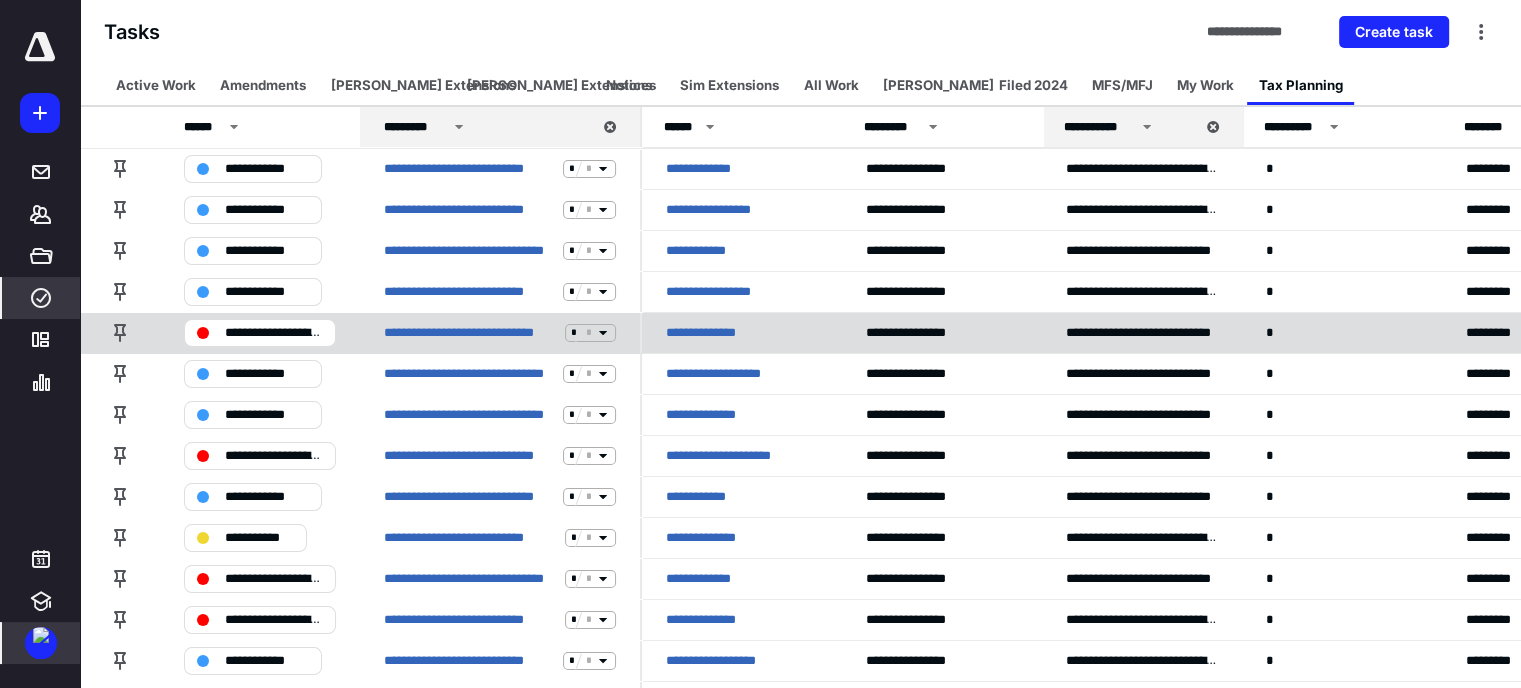 click on "**********" at bounding box center (711, 333) 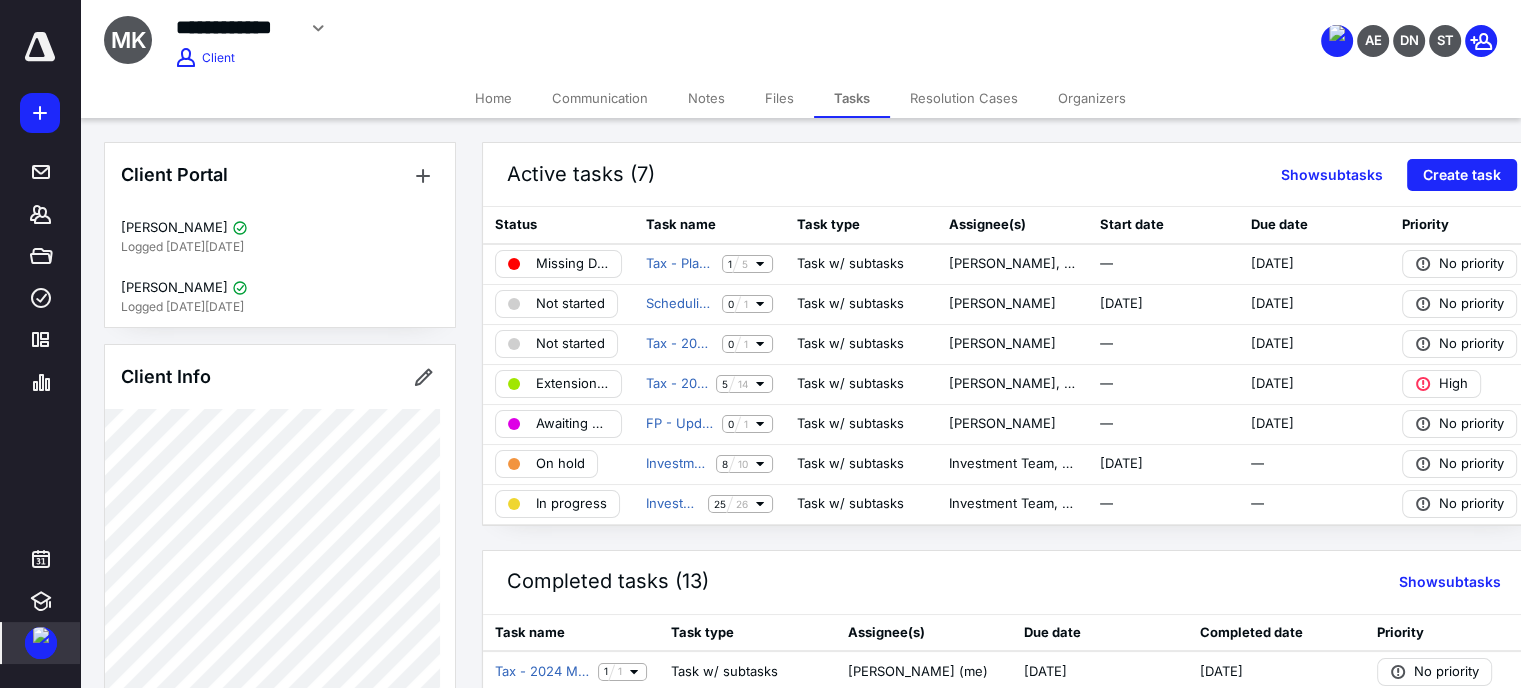 click on "Files" at bounding box center (779, 98) 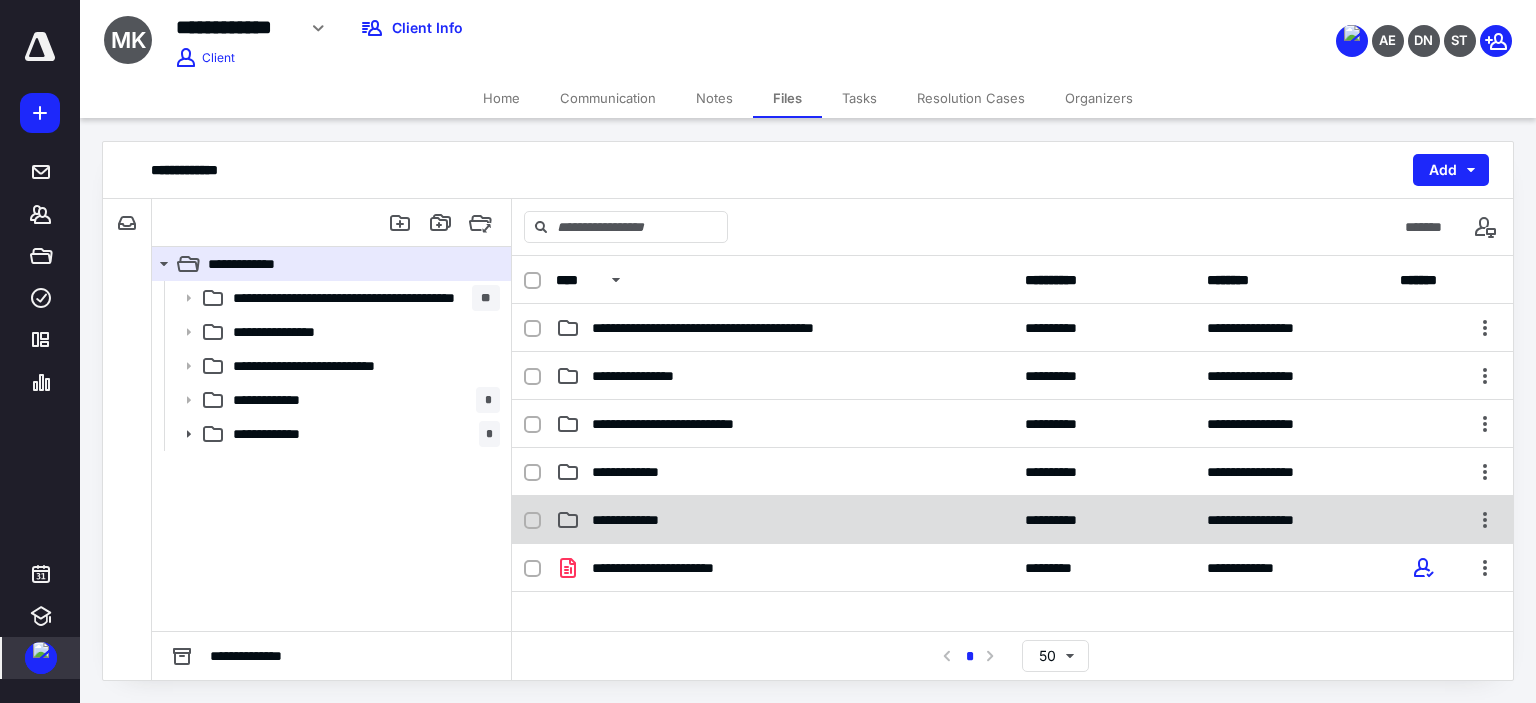 click on "**********" at bounding box center (643, 520) 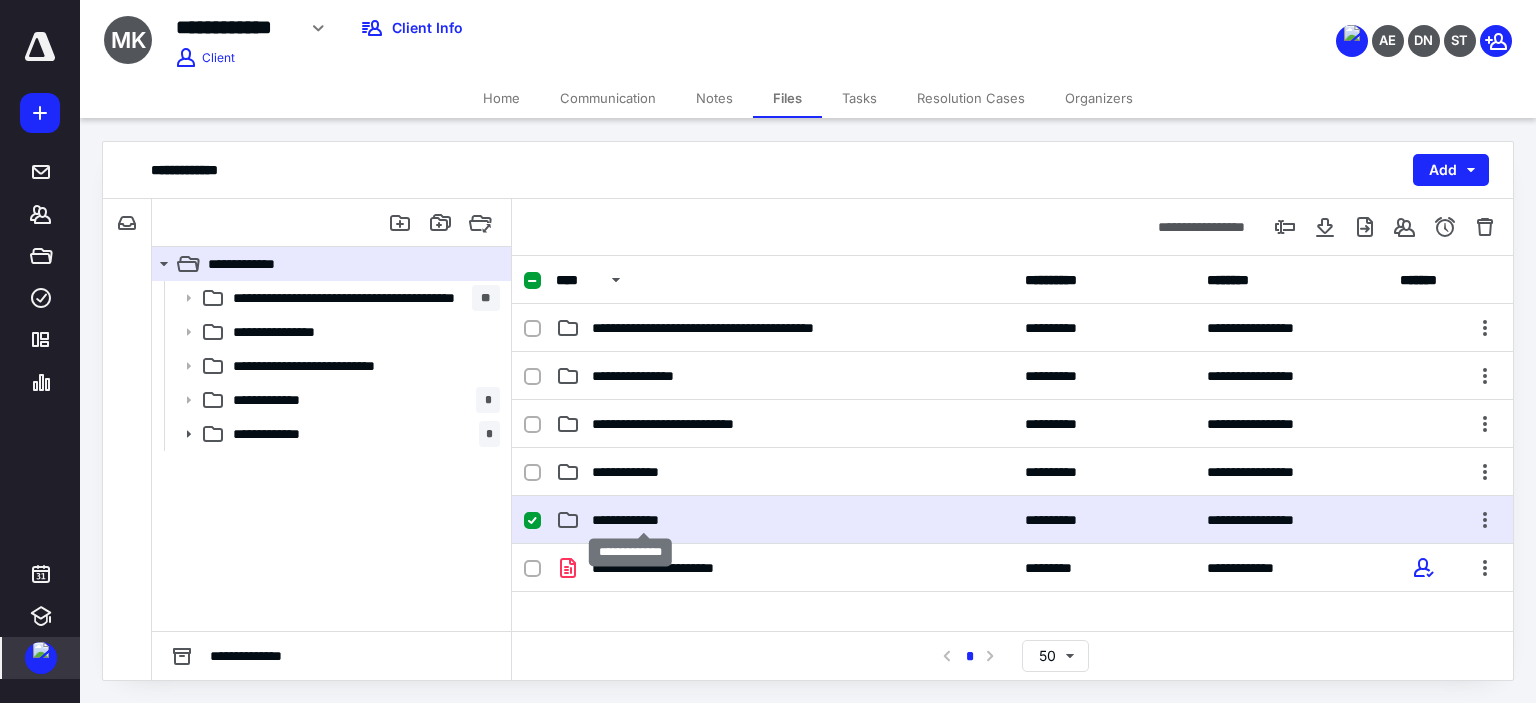 click on "**********" at bounding box center (643, 520) 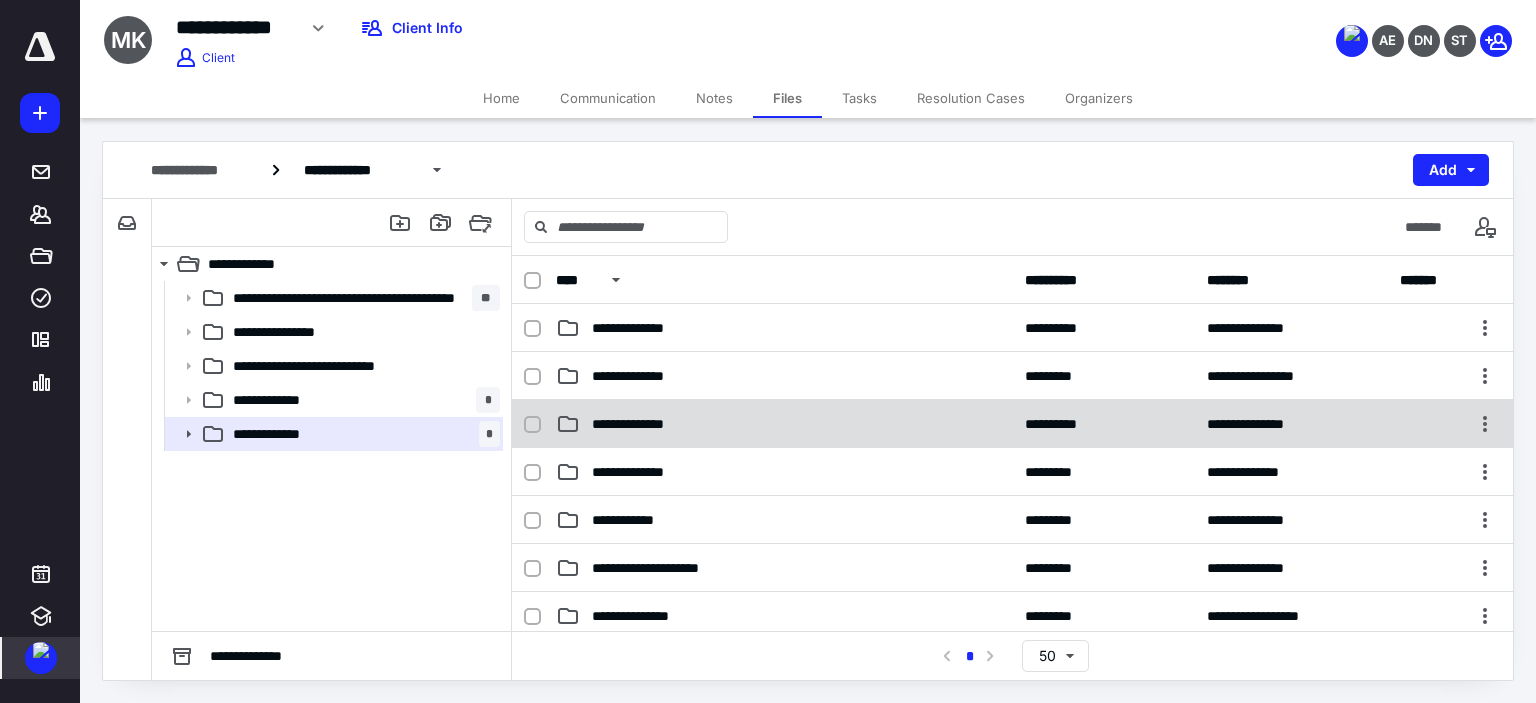 click on "**********" at bounding box center [649, 424] 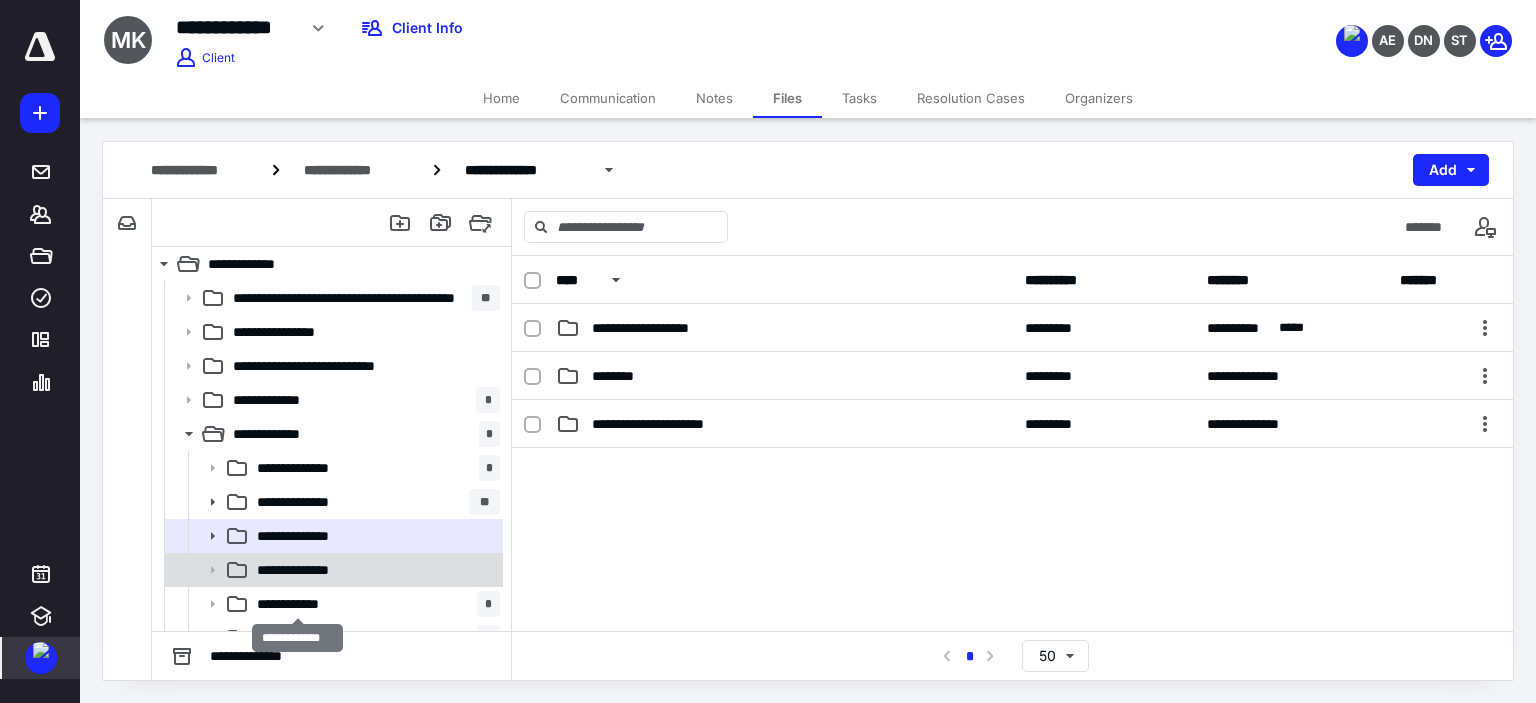 click on "**********" at bounding box center [313, 570] 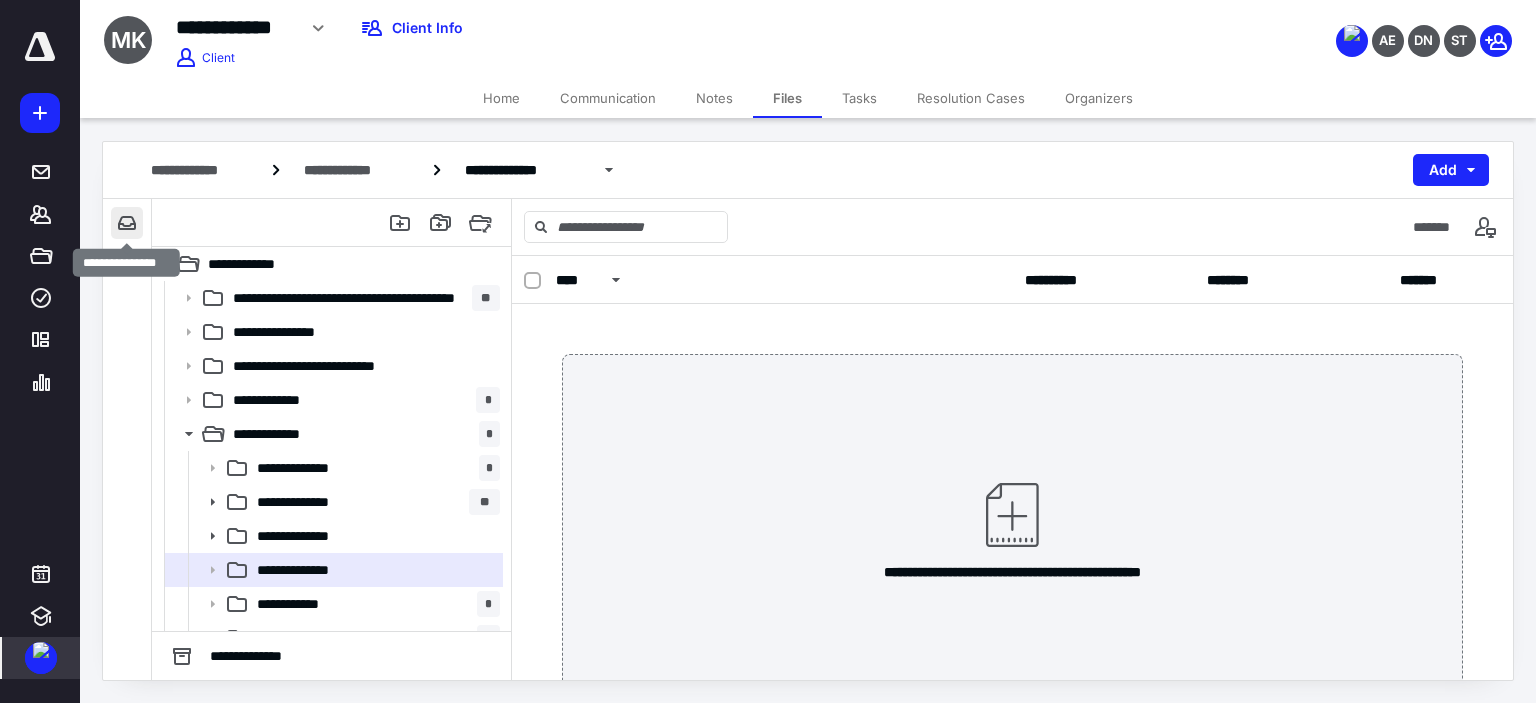click at bounding box center (127, 223) 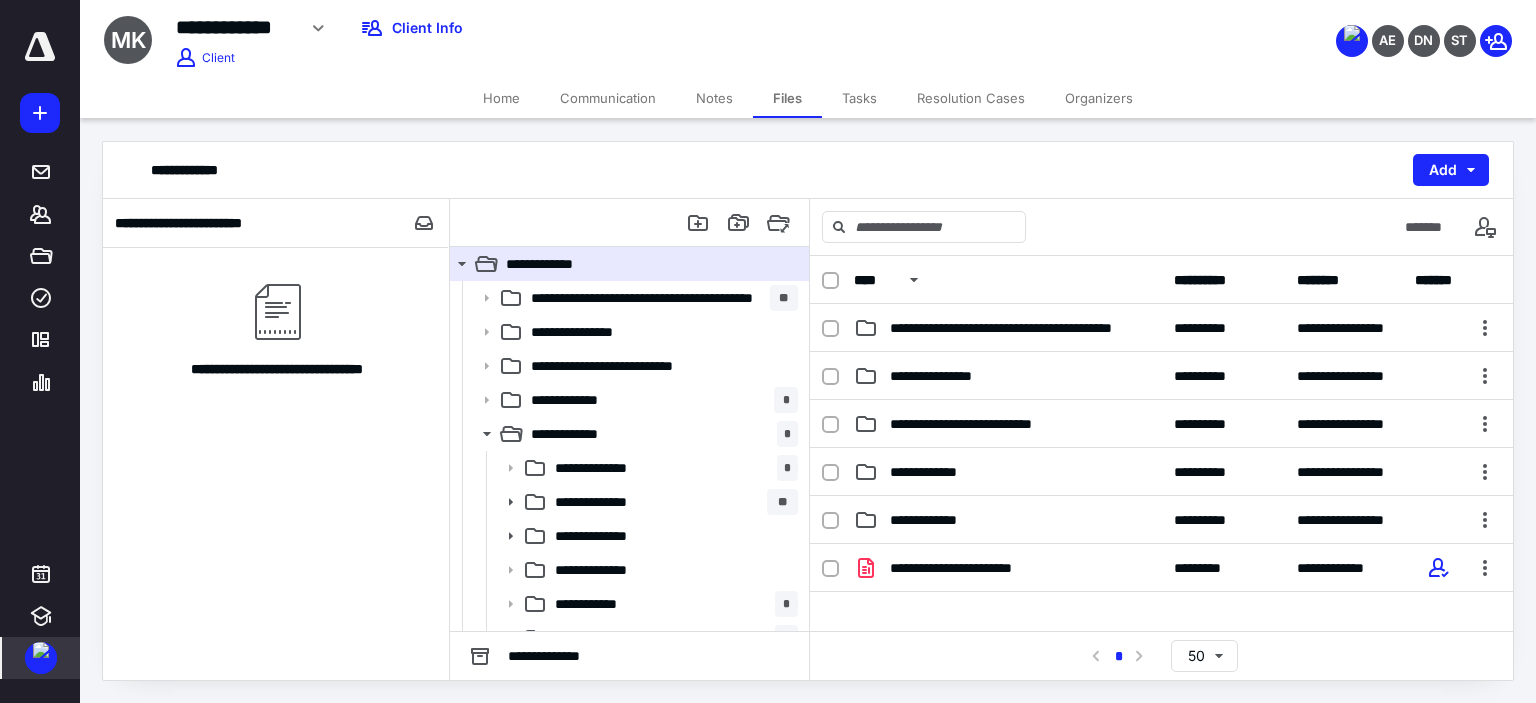 type 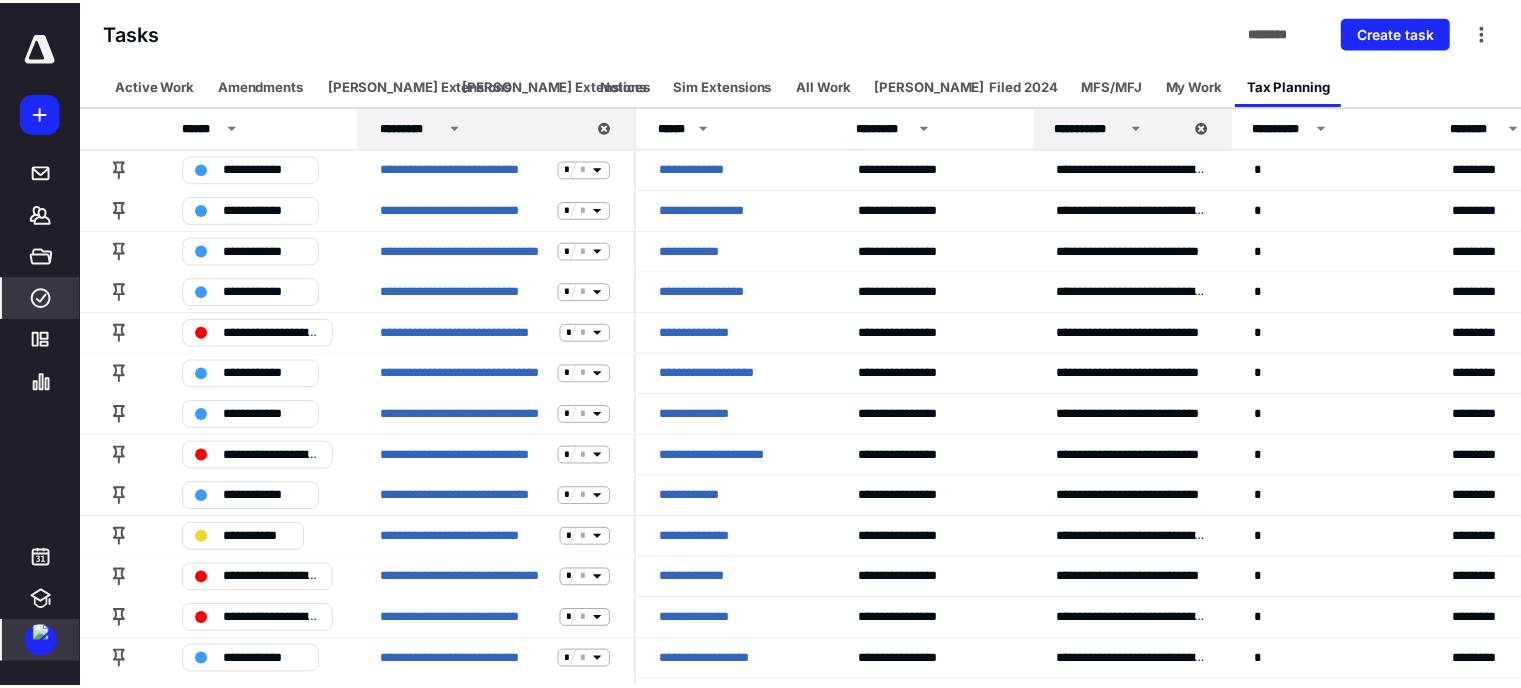scroll, scrollTop: 200, scrollLeft: 0, axis: vertical 